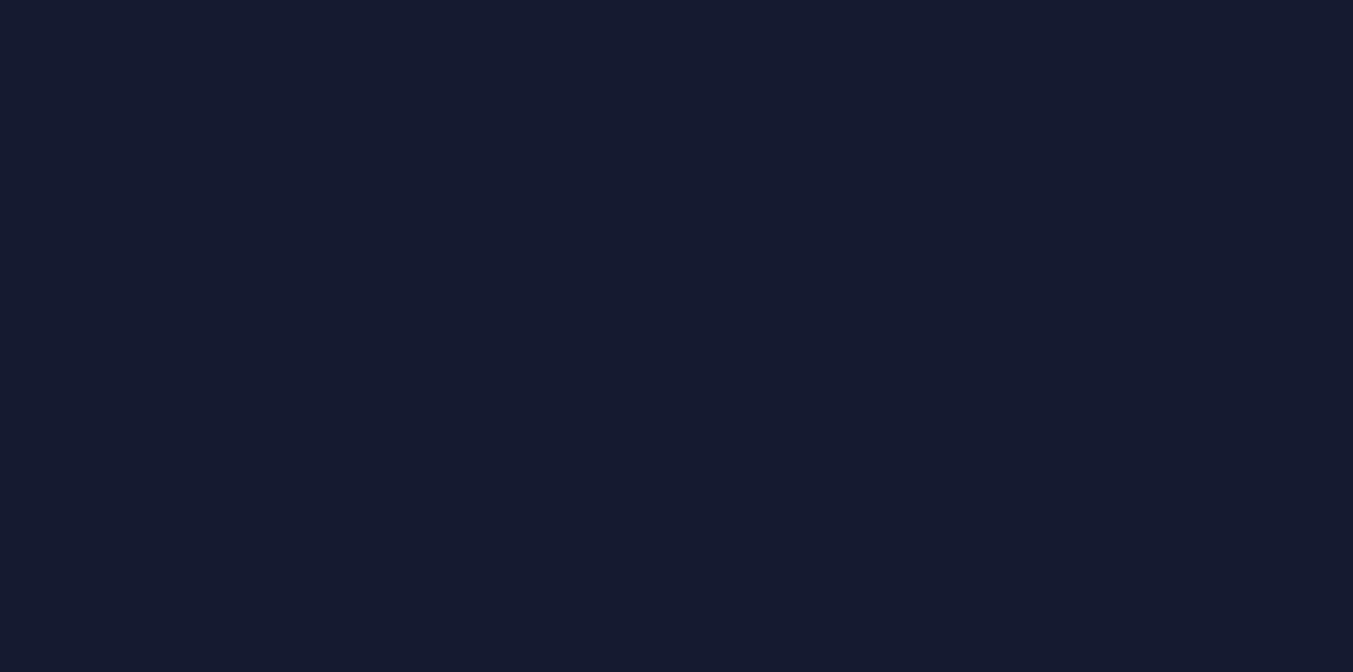 scroll, scrollTop: 0, scrollLeft: 0, axis: both 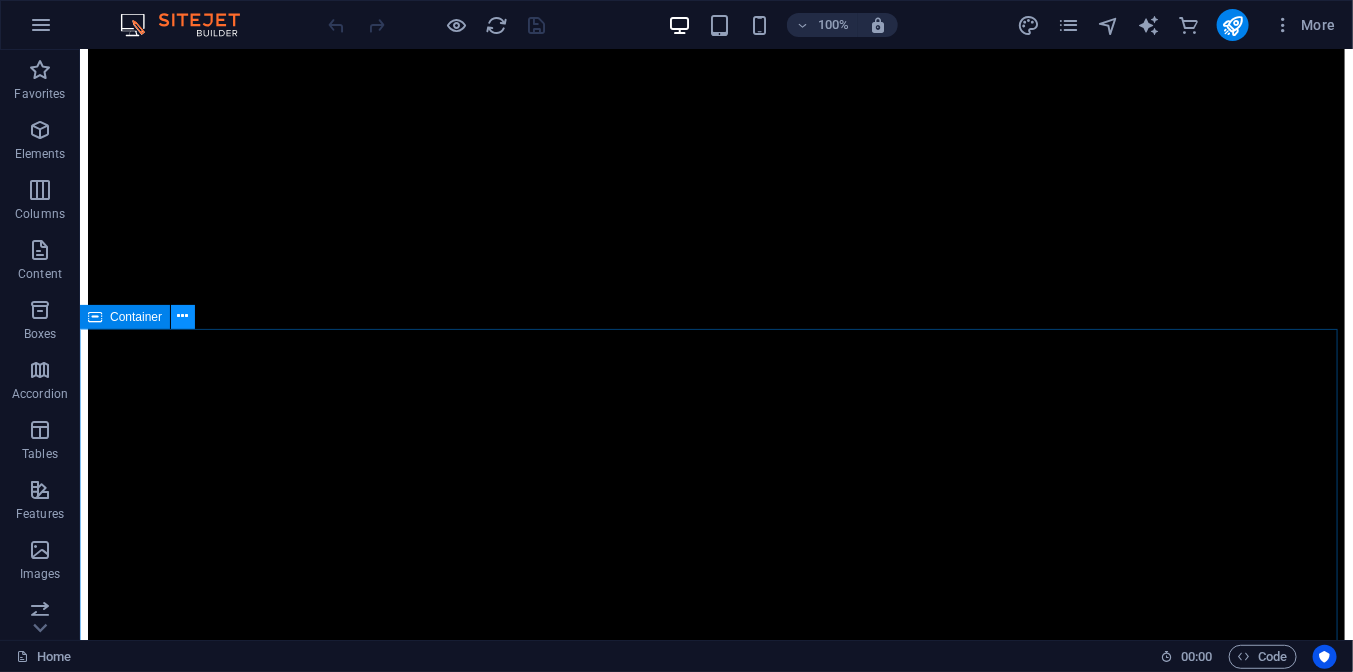 click at bounding box center (183, 317) 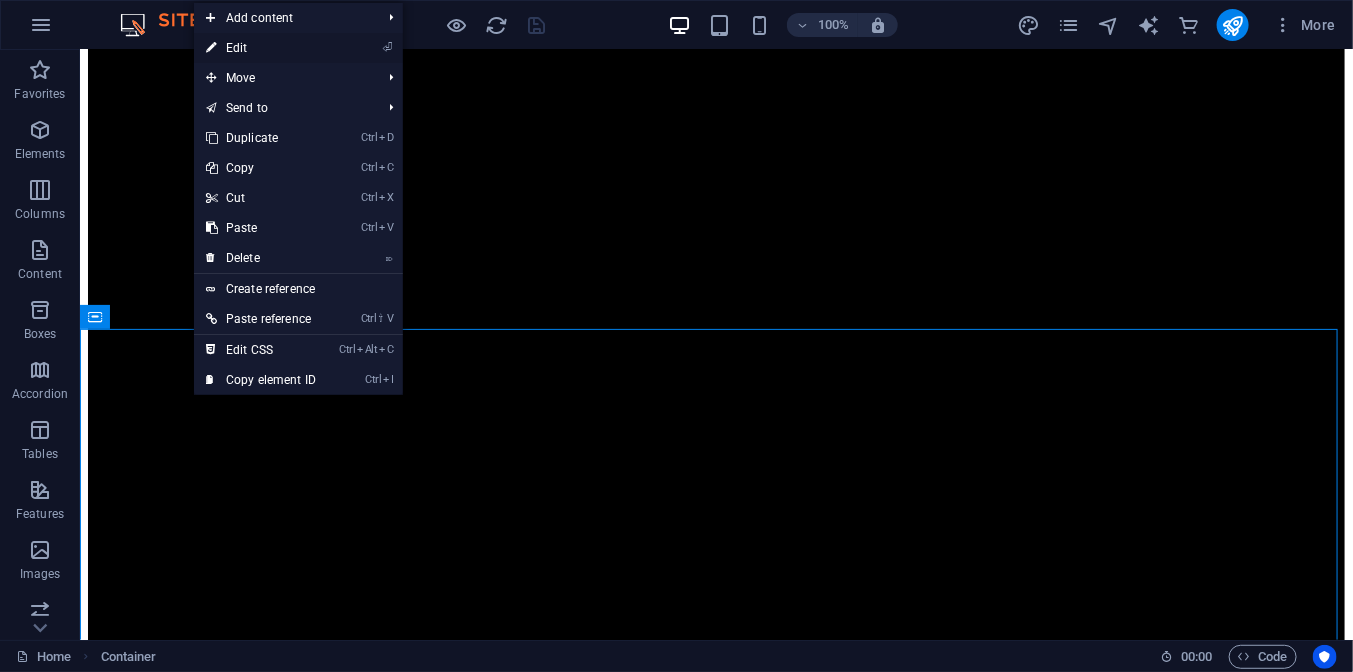 click on "⏎  Edit" at bounding box center (261, 48) 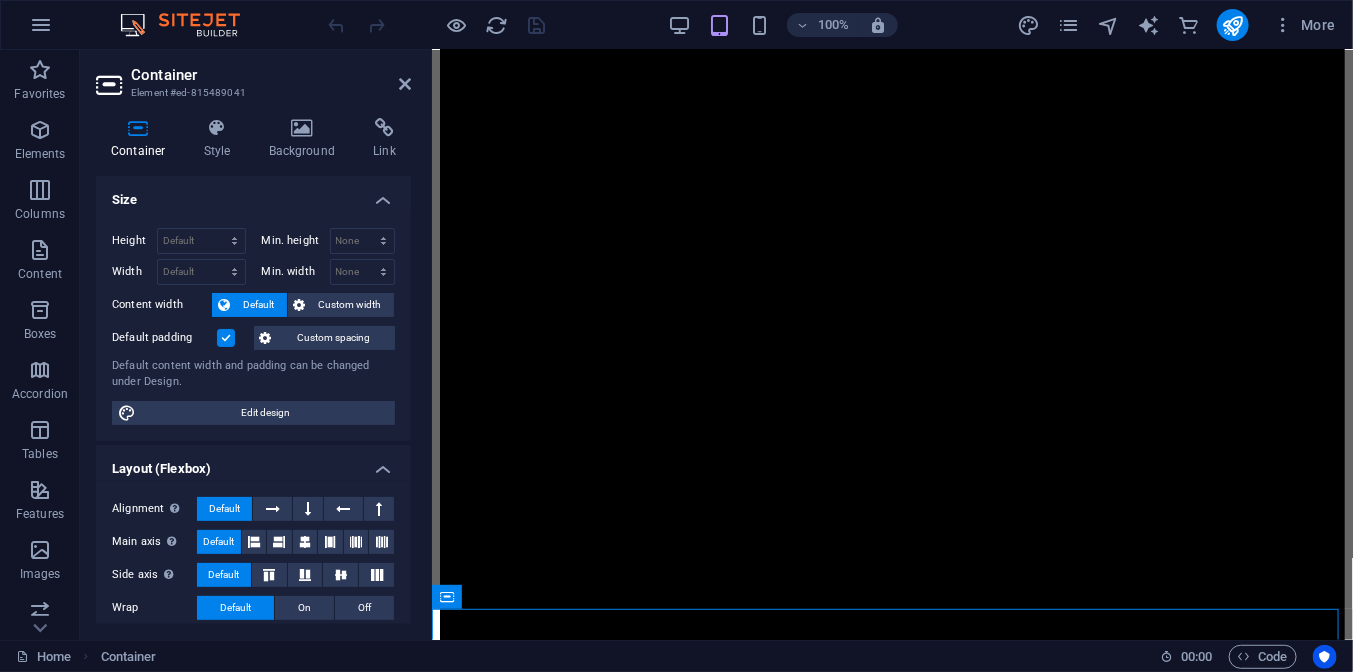 scroll, scrollTop: 1957, scrollLeft: 0, axis: vertical 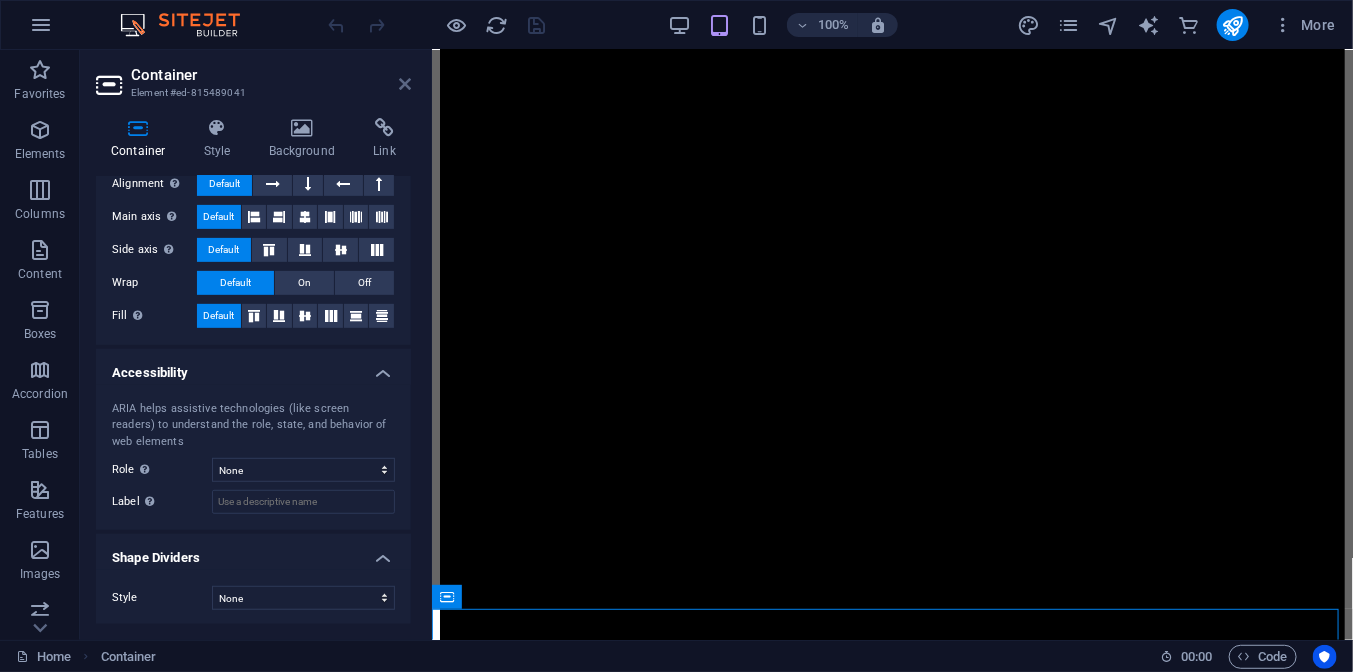 click at bounding box center (405, 84) 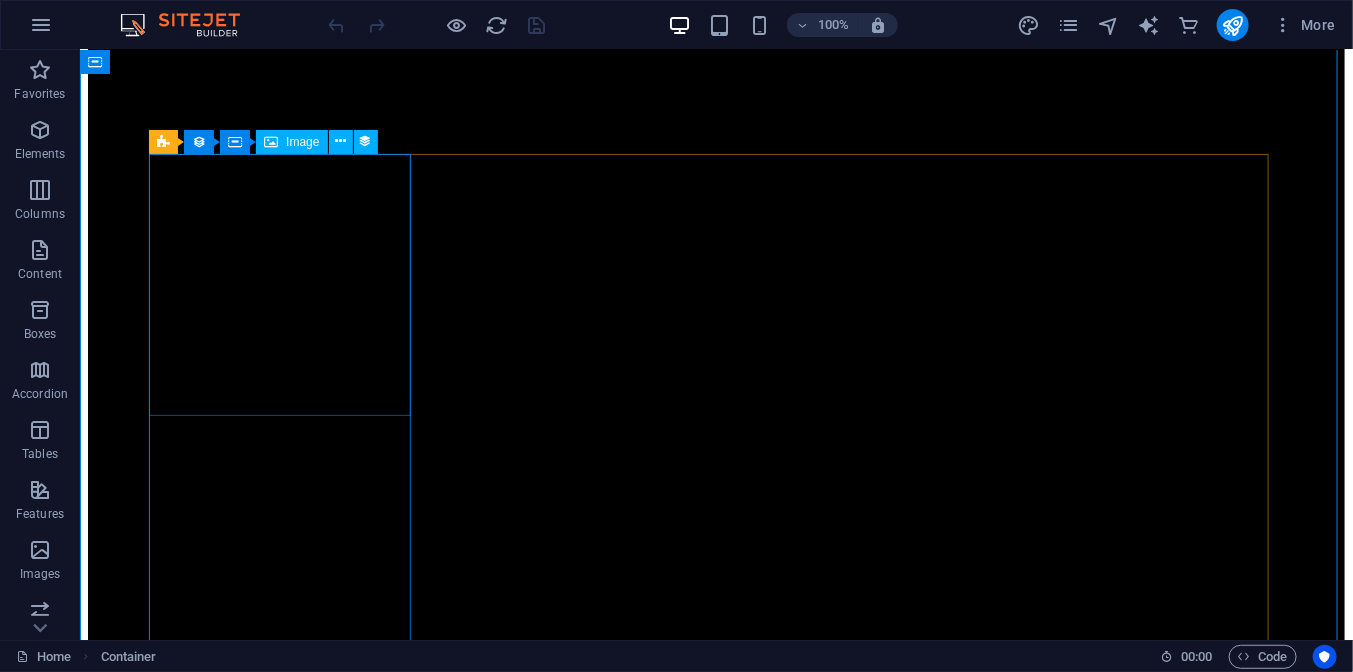 scroll, scrollTop: 2200, scrollLeft: 0, axis: vertical 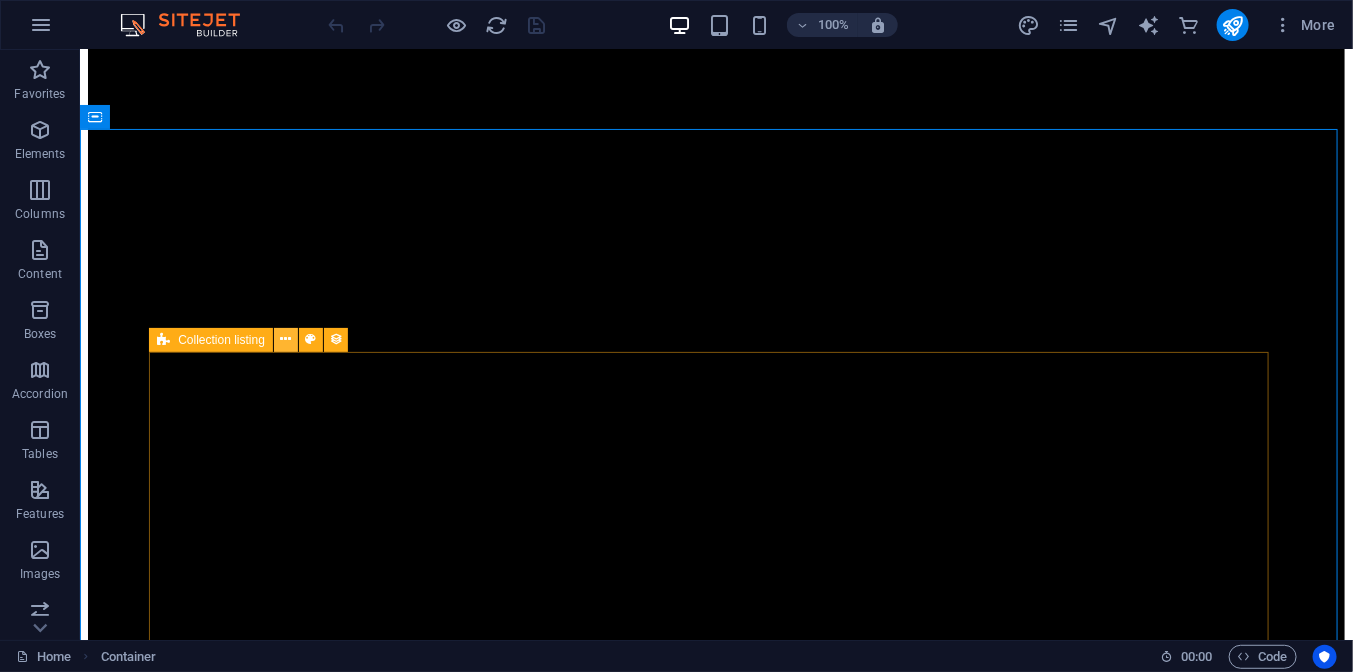 click at bounding box center [285, 339] 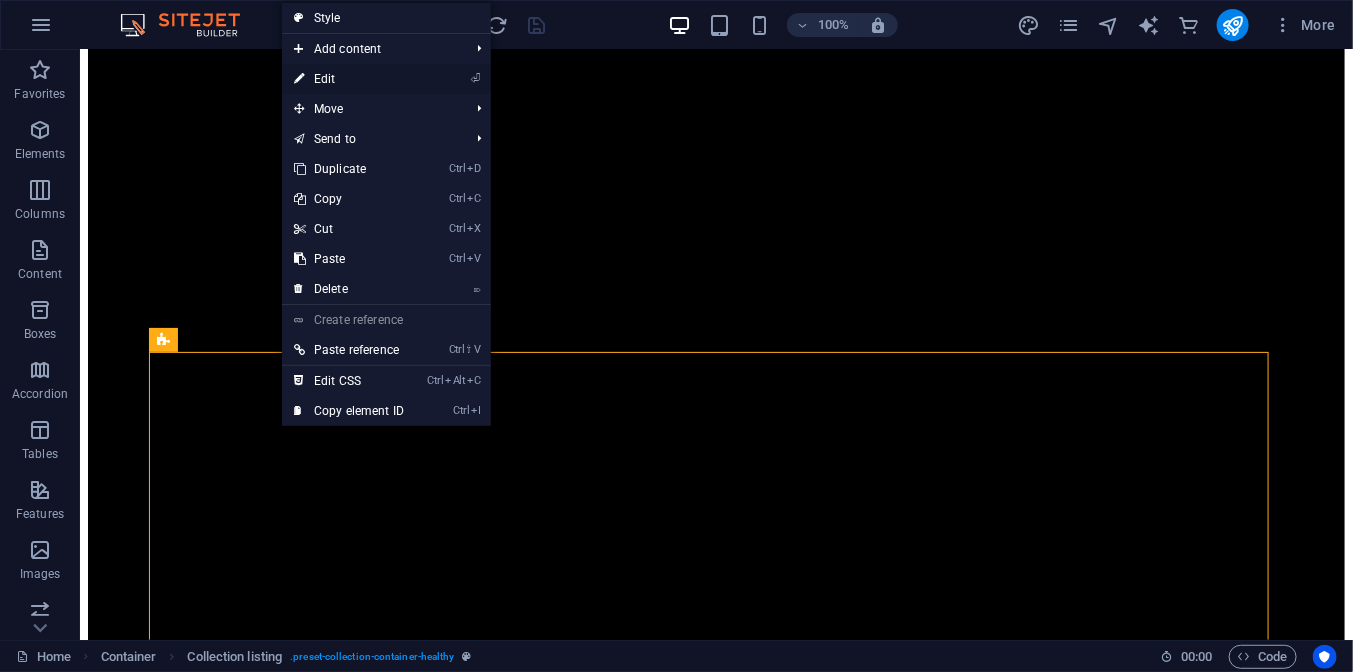 click on "⏎  Edit" at bounding box center [349, 79] 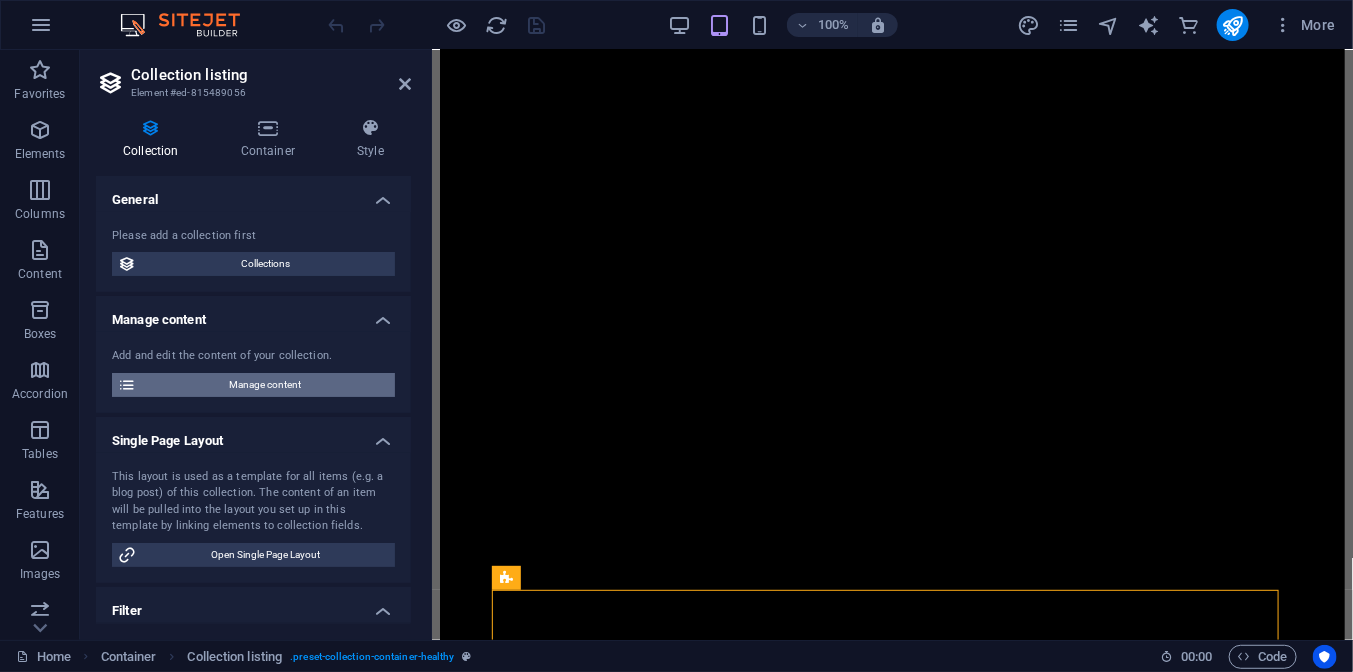 scroll, scrollTop: 2157, scrollLeft: 0, axis: vertical 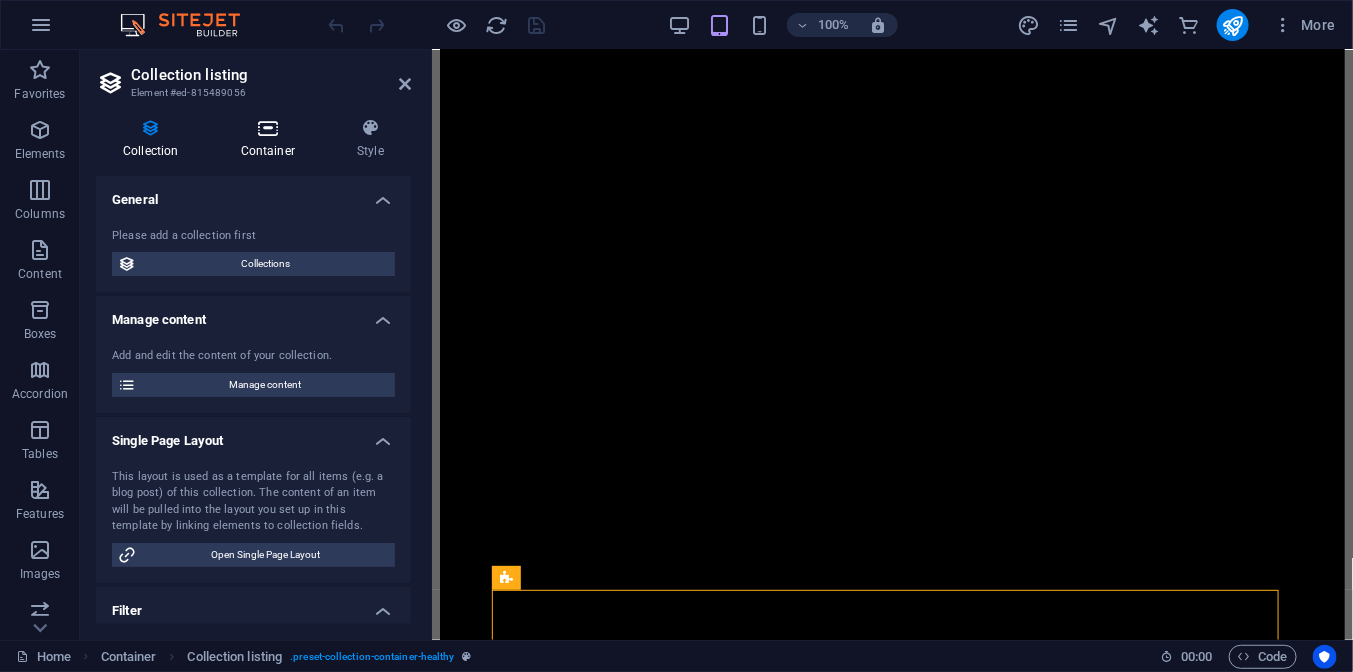 click on "Container" at bounding box center [272, 139] 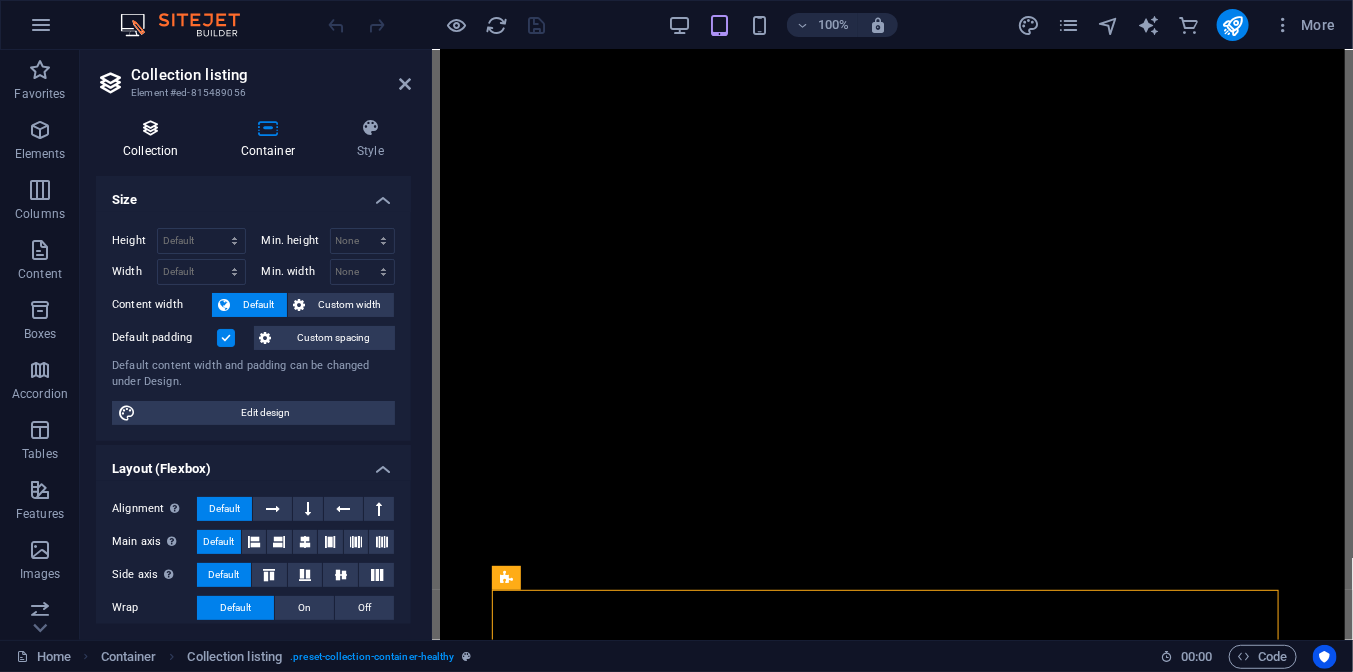 click at bounding box center [151, 128] 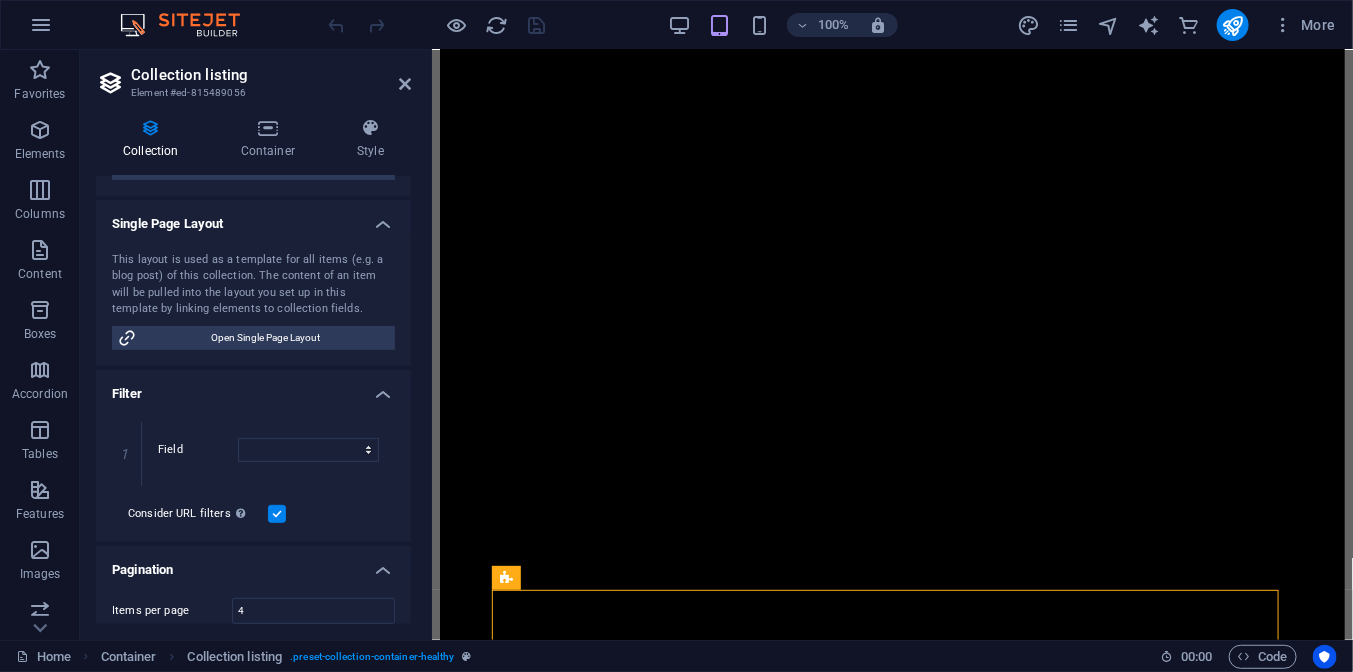 scroll, scrollTop: 216, scrollLeft: 0, axis: vertical 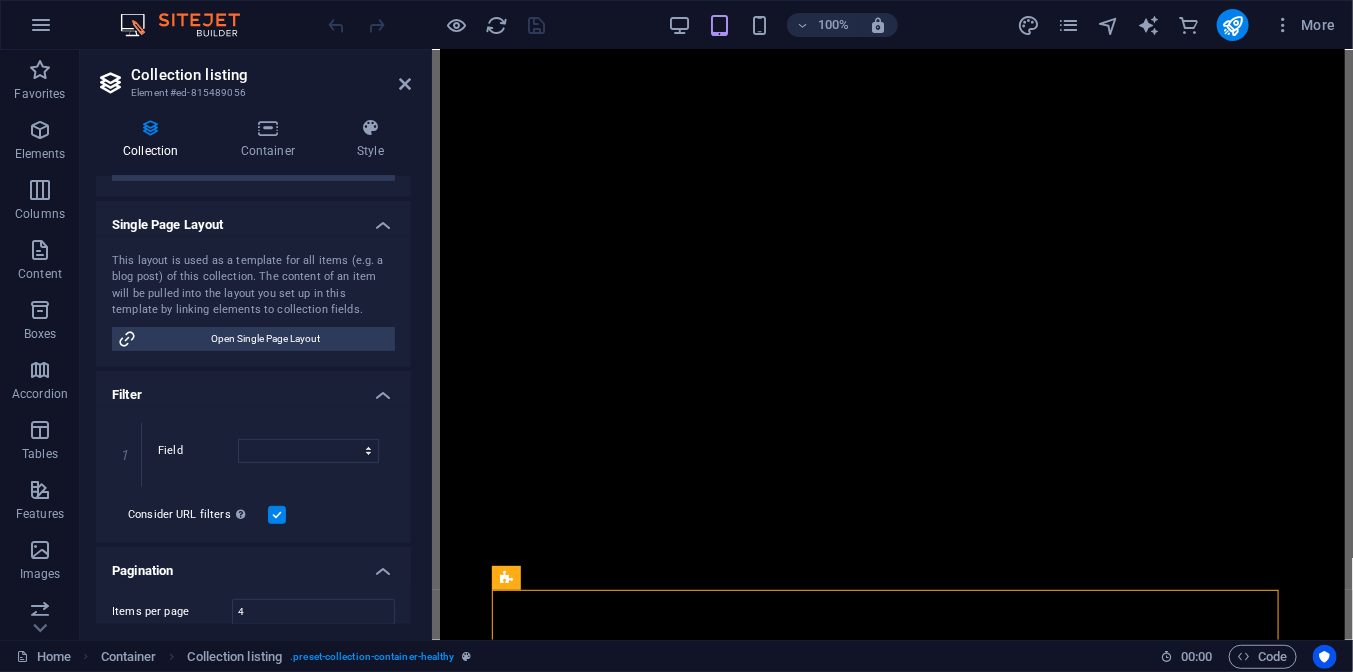 click on "Collection listing" at bounding box center [271, 75] 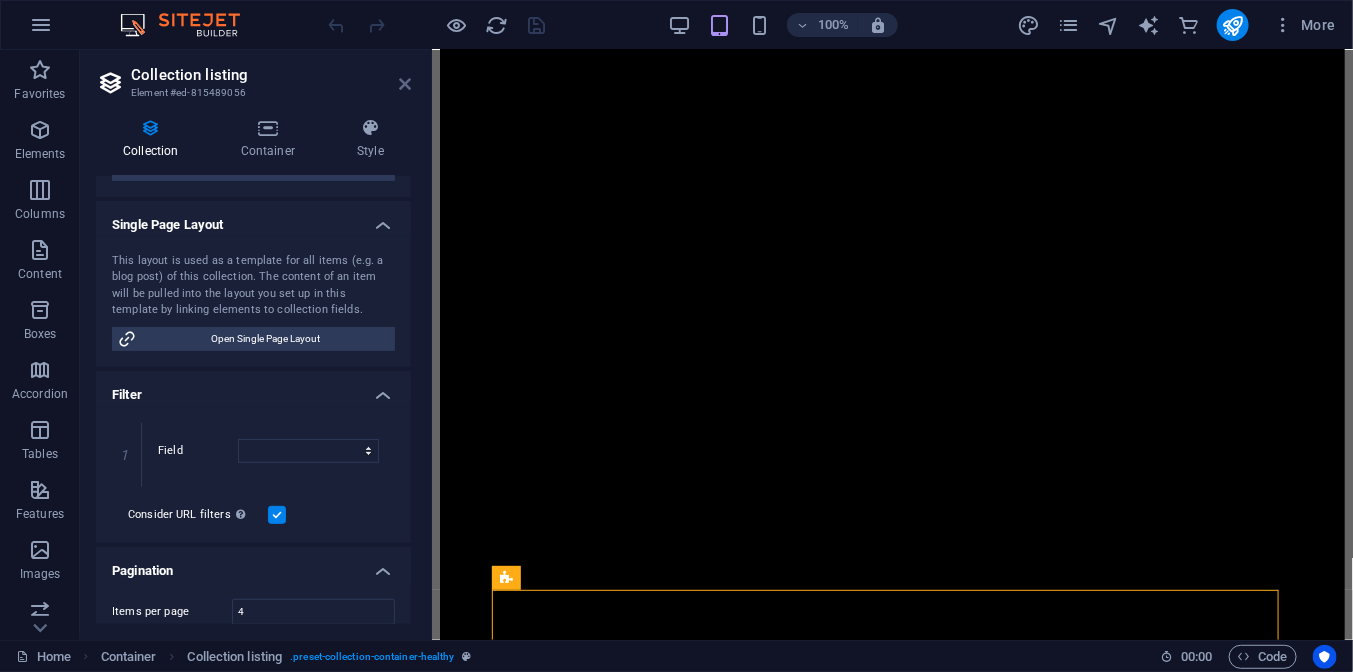click at bounding box center [405, 84] 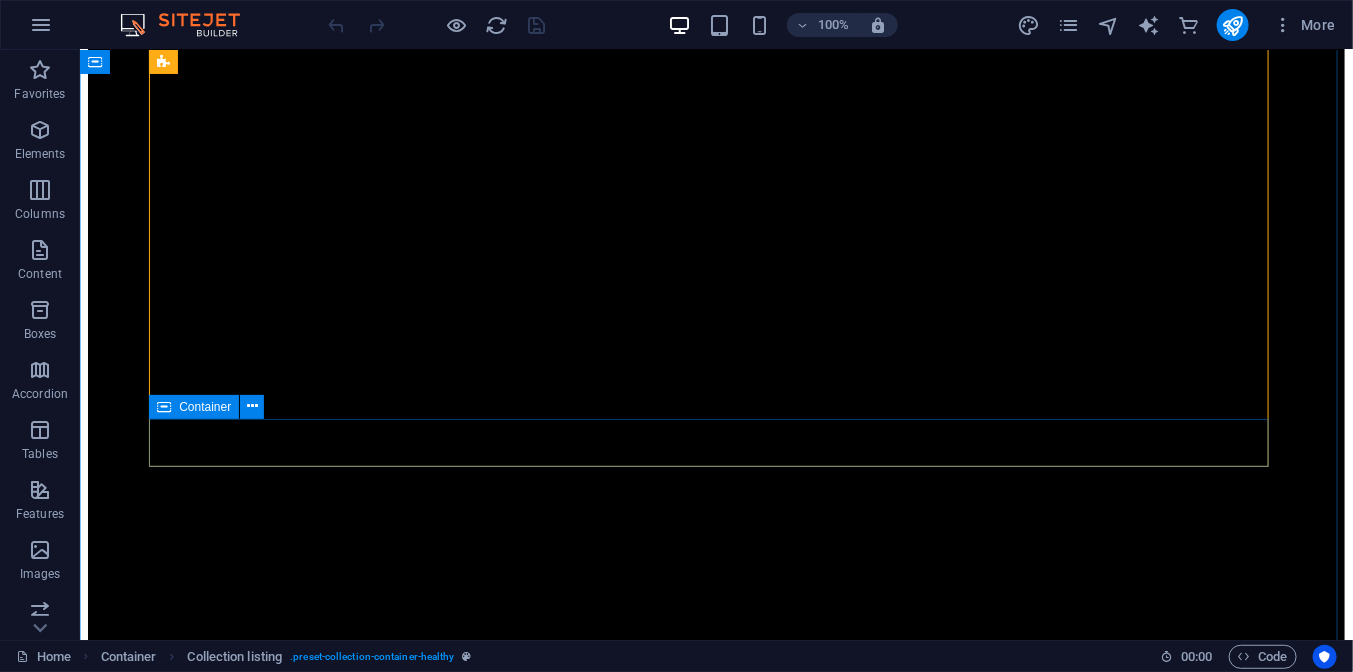 scroll, scrollTop: 2900, scrollLeft: 0, axis: vertical 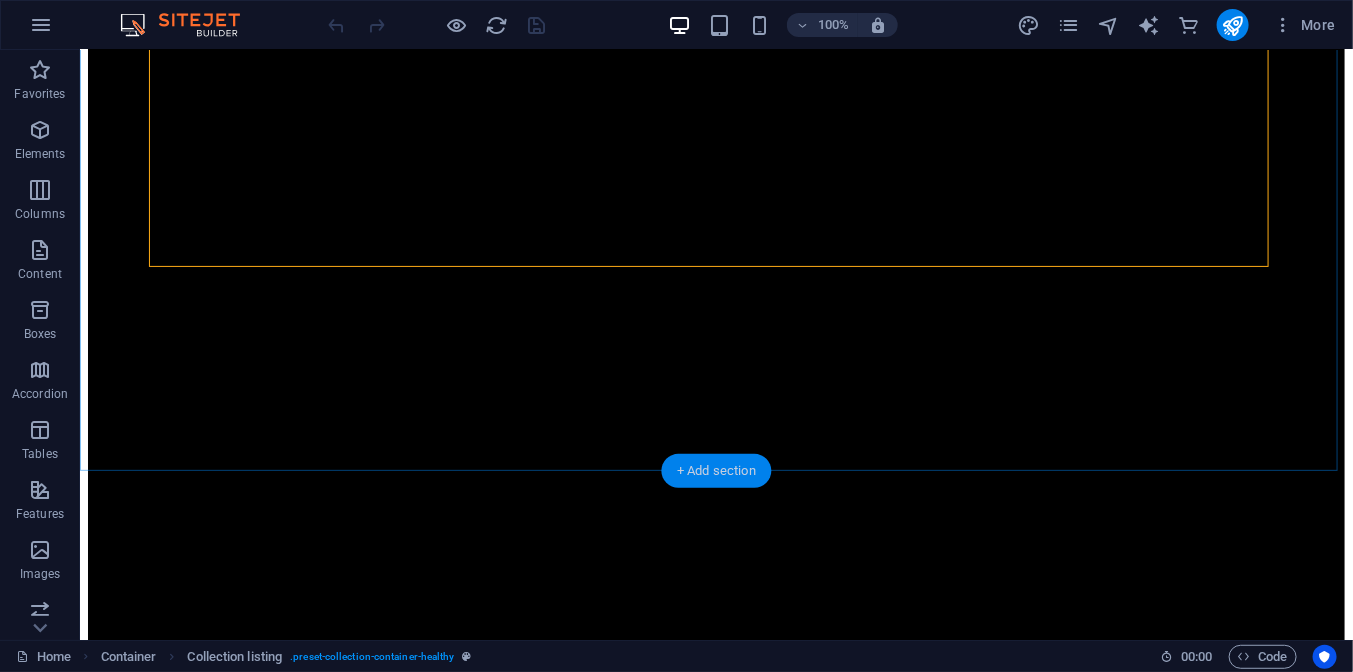 drag, startPoint x: 708, startPoint y: 473, endPoint x: 21, endPoint y: 364, distance: 695.59326 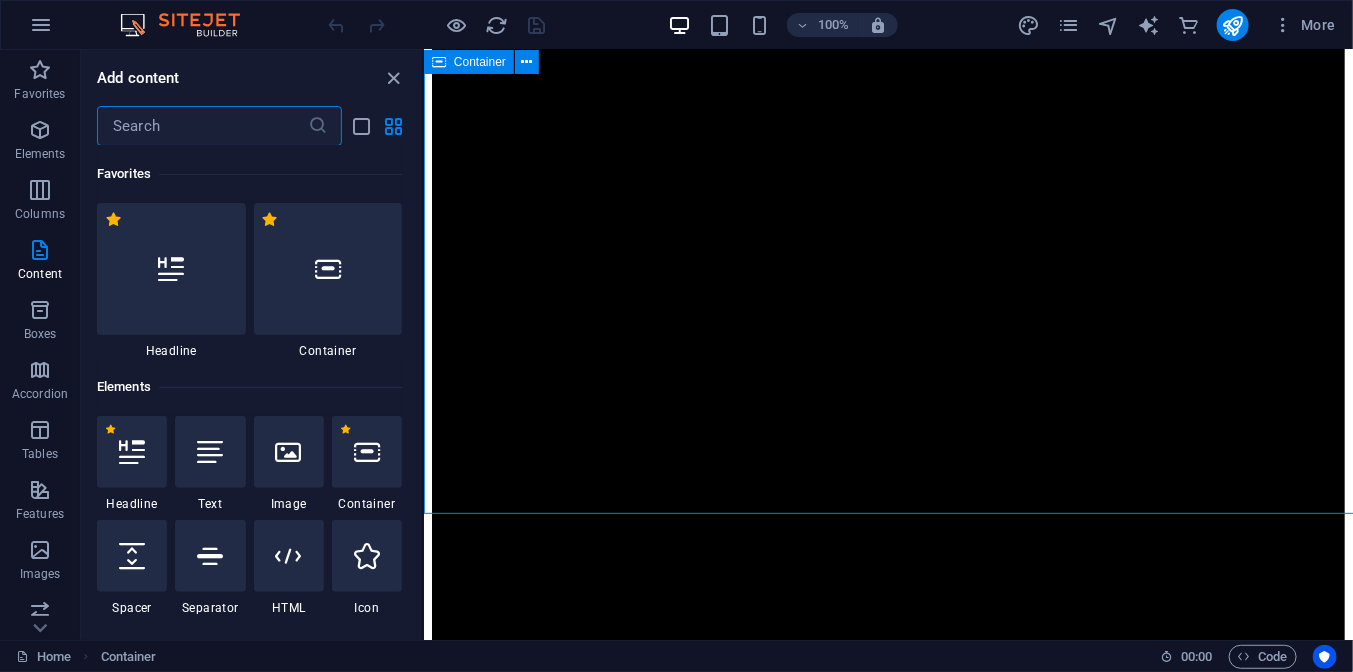 scroll, scrollTop: 2857, scrollLeft: 0, axis: vertical 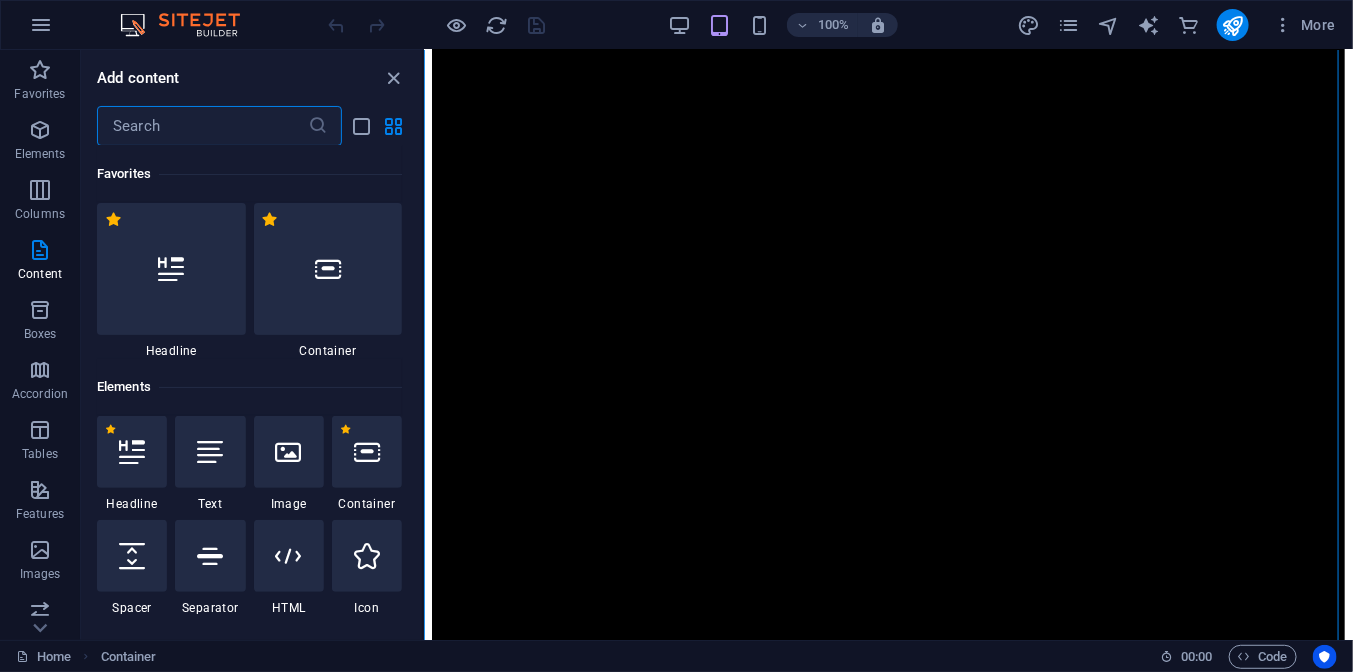 click at bounding box center (202, 126) 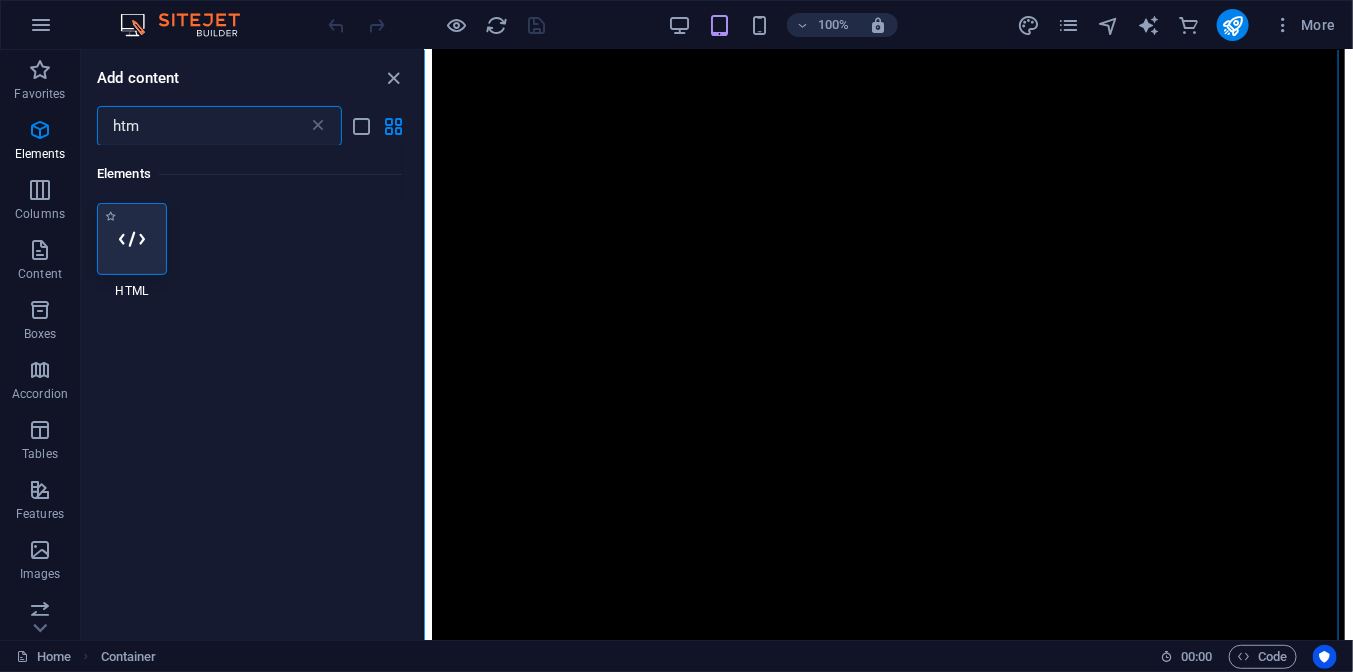 type on "htm" 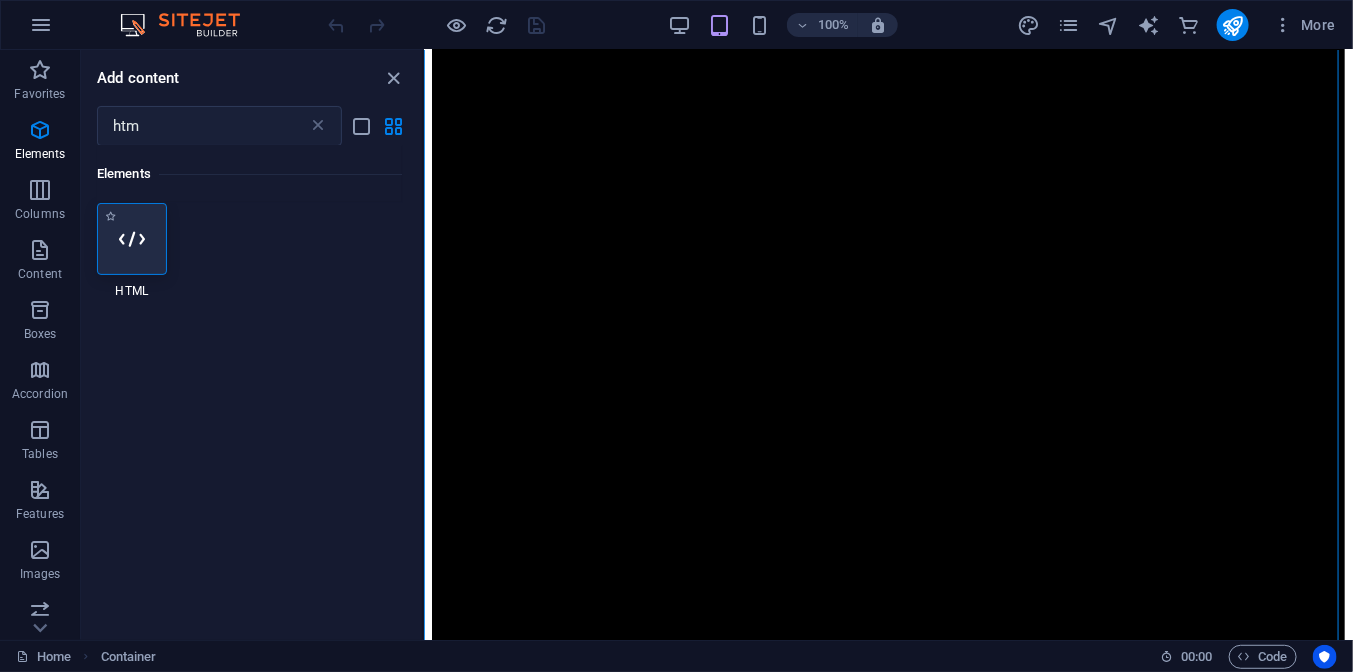 click at bounding box center (132, 239) 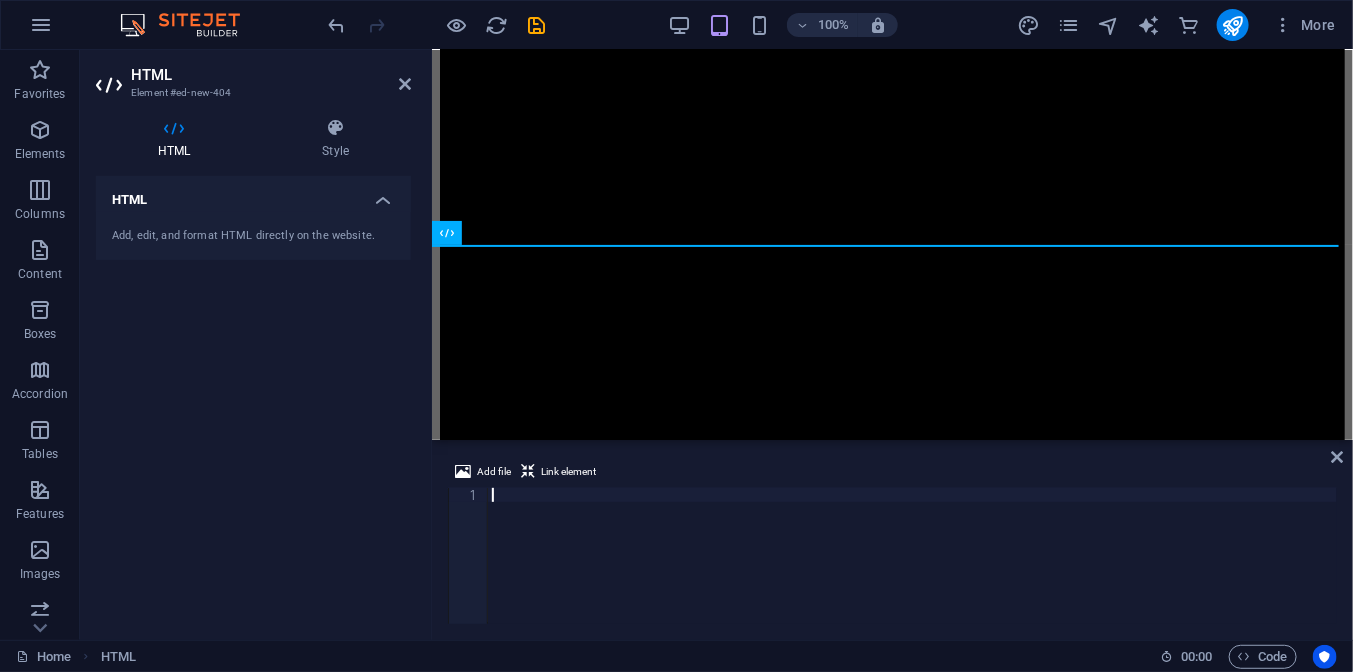 scroll, scrollTop: 3421, scrollLeft: 0, axis: vertical 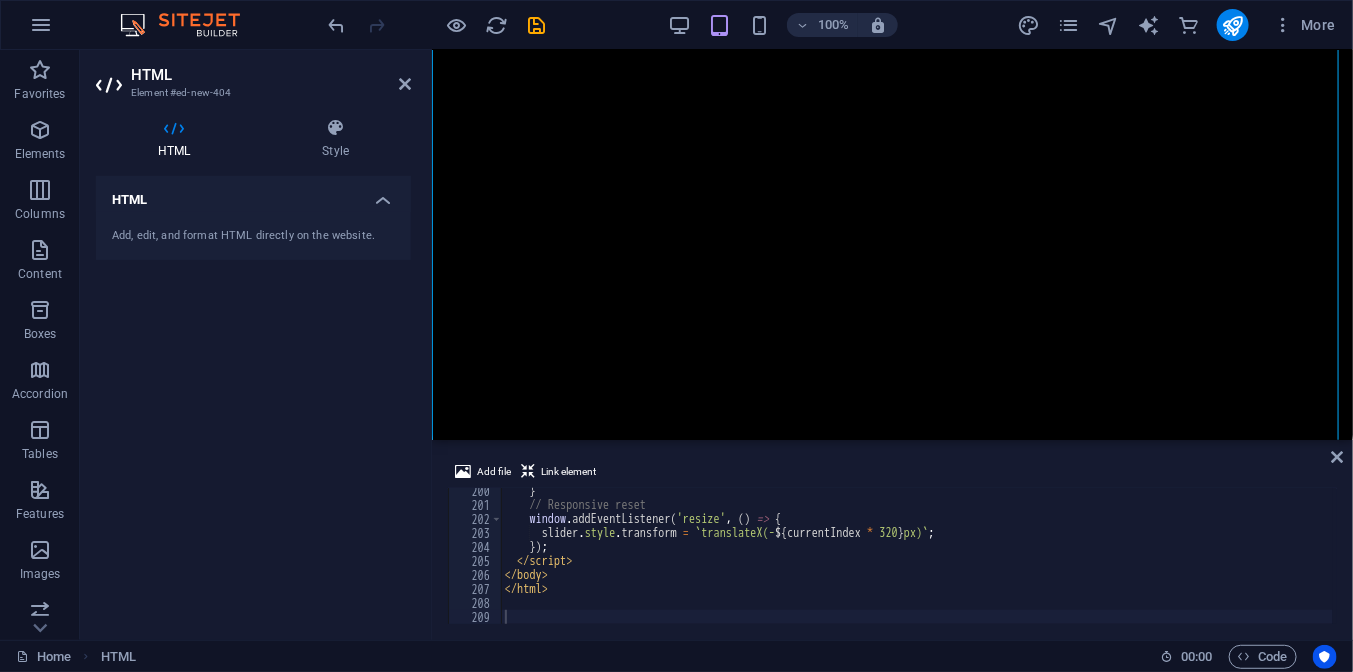 click on "HTML" at bounding box center [253, 194] 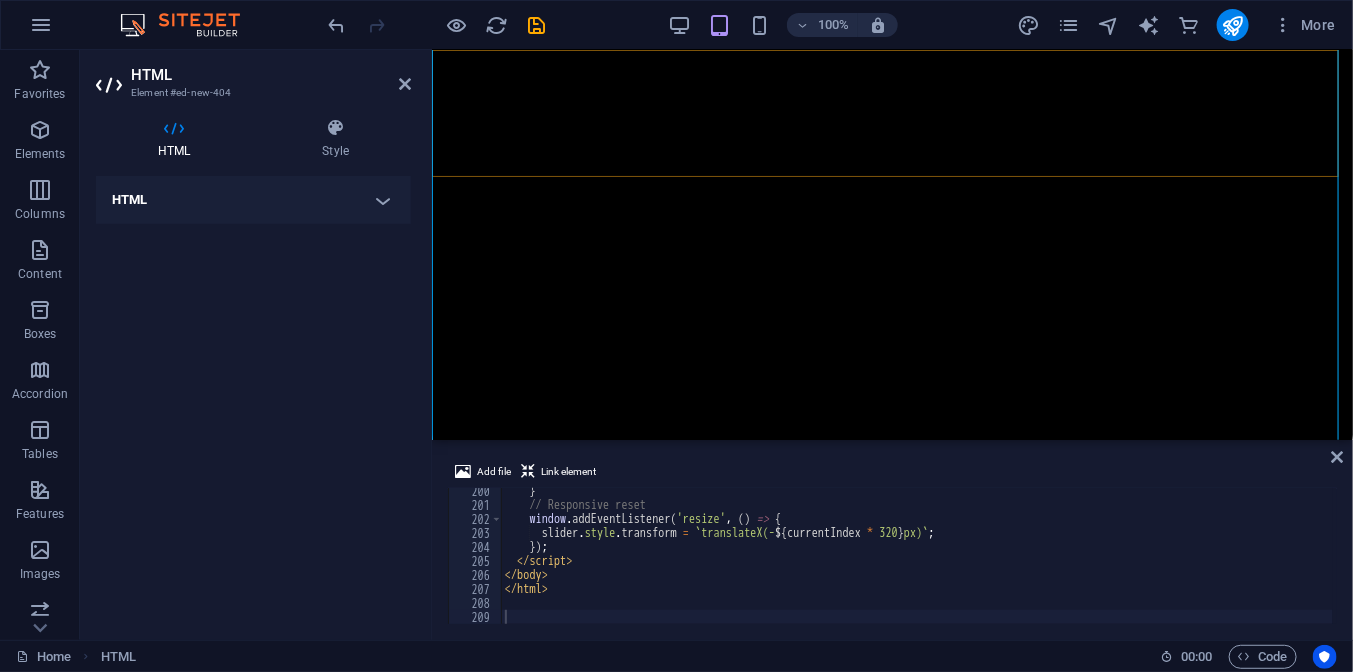 click on "BusinessLab Home About Me SERVICES" at bounding box center (891, -3732) 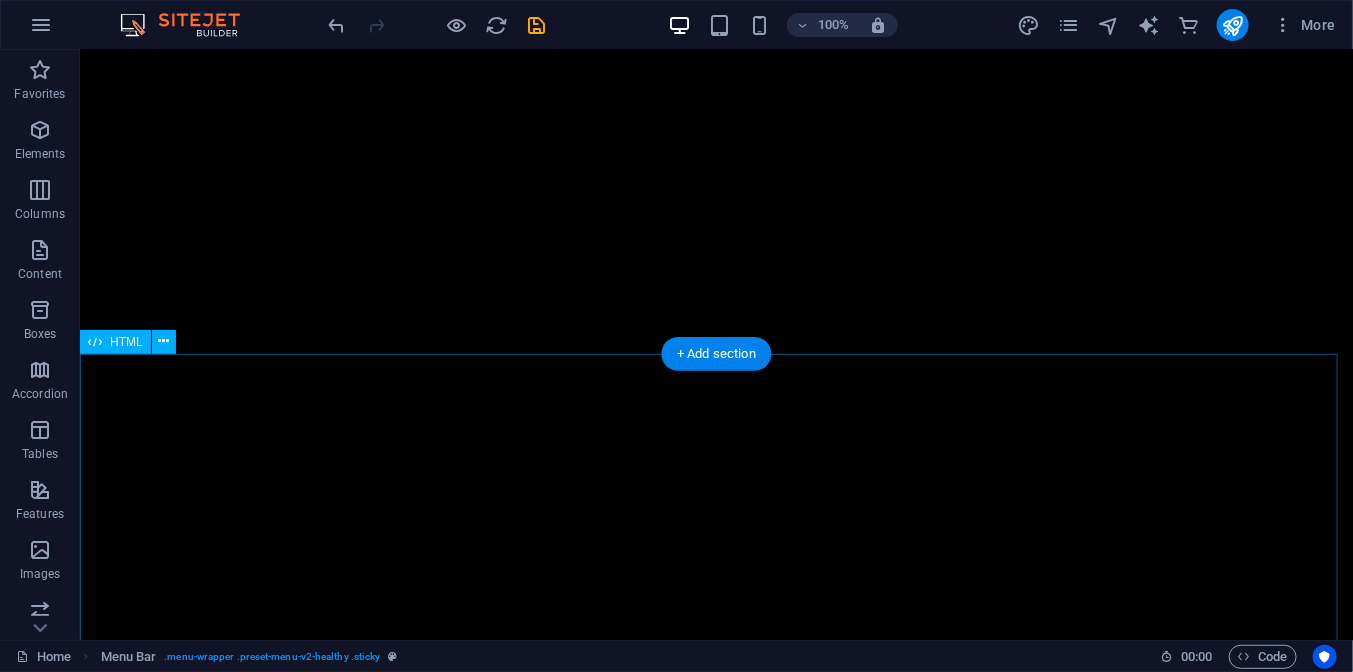 scroll, scrollTop: 3249, scrollLeft: 0, axis: vertical 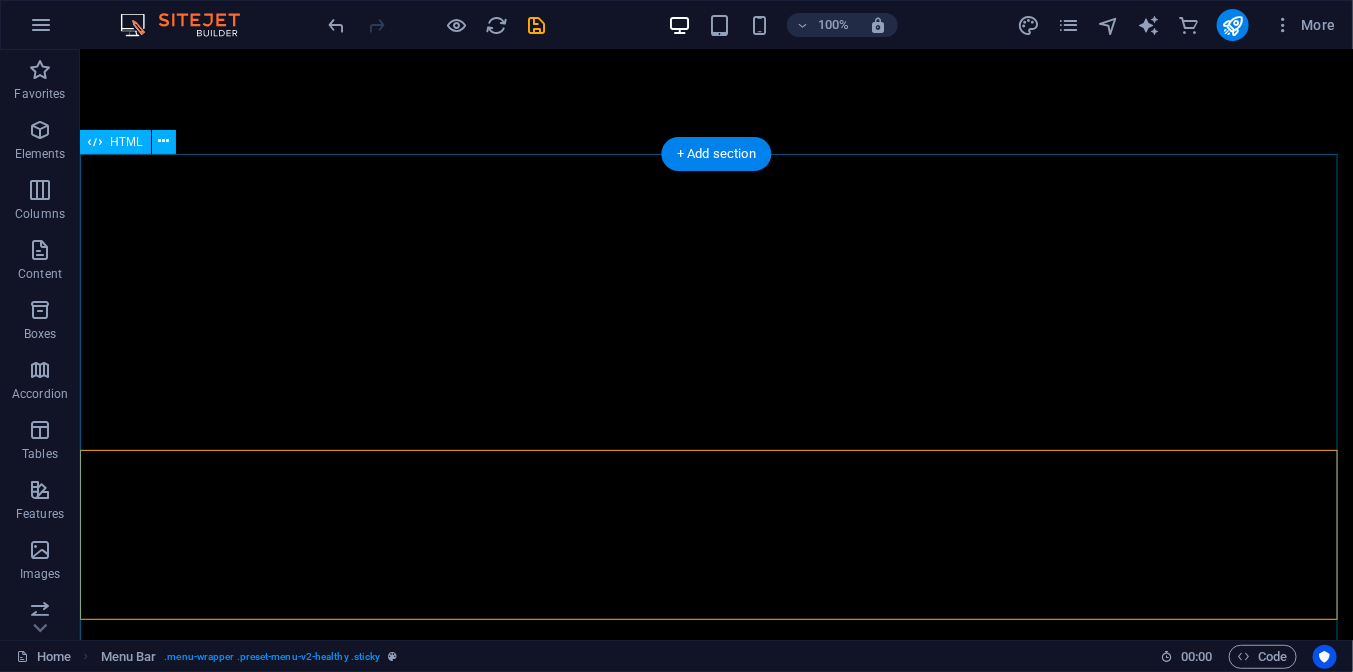 click on "Business Lab Pricing Slider
DIGITAL MARKETING PACKAGES
Basic
Starter Digital Marketing
Social media management (2 platforms)
Basic SEO optimization
Monthly performance reports
Email support
$499  /month
Get Started
Most Popular
Growth Digital Marketing
Social media management (5 platforms)
Advanced SEO optimization
Bi-weekly performance reports
Content creation (2 blog posts per month)
$999  /month
Upgrade Now
Premium
Pro Digital Marketing
Social media management (4 platforms)
Comprehensive SEO optimization
Weekly performance reports
Content creation (4 blog posts per month)
Paid advertising management" at bounding box center (715, 9049) 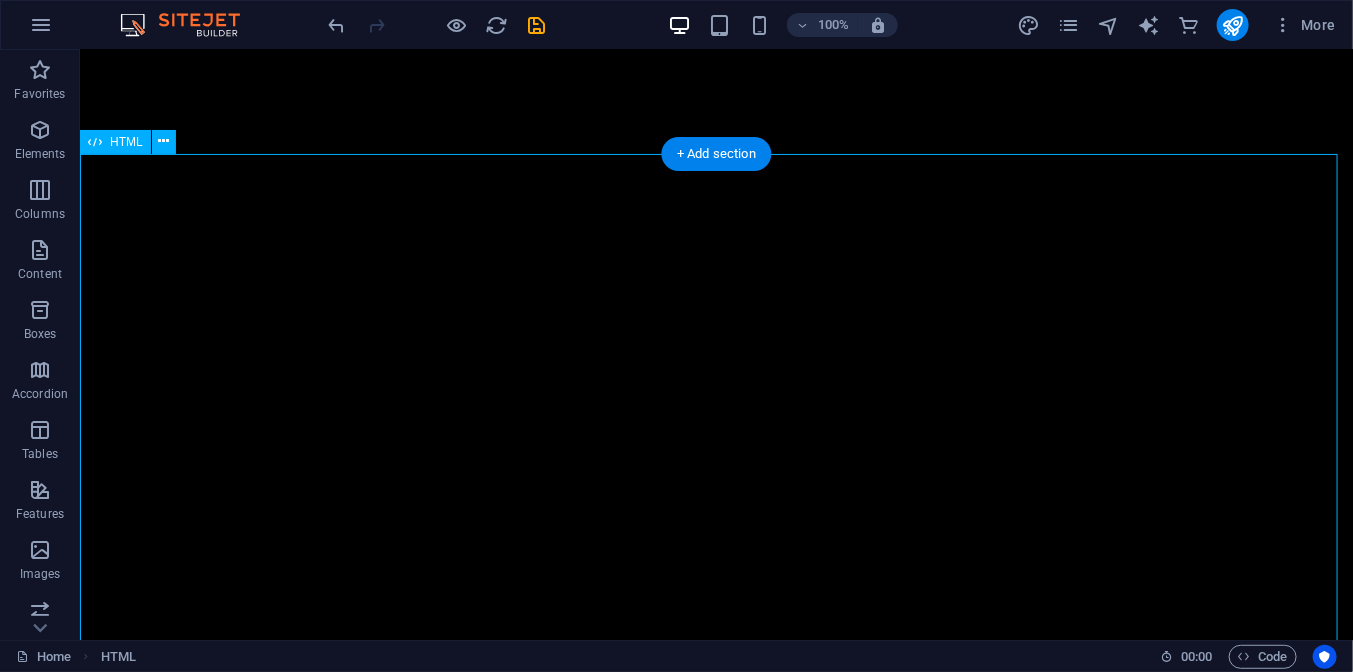 click on "Business Lab Pricing Slider
DIGITAL MARKETING PACKAGES
Basic
Starter Digital Marketing
Social media management (2 platforms)
Basic SEO optimization
Monthly performance reports
Email support
$499  /month
Get Started
Most Popular
Growth Digital Marketing
Social media management (5 platforms)
Advanced SEO optimization
Bi-weekly performance reports
Content creation (2 blog posts per month)
$999  /month
Upgrade Now
Premium
Pro Digital Marketing
Social media management (4 platforms)
Comprehensive SEO optimization
Weekly performance reports
Content creation (4 blog posts per month)
Paid advertising management" at bounding box center (715, 9049) 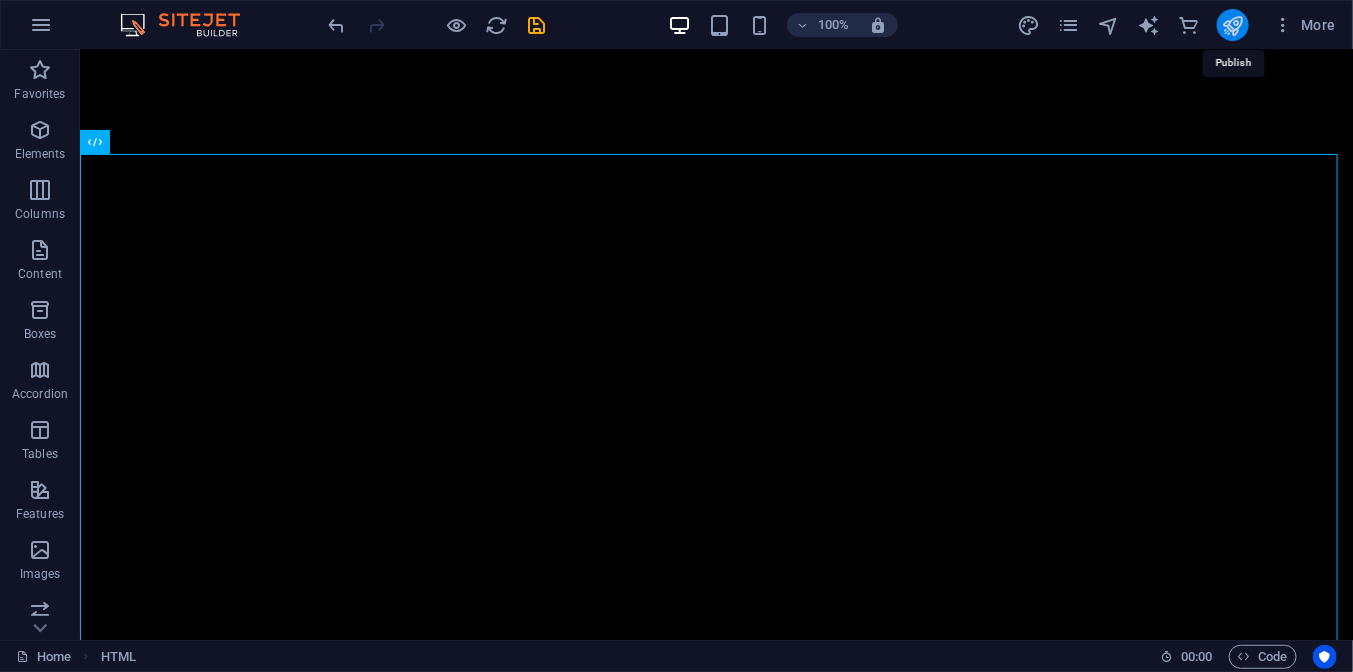 click at bounding box center (1232, 25) 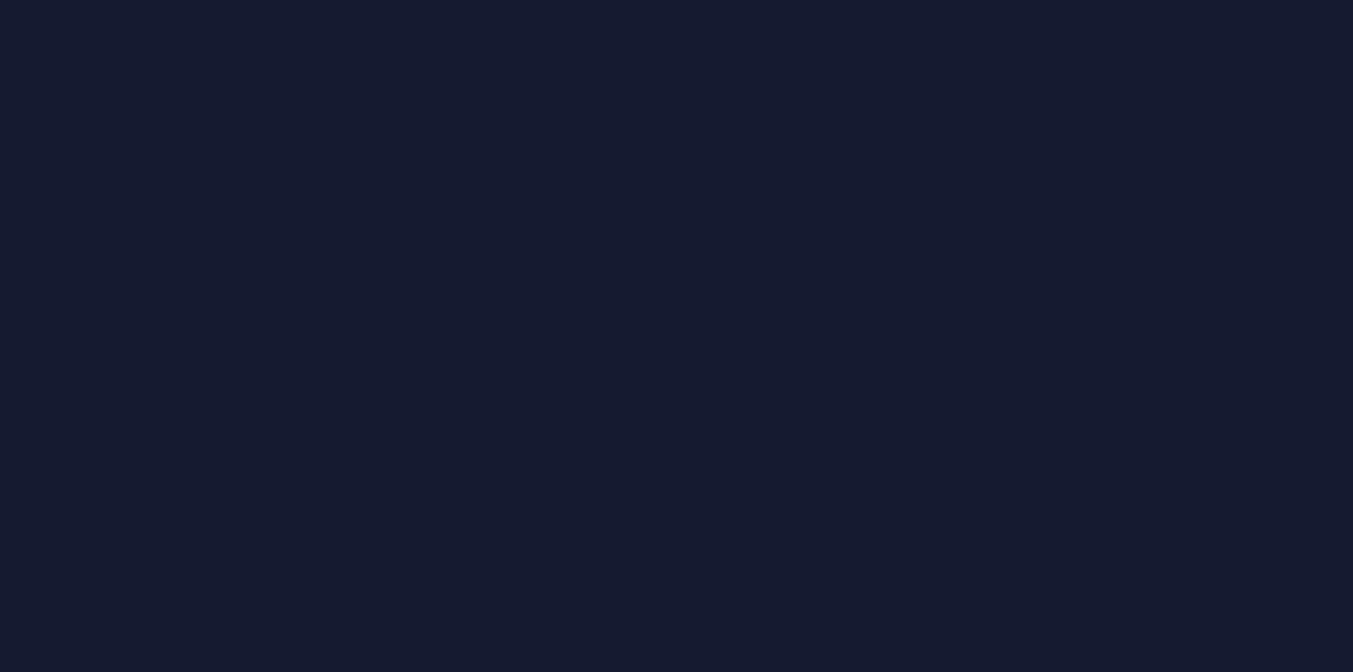 scroll, scrollTop: 0, scrollLeft: 0, axis: both 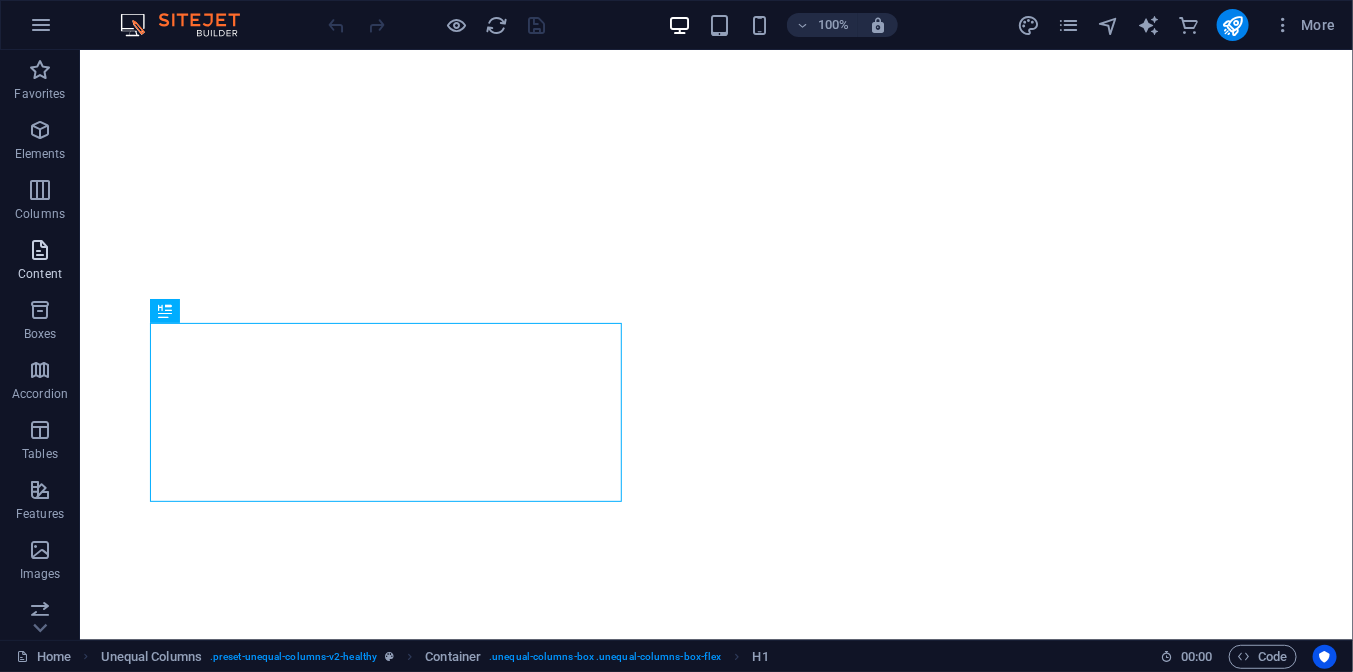 click at bounding box center (40, 250) 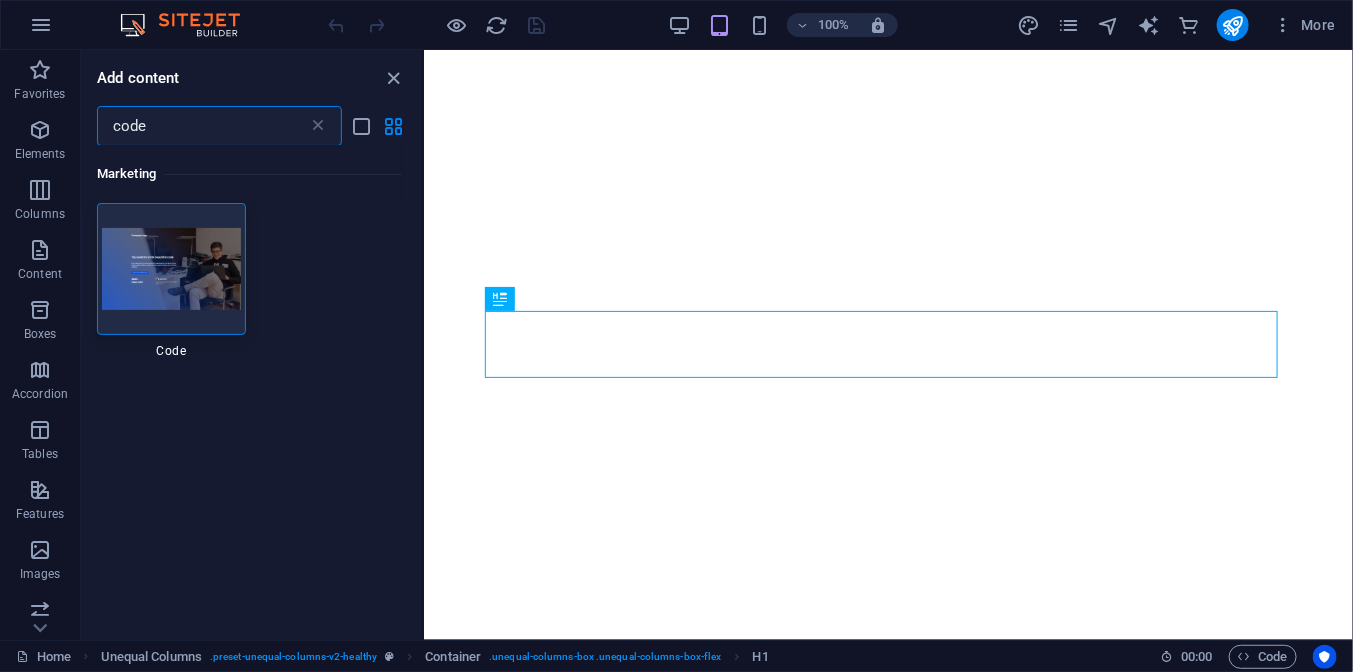 scroll, scrollTop: 0, scrollLeft: 0, axis: both 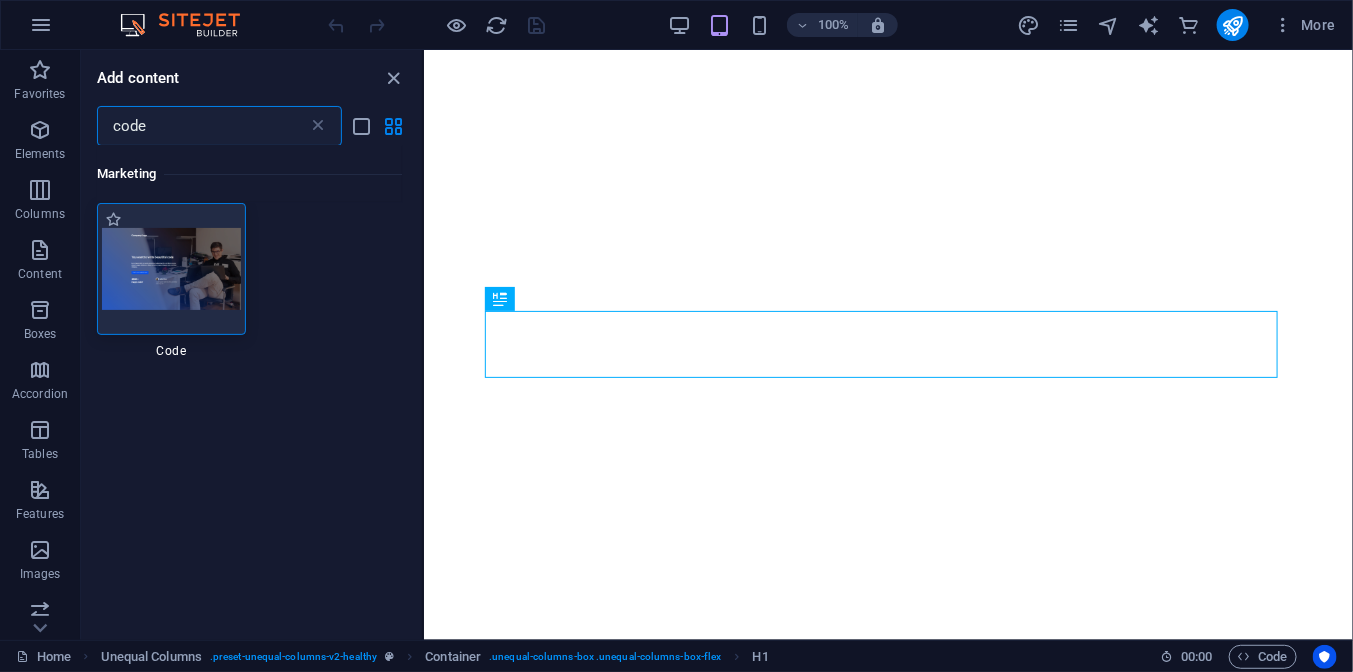 type on "code" 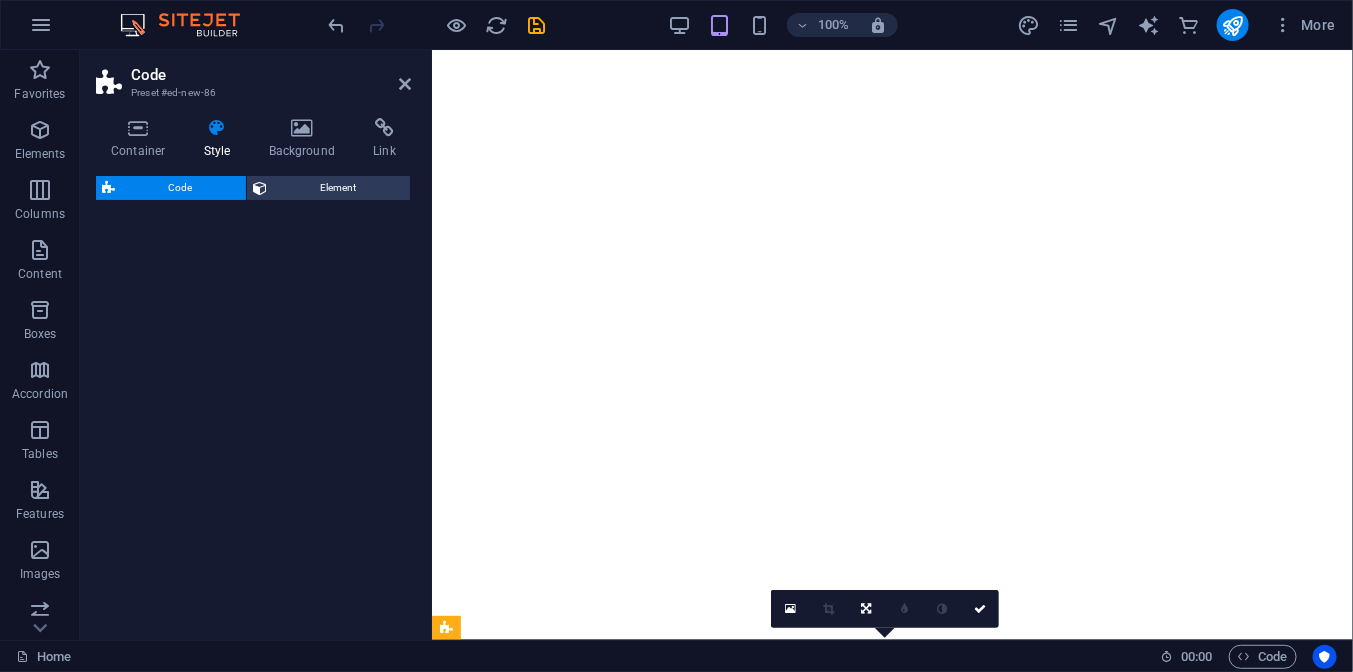 select on "%" 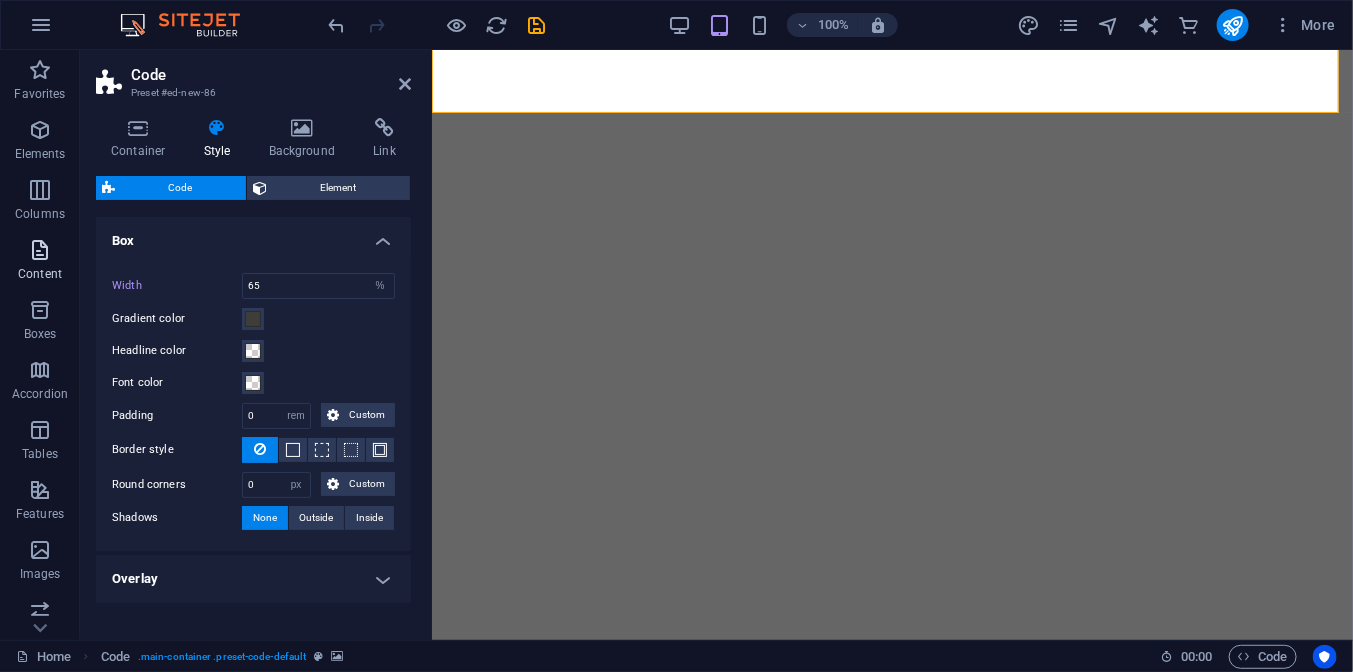click on "Content" at bounding box center (40, 274) 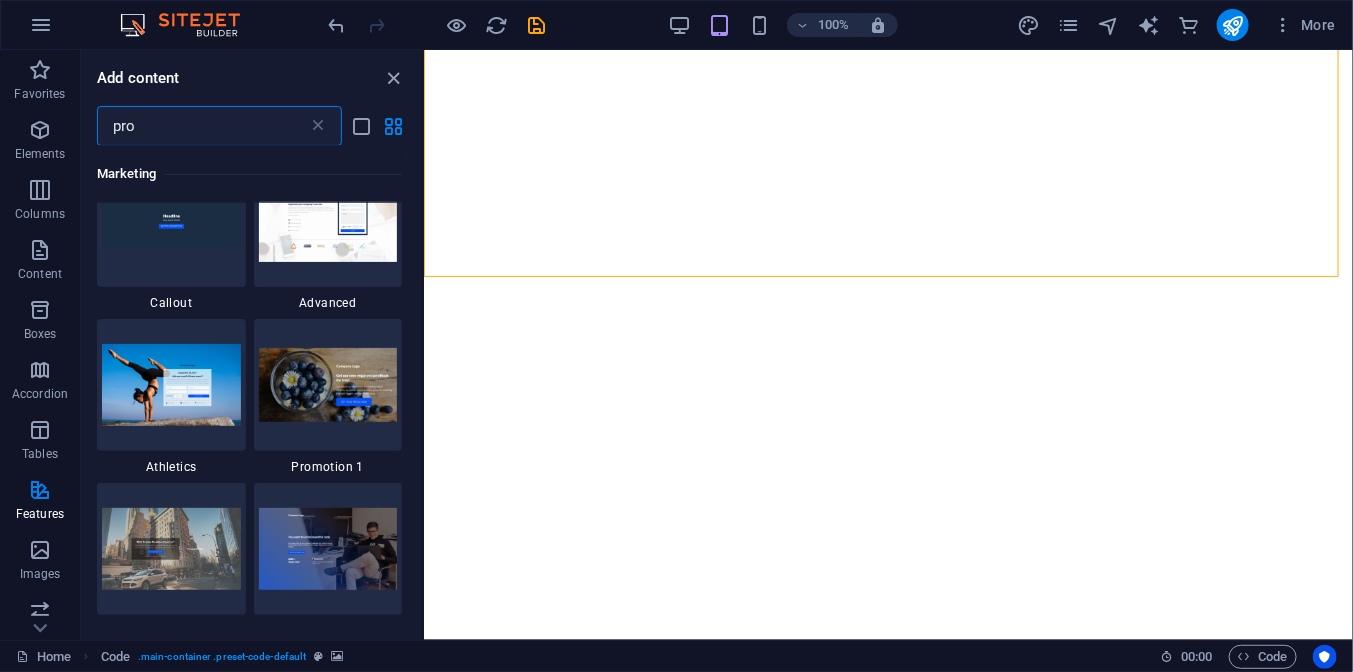 scroll, scrollTop: 0, scrollLeft: 0, axis: both 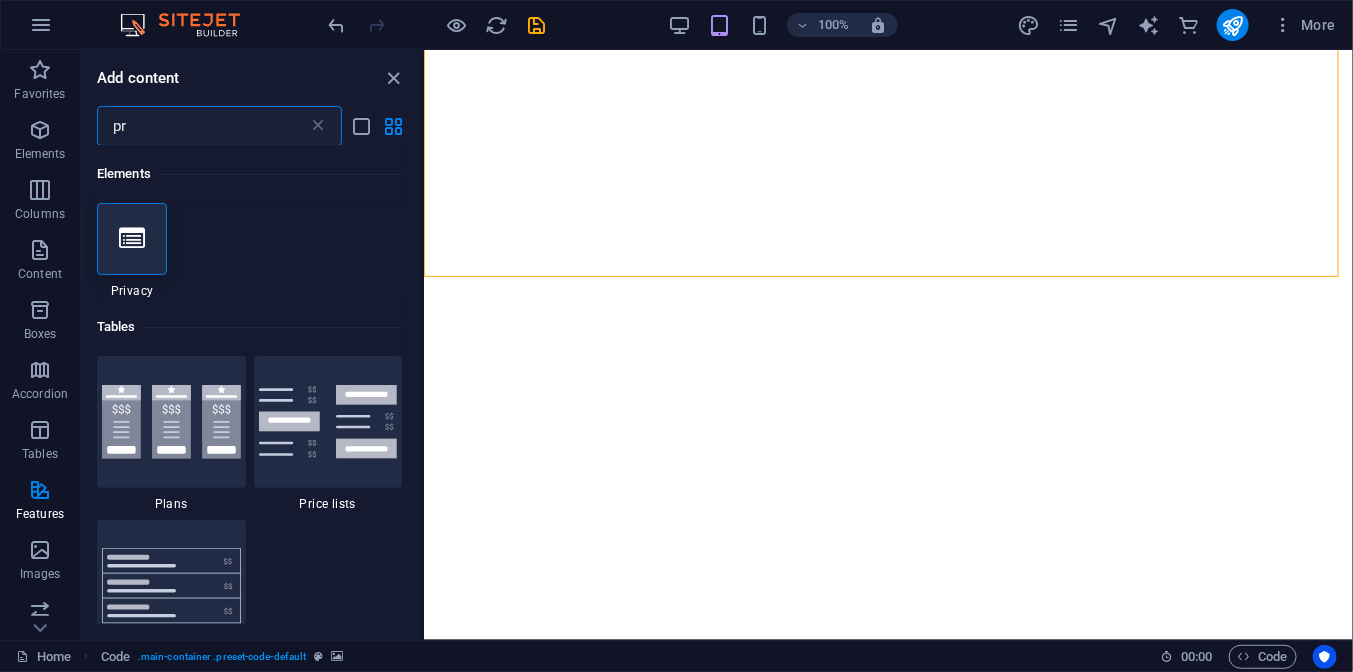 type on "p" 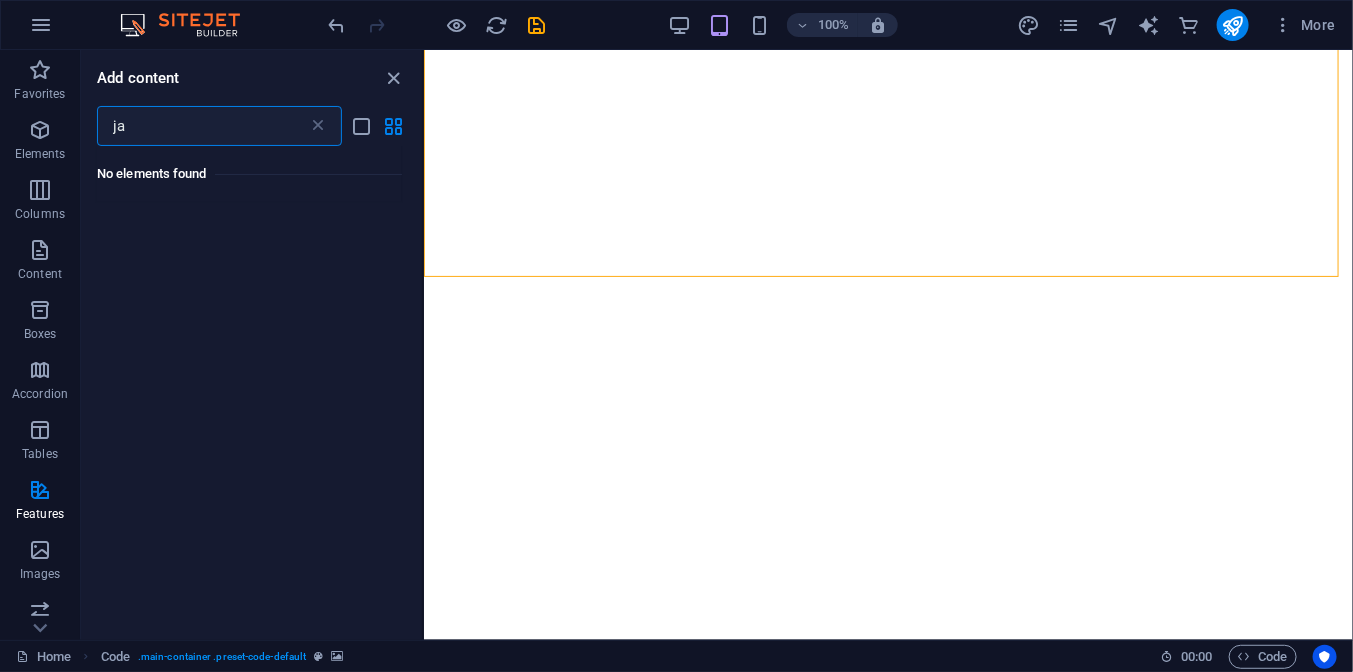 type on "j" 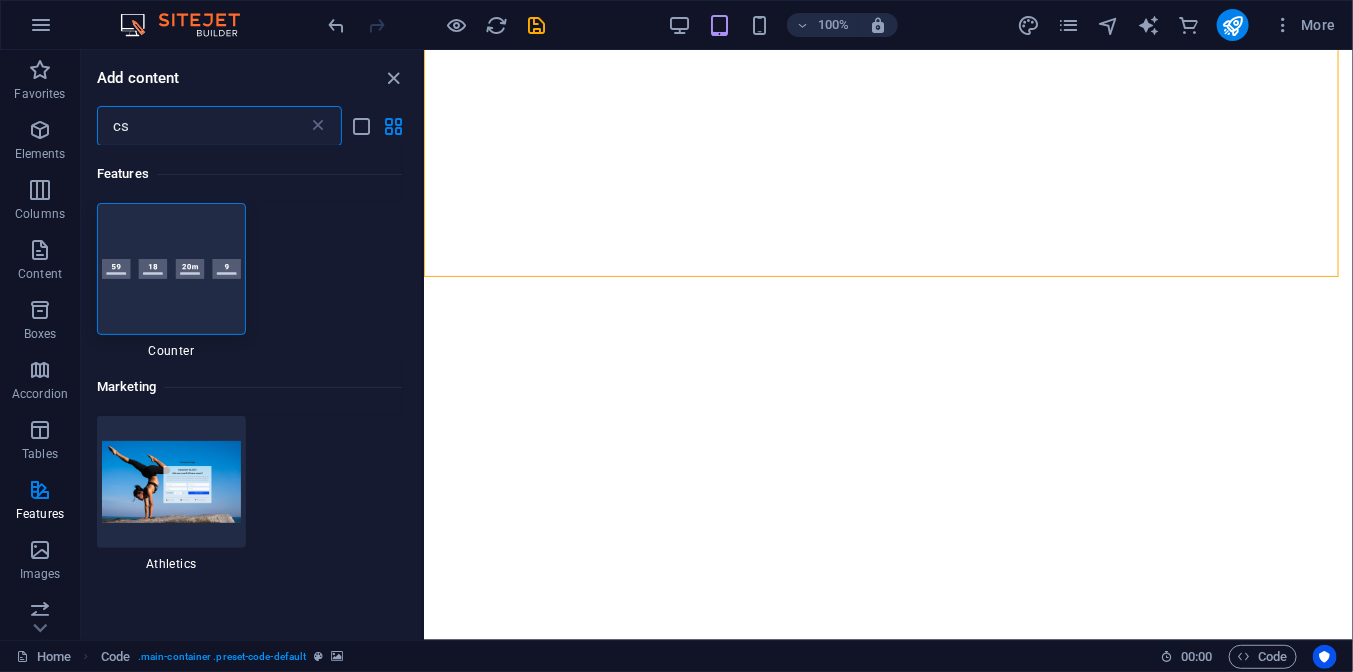 type on "c" 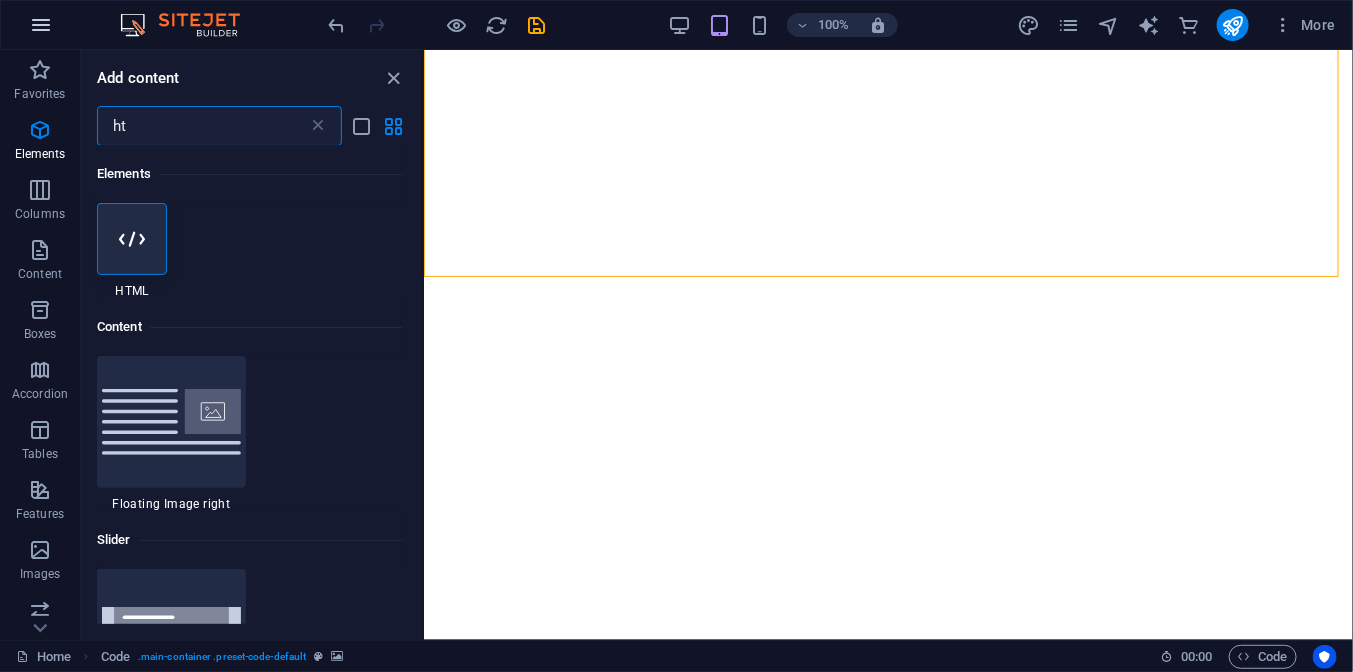 type on "ht" 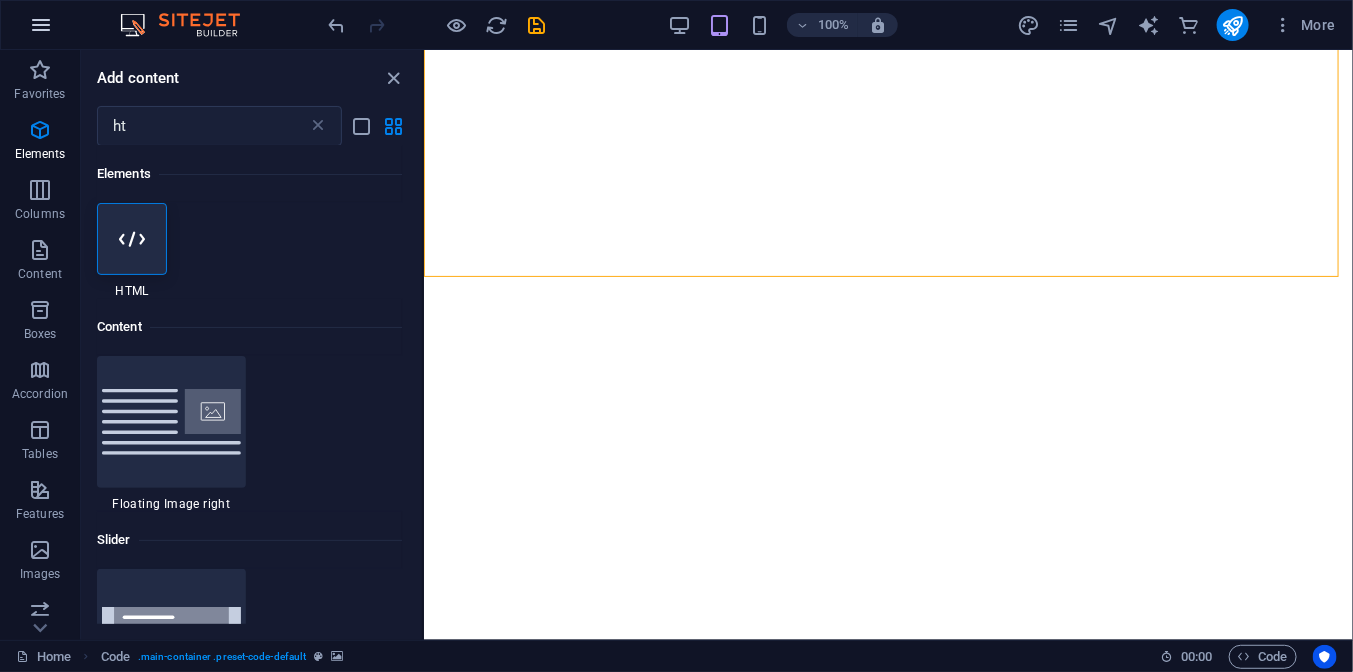 click at bounding box center [41, 25] 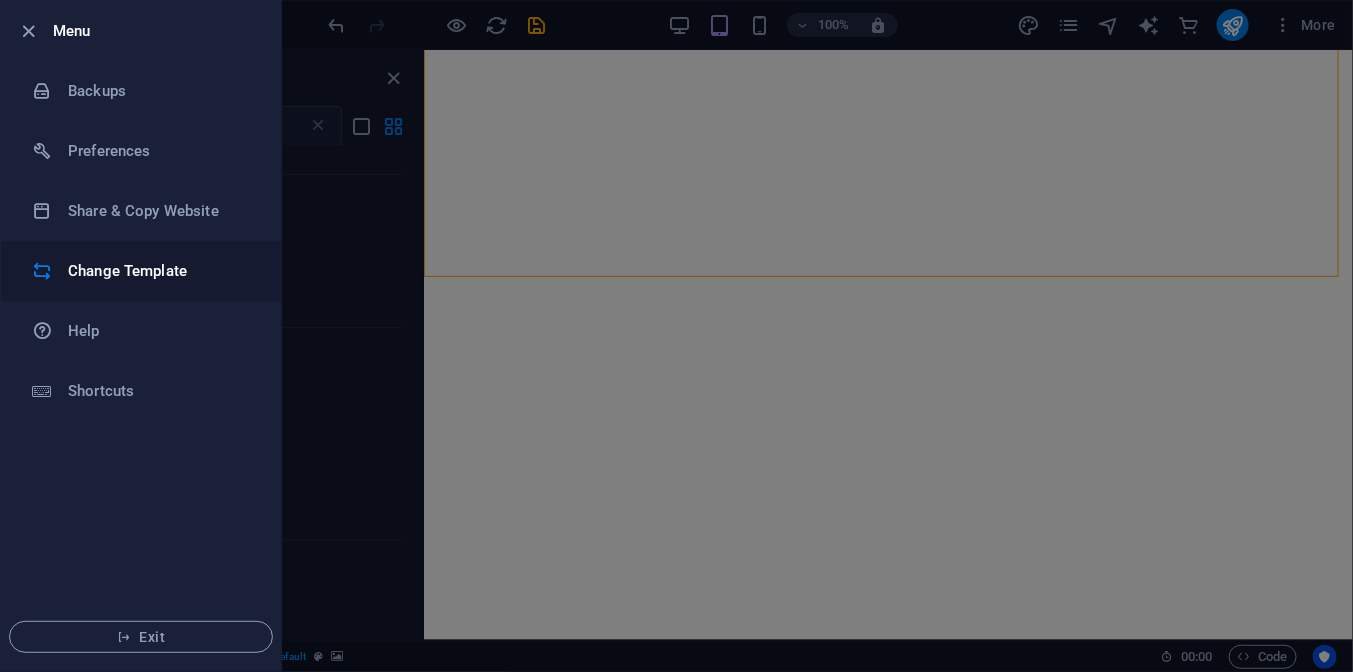 click on "Change Template" at bounding box center [141, 271] 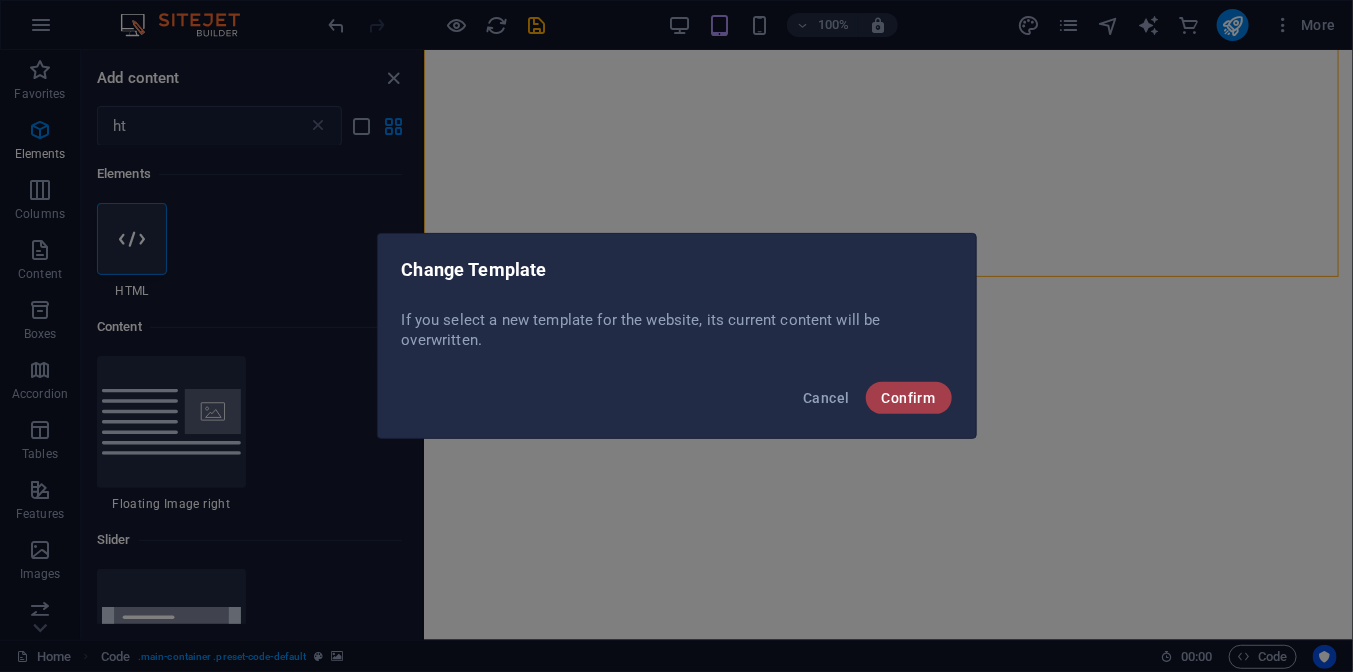 click on "Confirm" at bounding box center [909, 398] 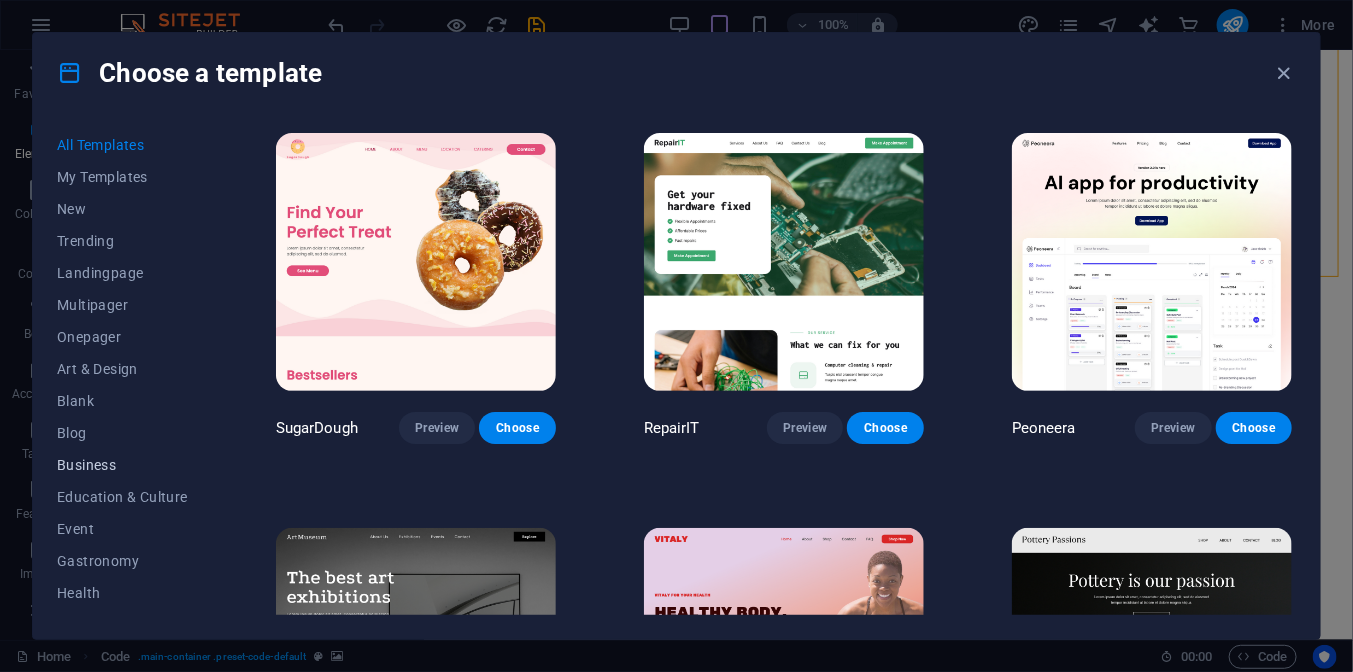 scroll, scrollTop: 100, scrollLeft: 0, axis: vertical 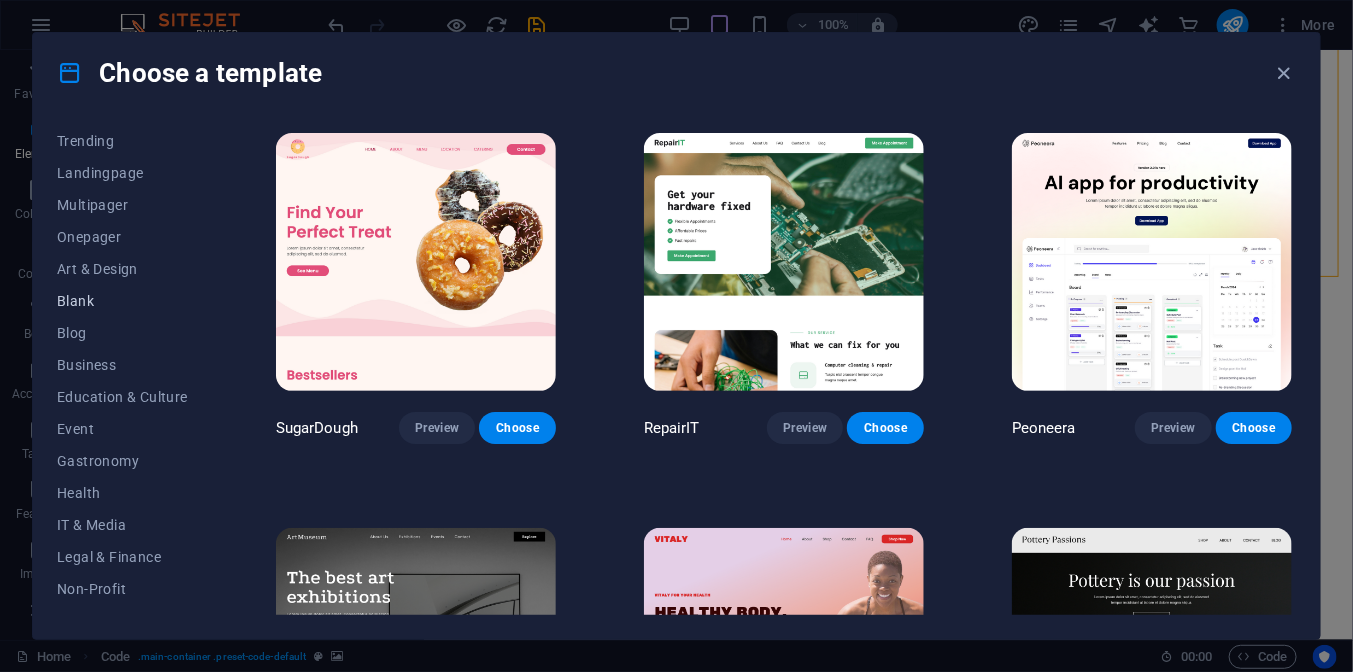 click on "Blank" at bounding box center [122, 301] 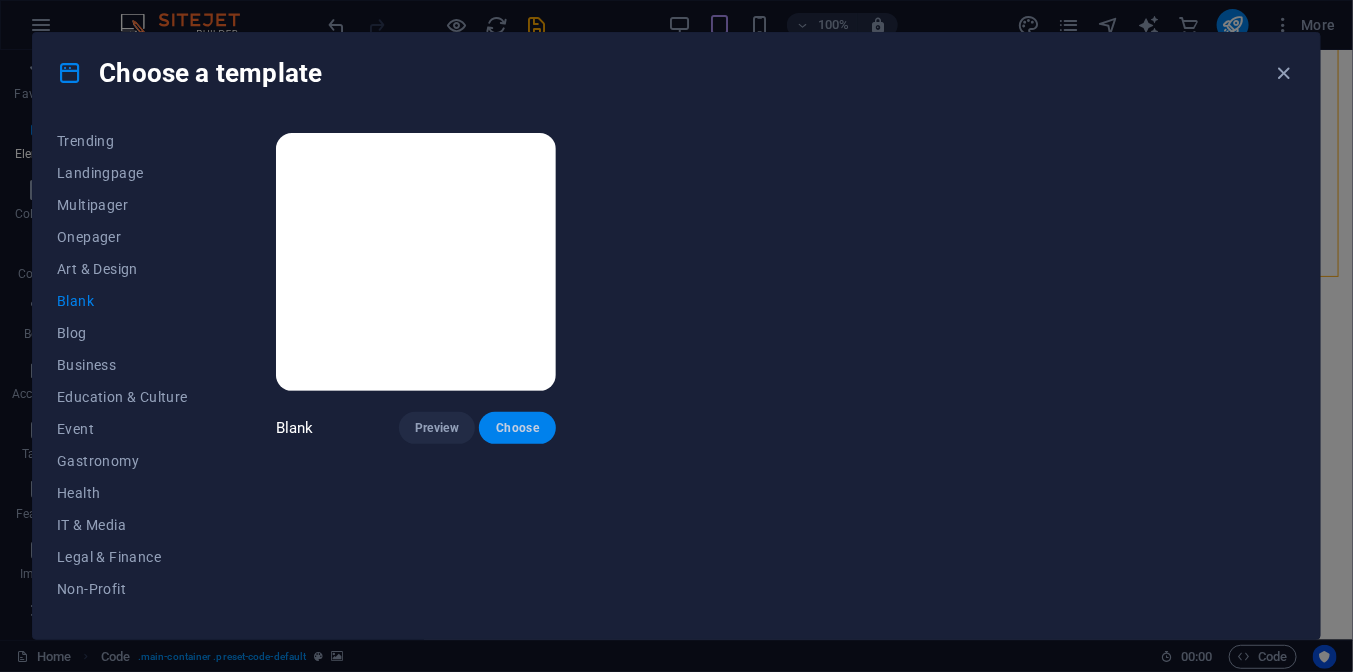 click on "Choose" at bounding box center (517, 428) 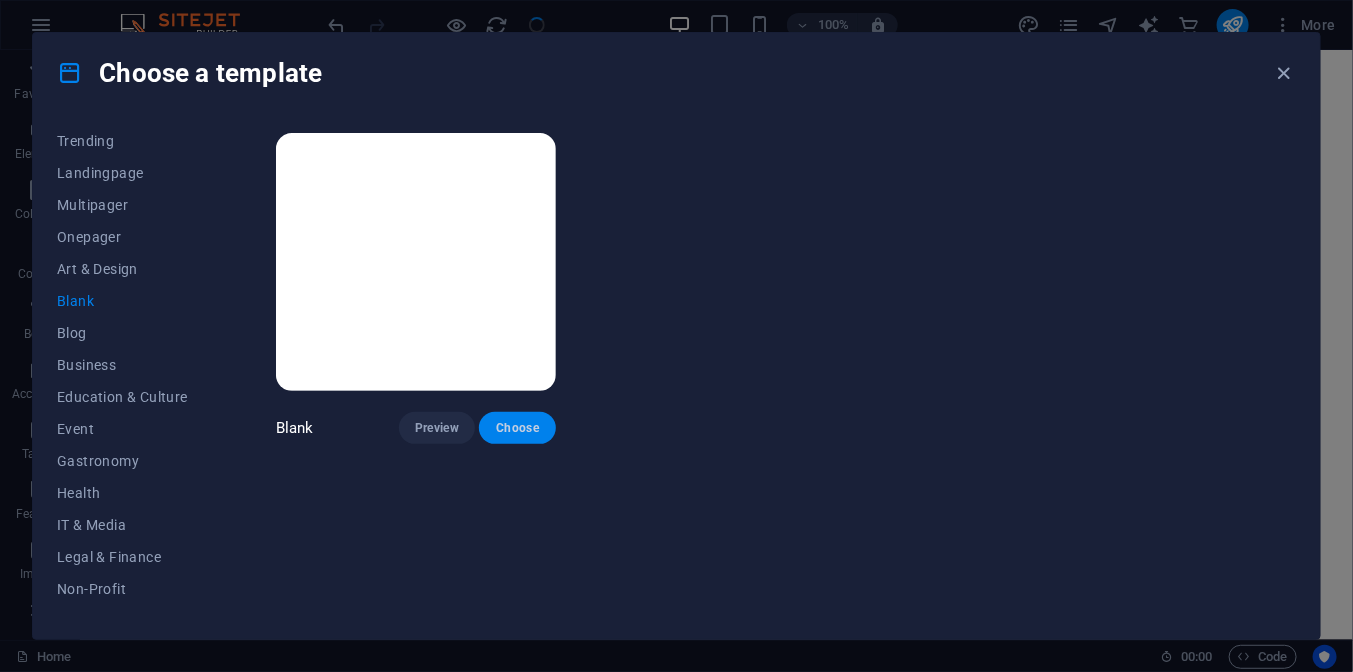 click on "Choose" at bounding box center [517, 428] 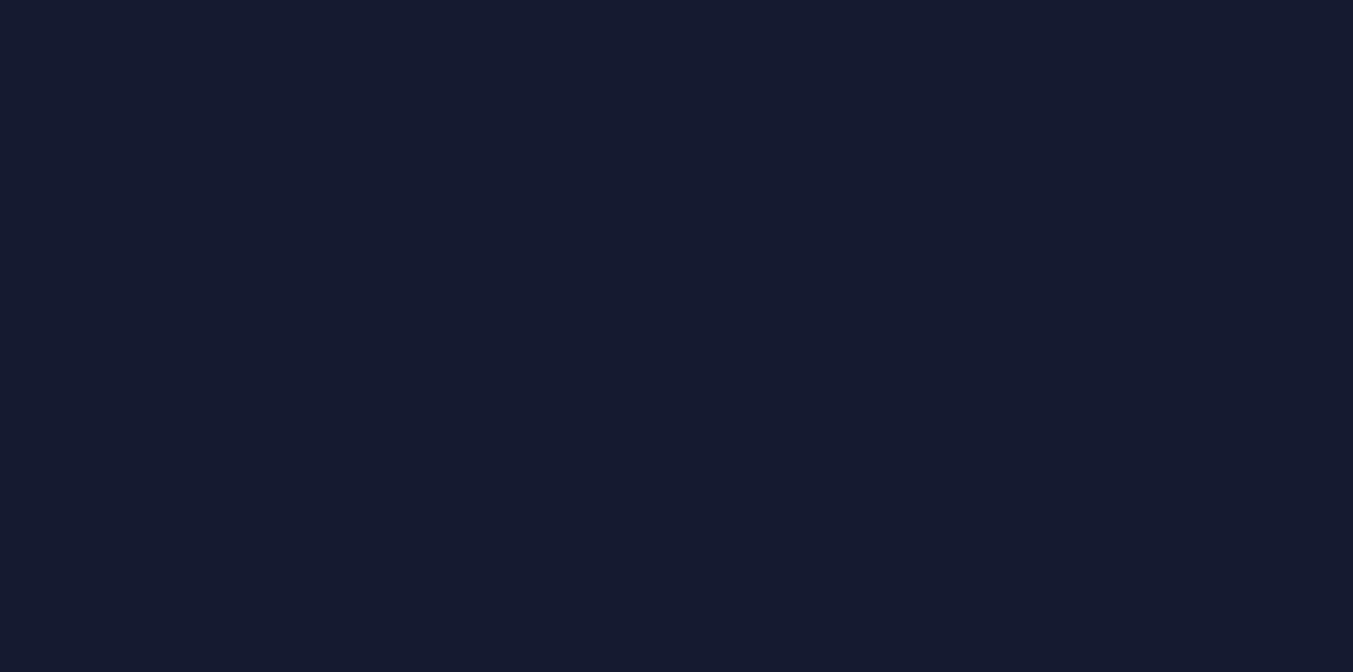 scroll, scrollTop: 0, scrollLeft: 0, axis: both 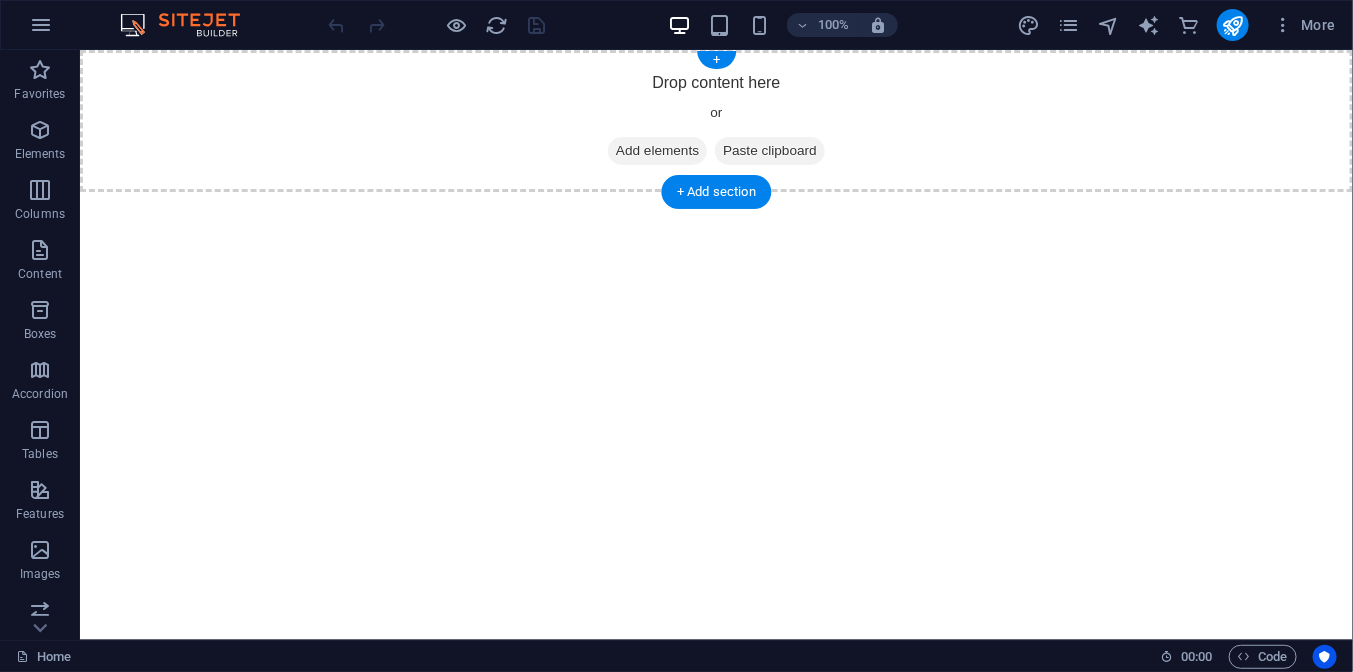click on "Paste clipboard" at bounding box center (769, 150) 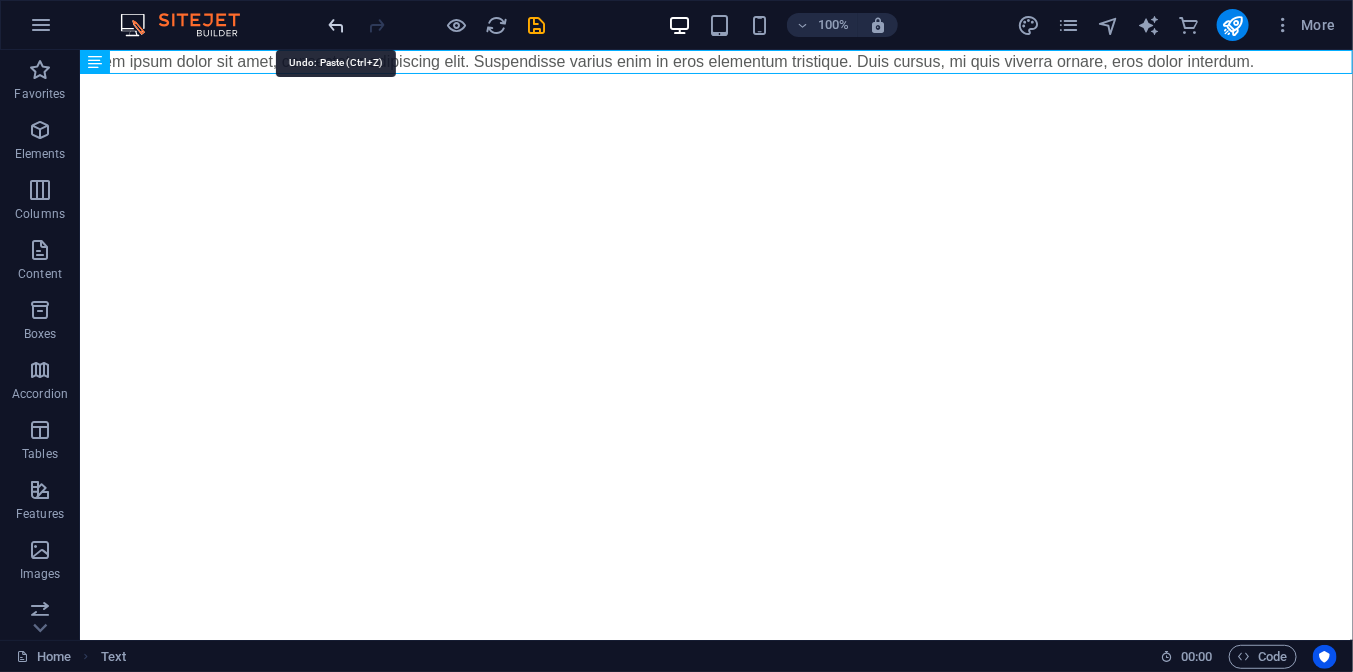 click at bounding box center (337, 25) 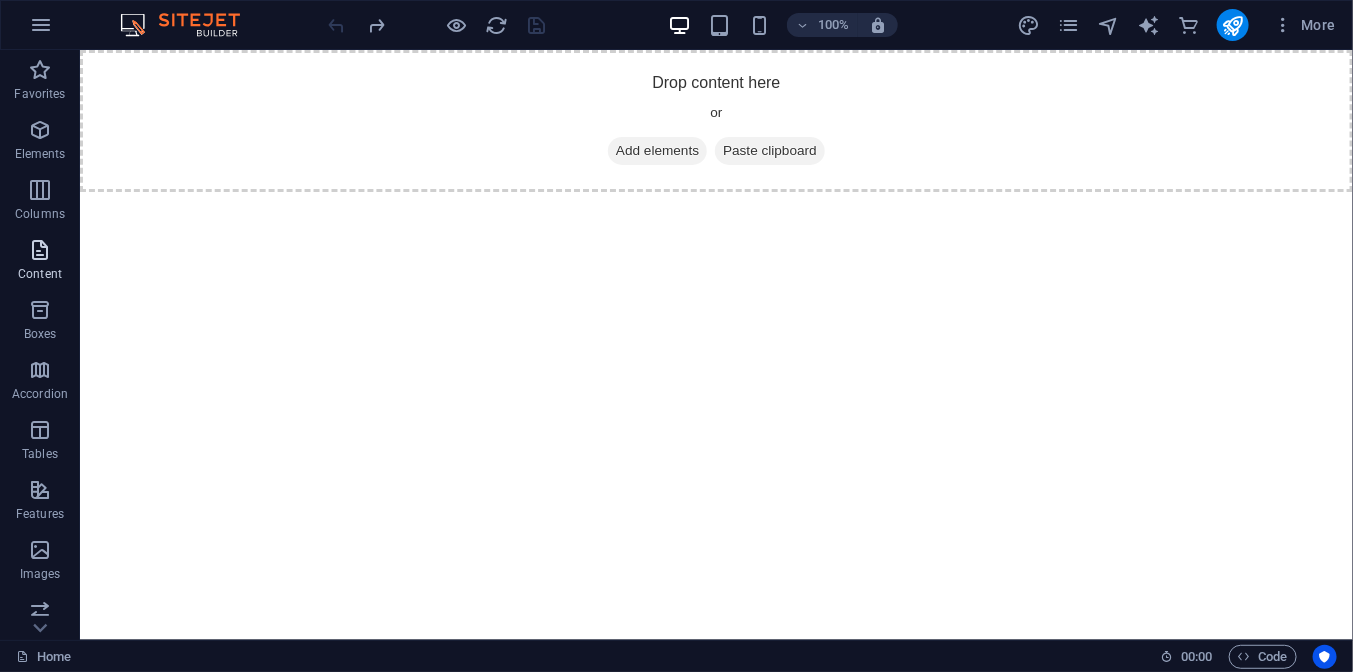 click at bounding box center (40, 250) 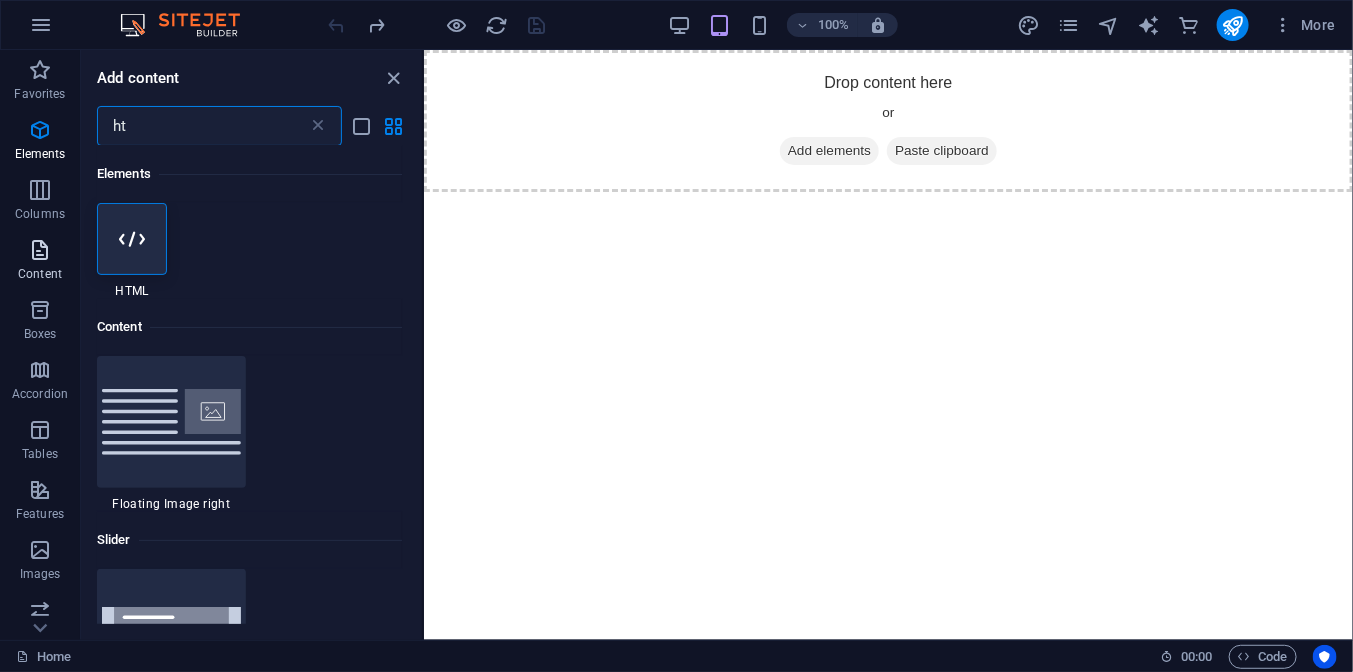 scroll, scrollTop: 0, scrollLeft: 0, axis: both 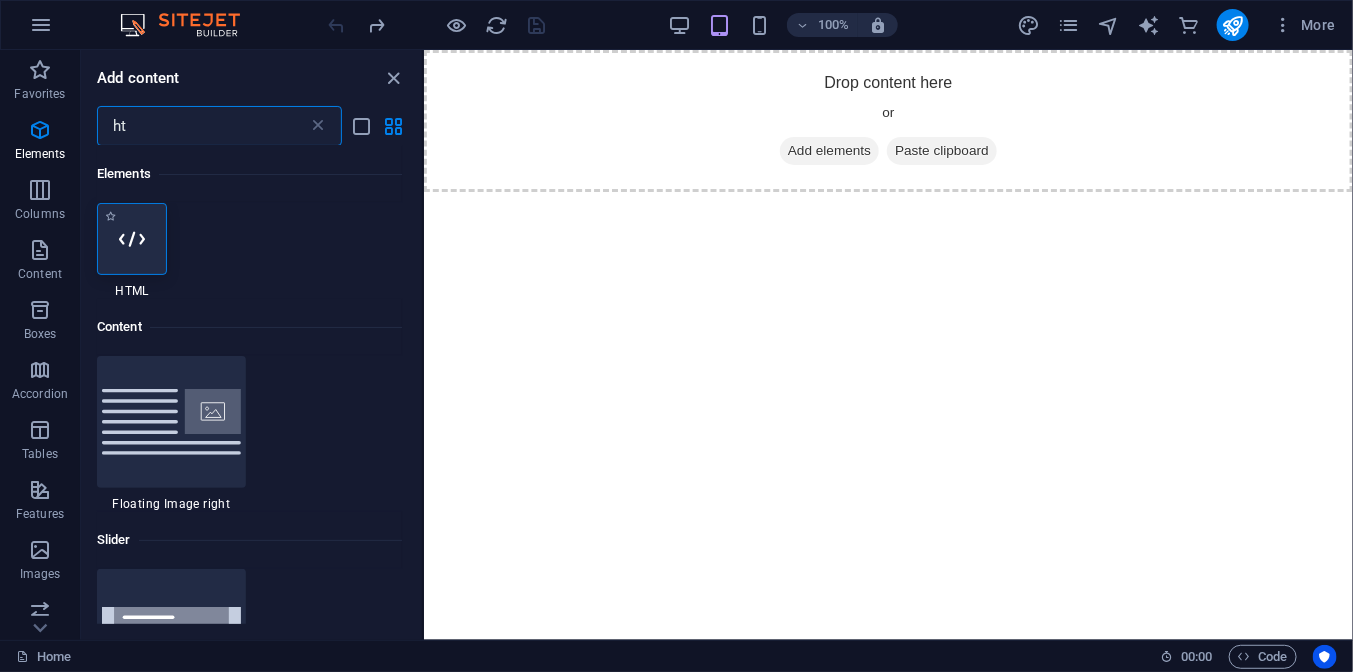 type on "ht" 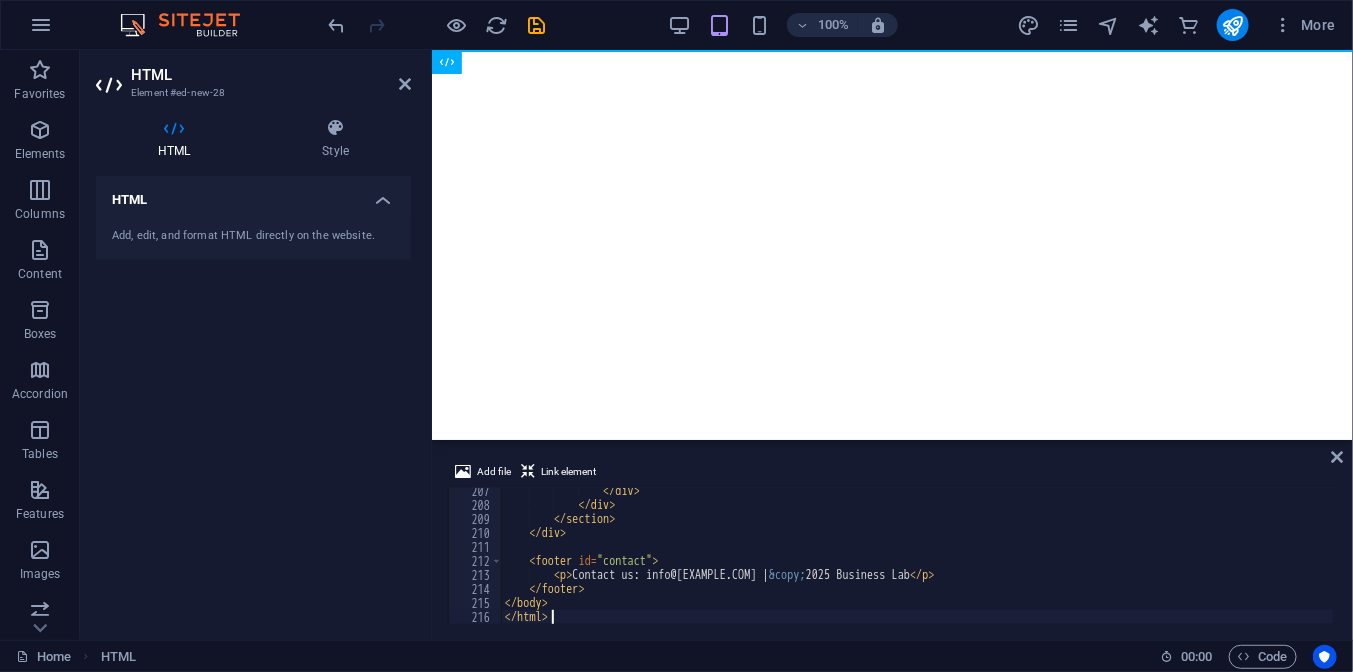 scroll, scrollTop: 2888, scrollLeft: 0, axis: vertical 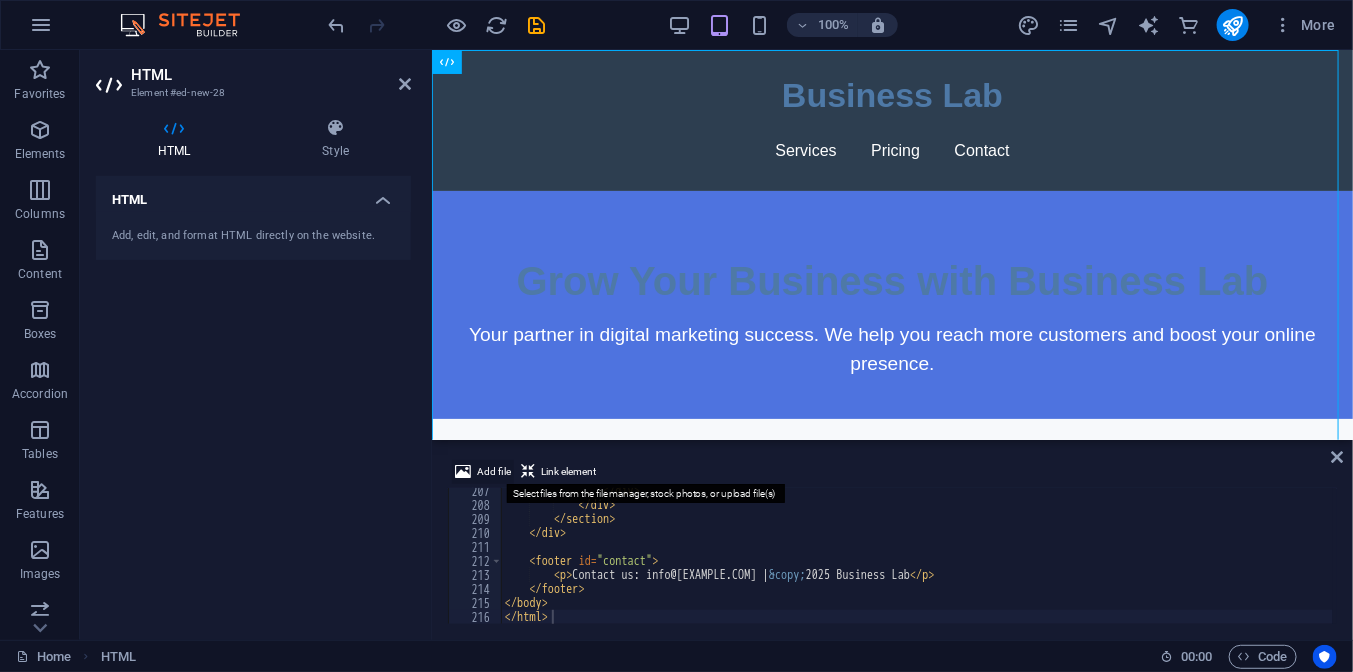 click on "Add file" at bounding box center [494, 472] 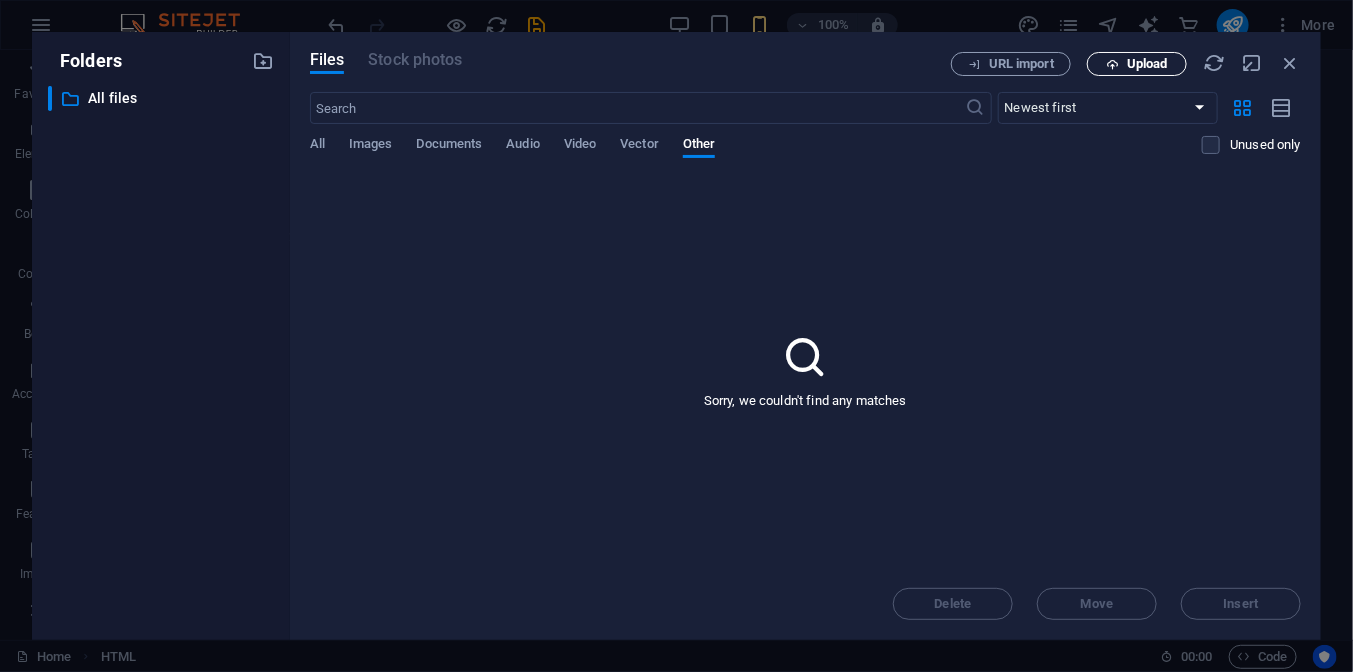 click on "Upload" at bounding box center [1147, 64] 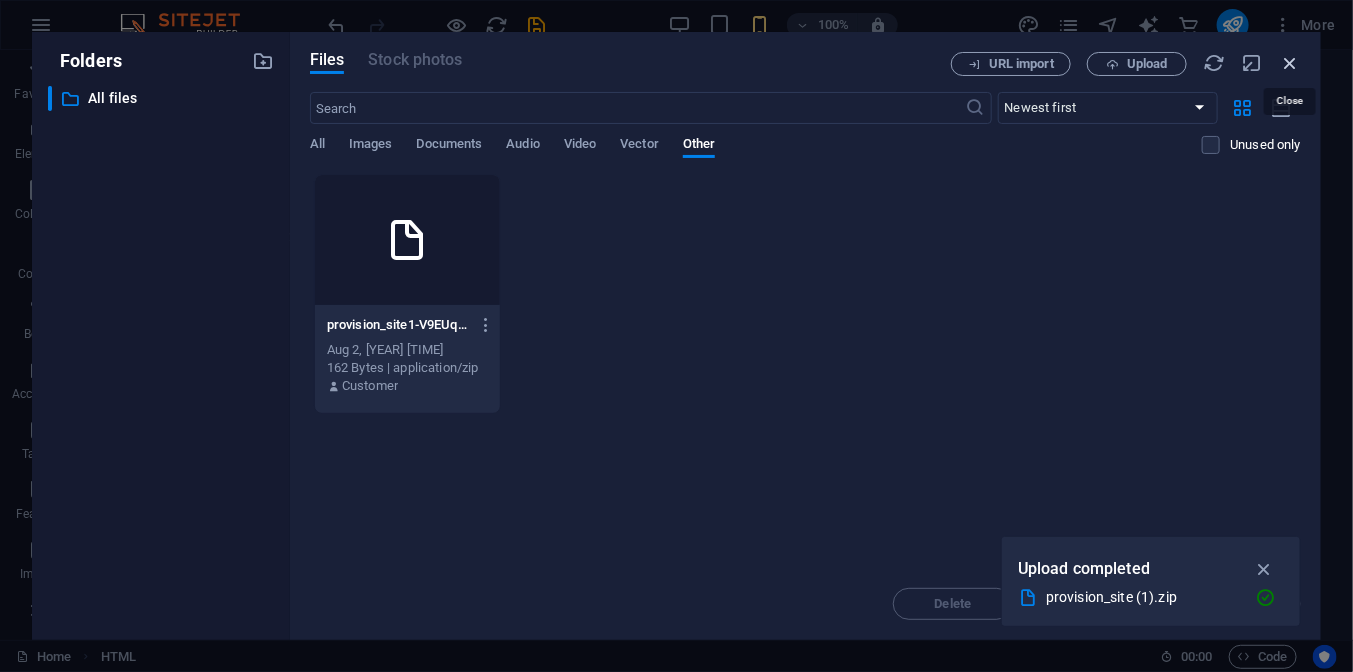 click at bounding box center [1290, 63] 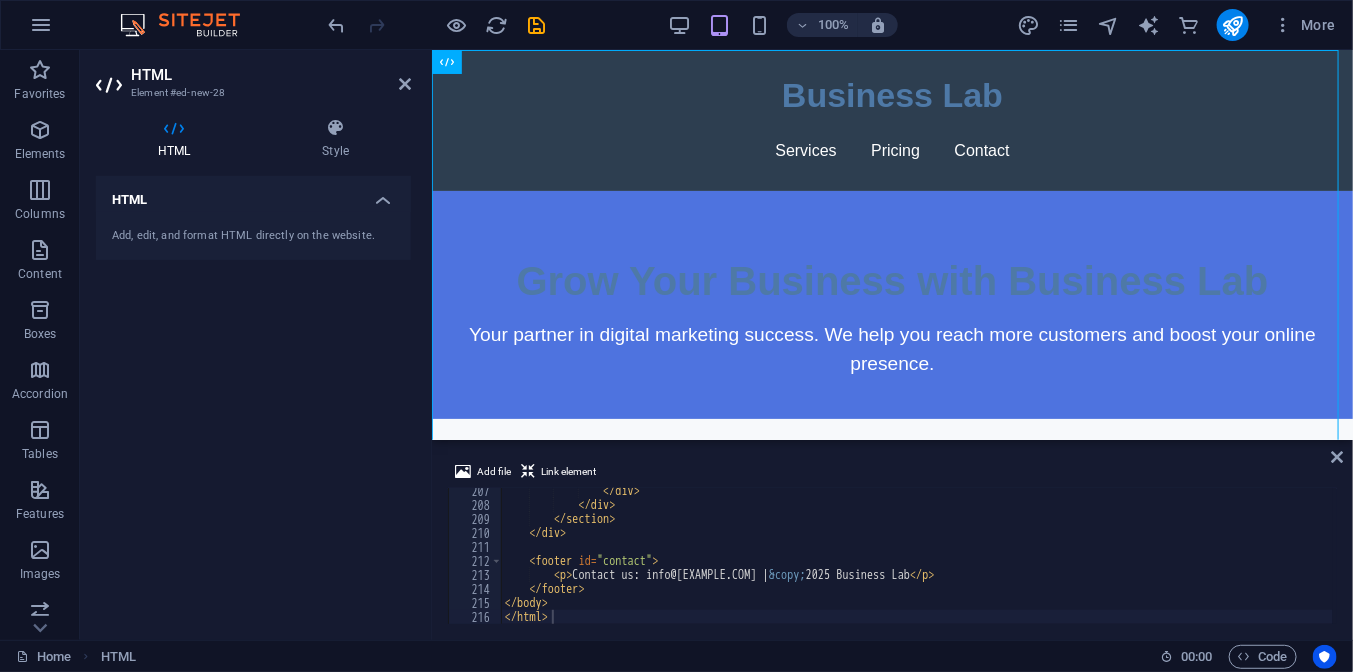 click on "100% More" at bounding box center [676, 25] 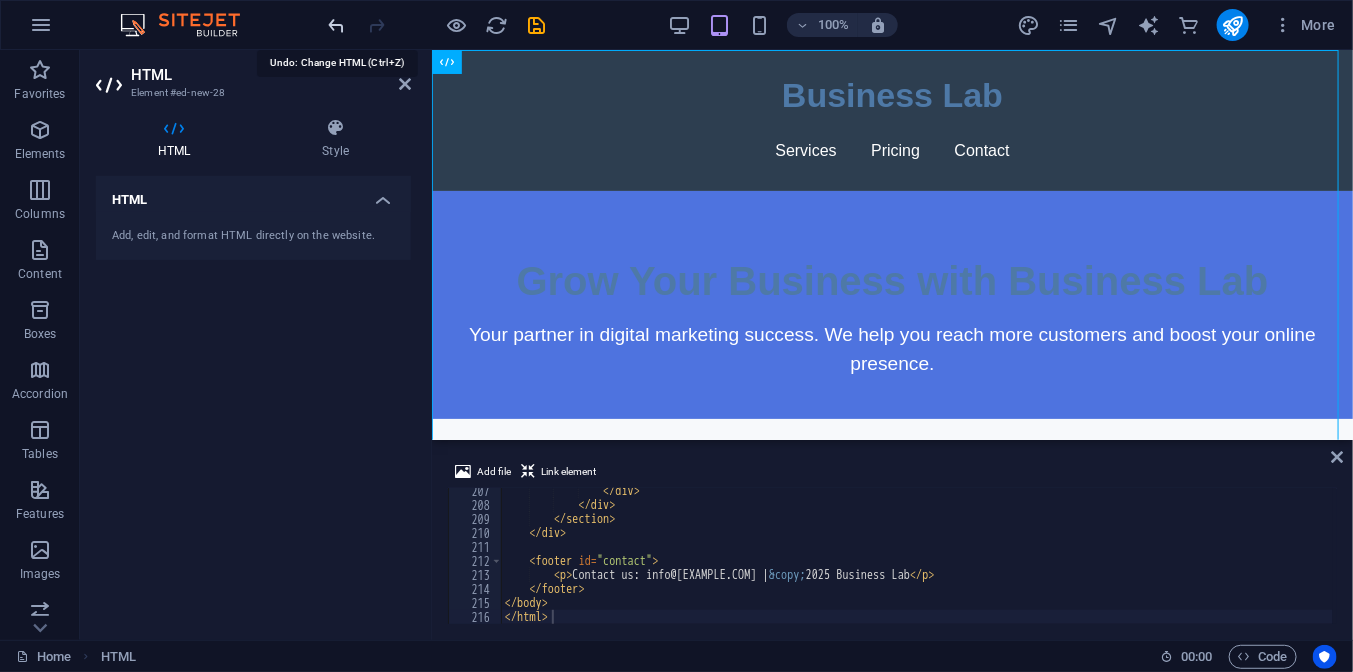 click at bounding box center (337, 25) 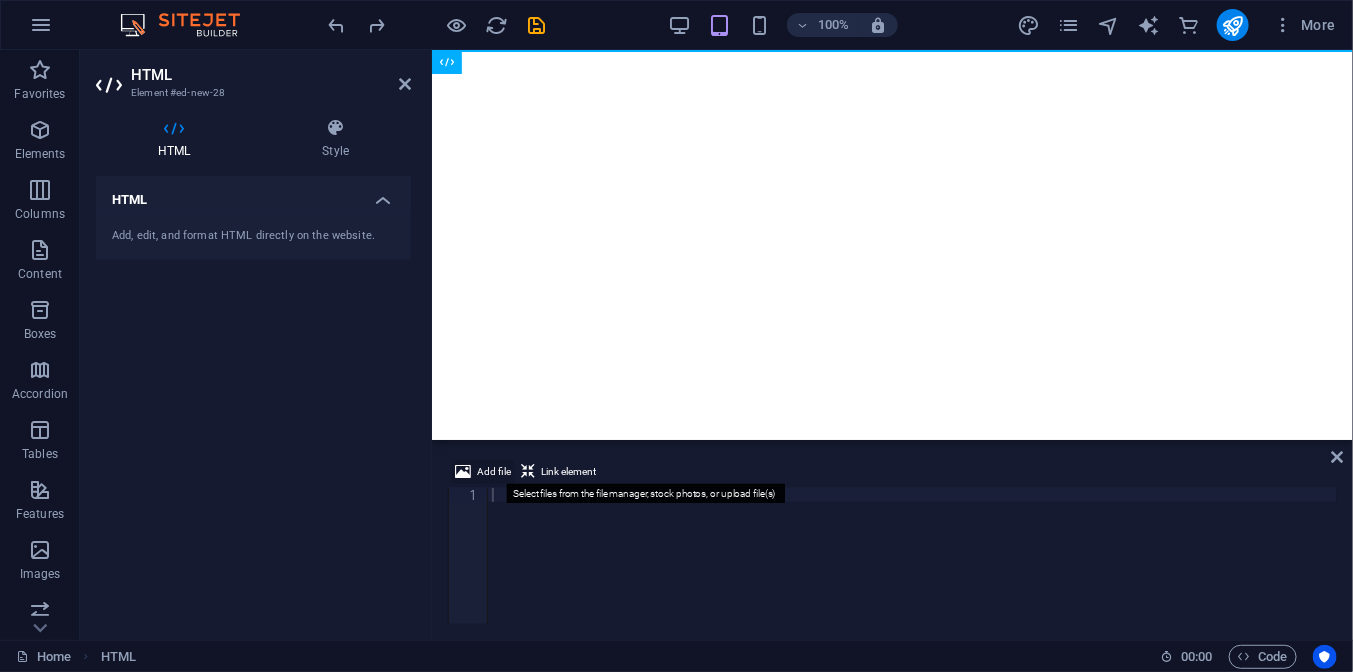 click on "Add file" at bounding box center [494, 472] 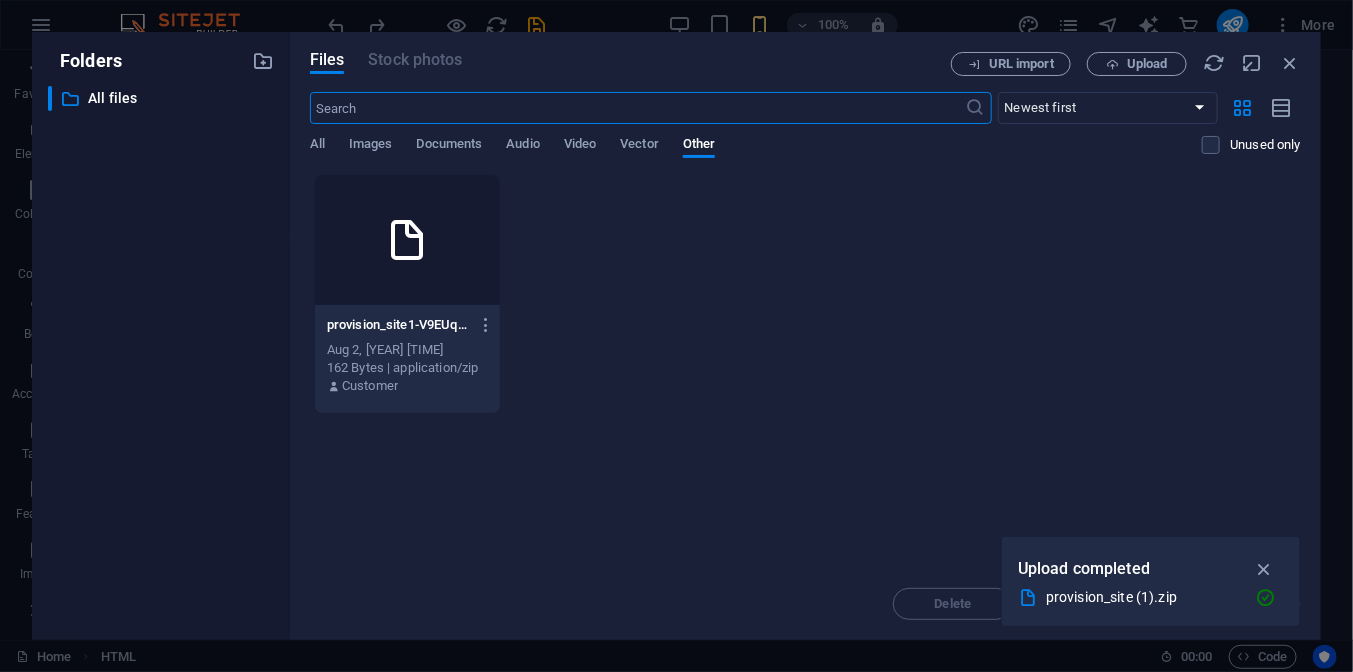 click at bounding box center (407, 240) 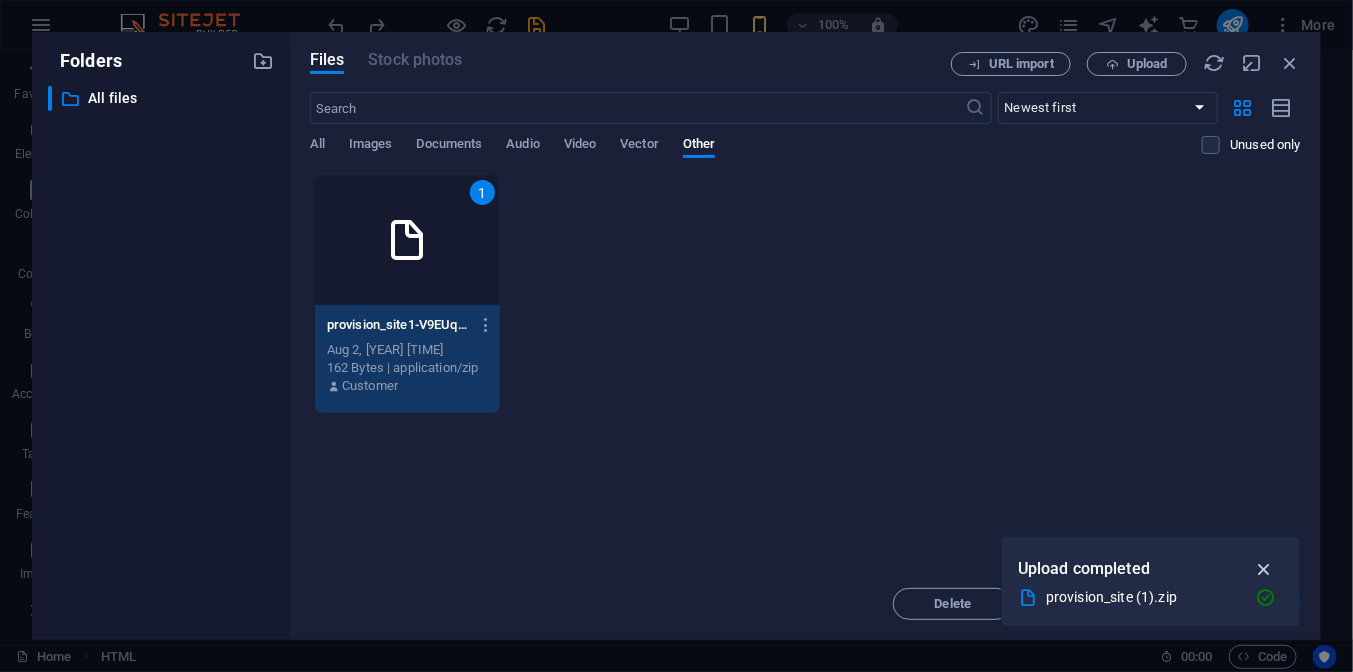 click at bounding box center [1264, 569] 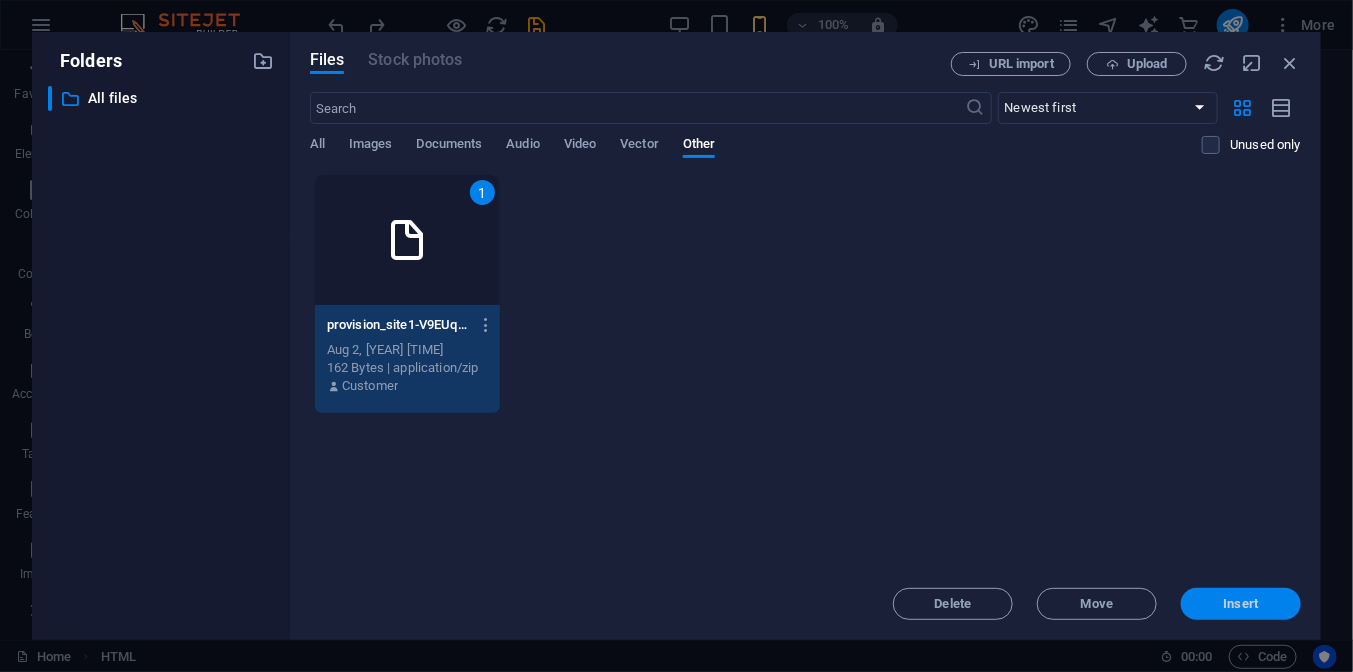 click on "Insert" at bounding box center [1241, 604] 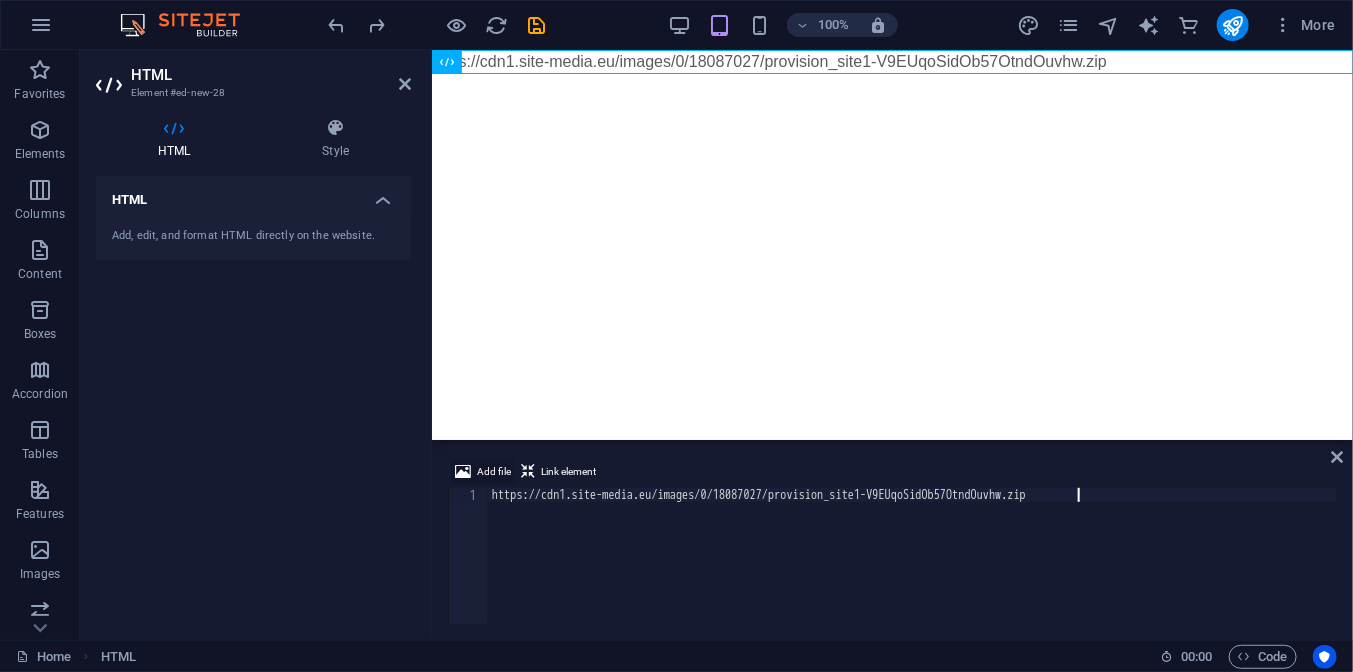 click on "Add file" at bounding box center [494, 472] 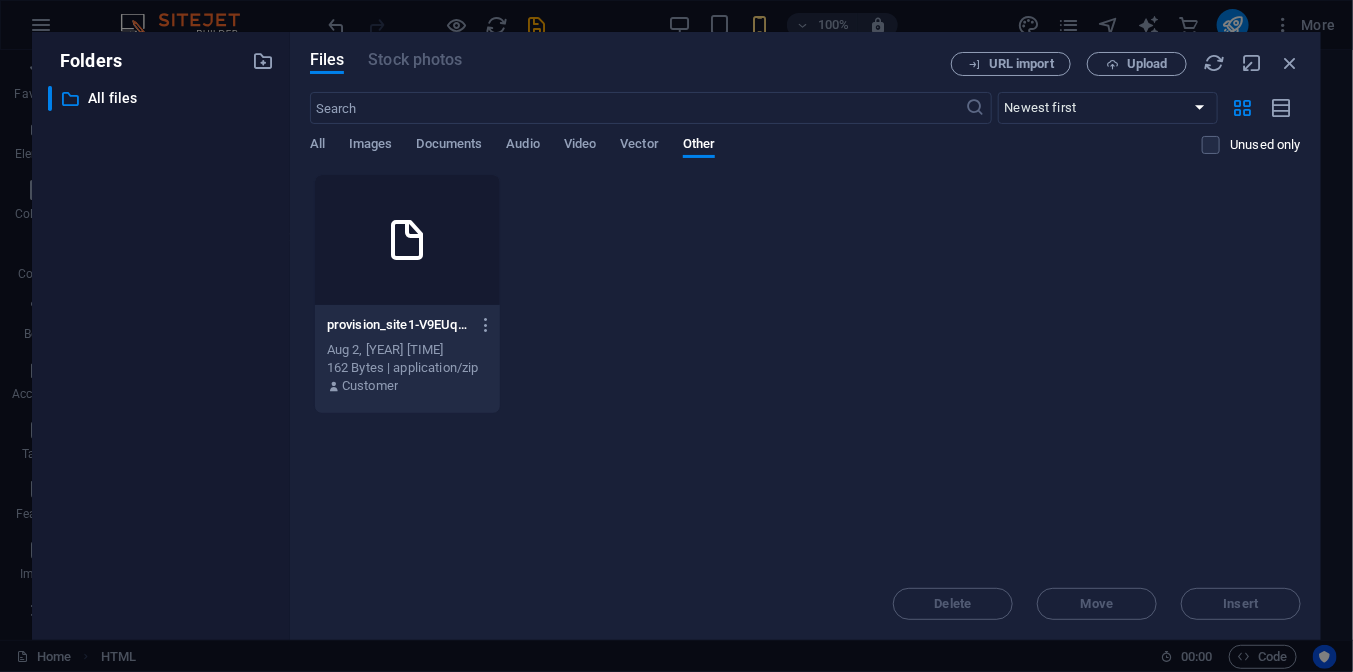 click at bounding box center [407, 240] 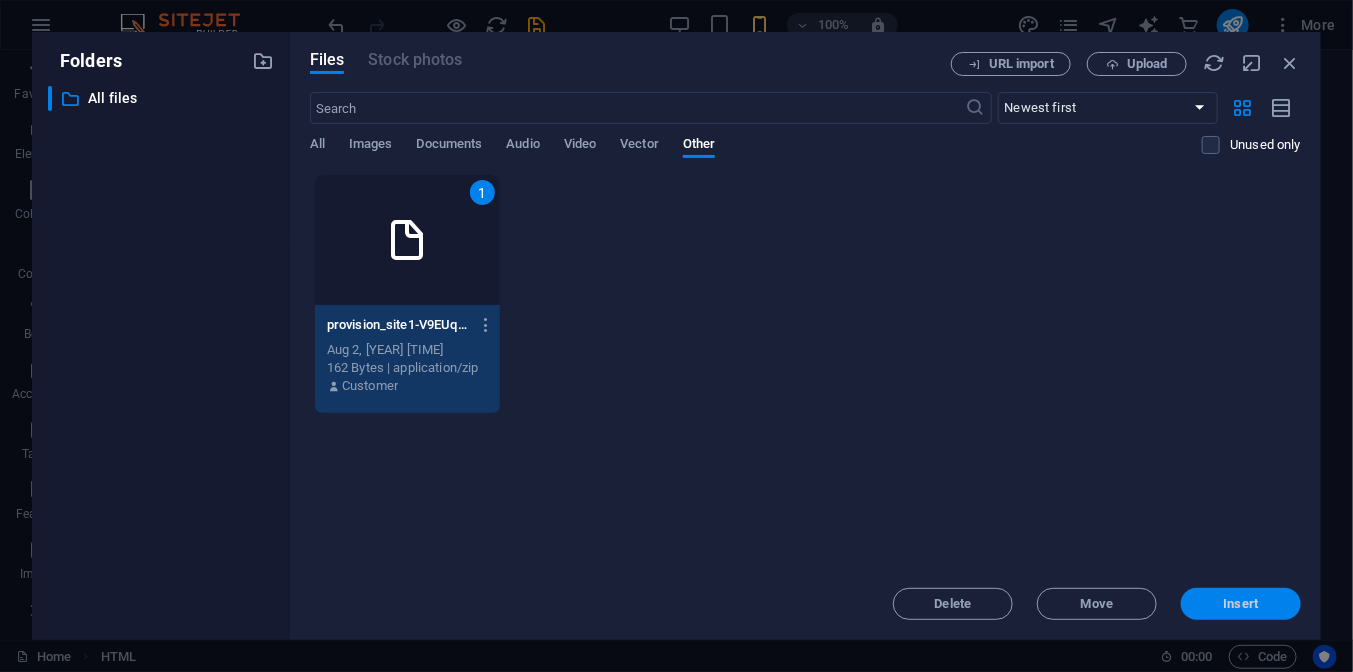 click on "Insert" at bounding box center [1241, 604] 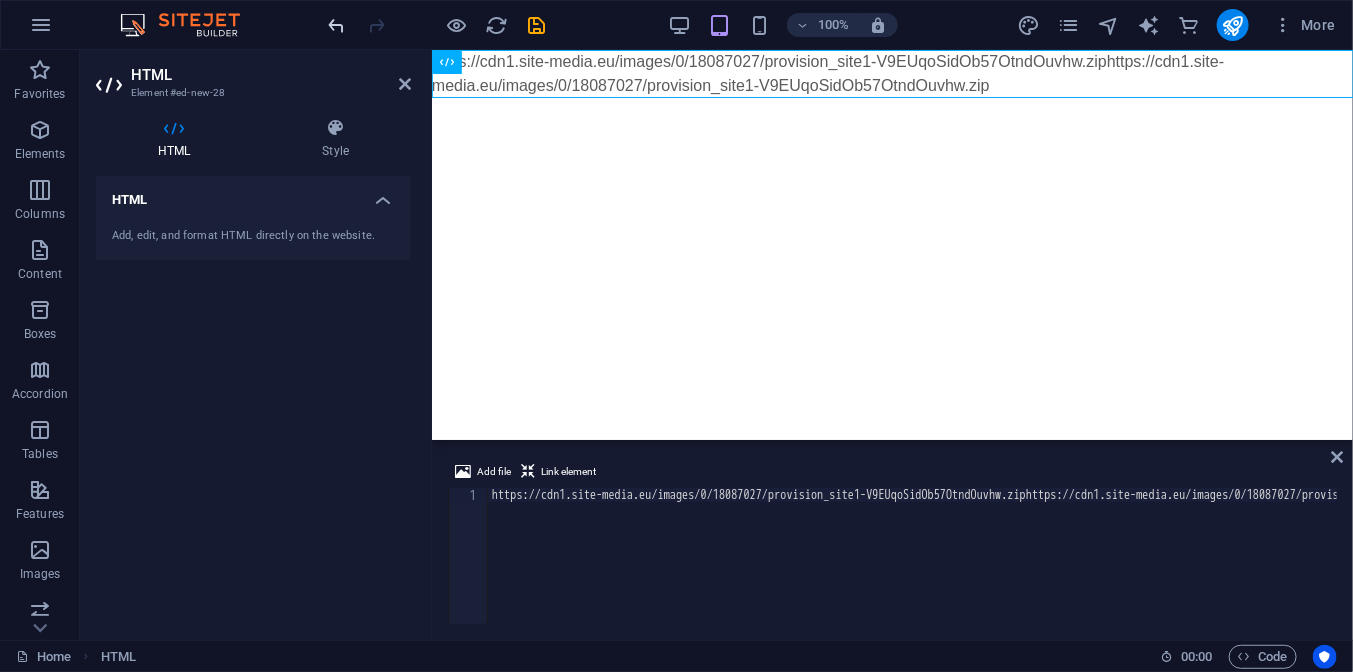 click at bounding box center (337, 25) 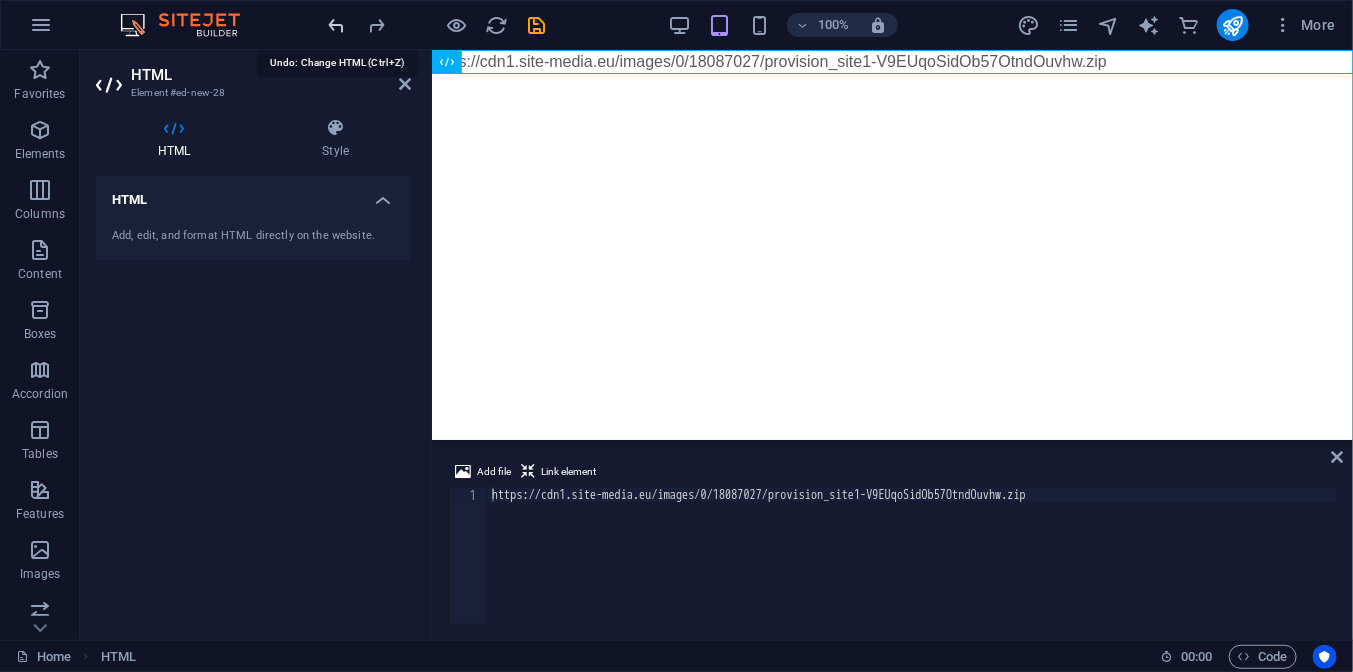 click at bounding box center [337, 25] 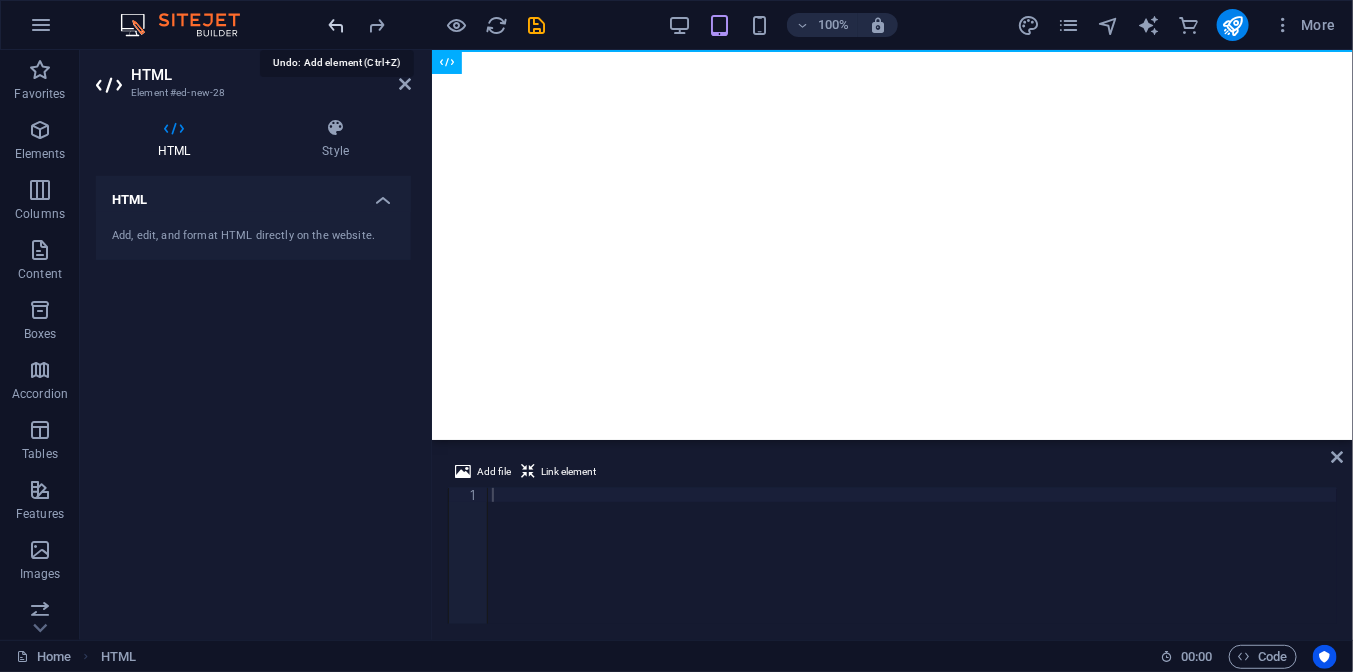 click at bounding box center (337, 25) 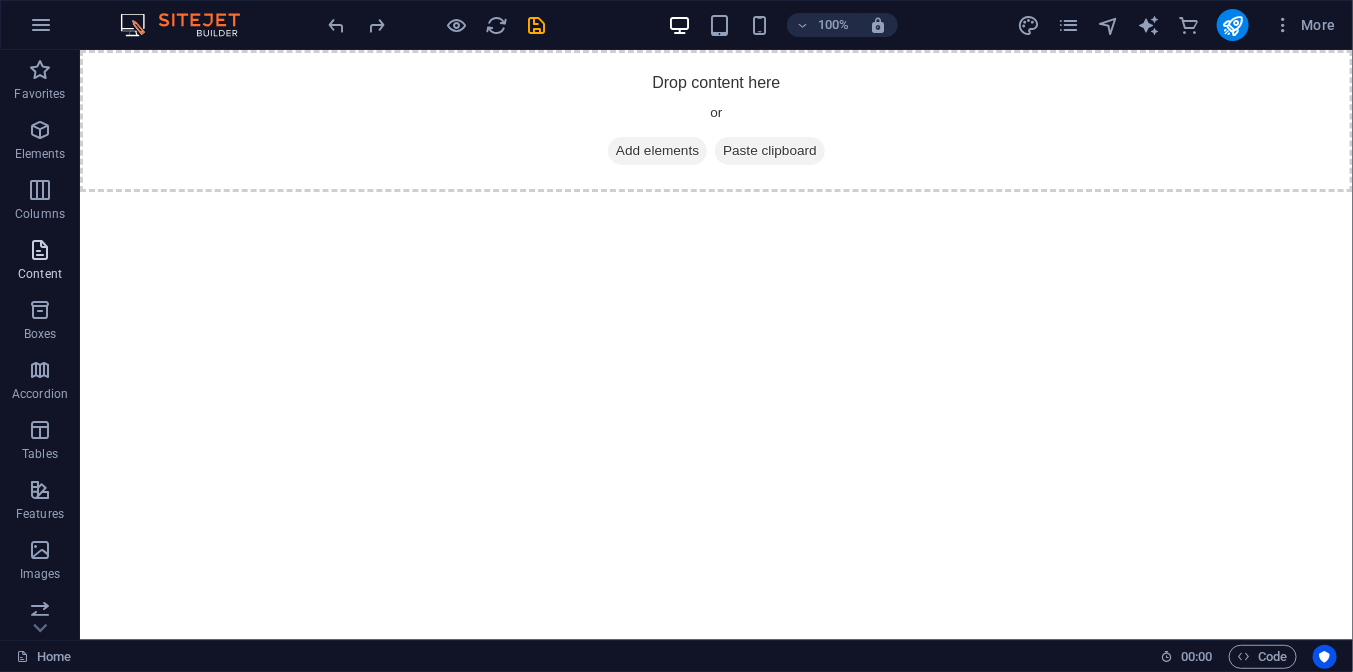 click on "Content" at bounding box center (40, 274) 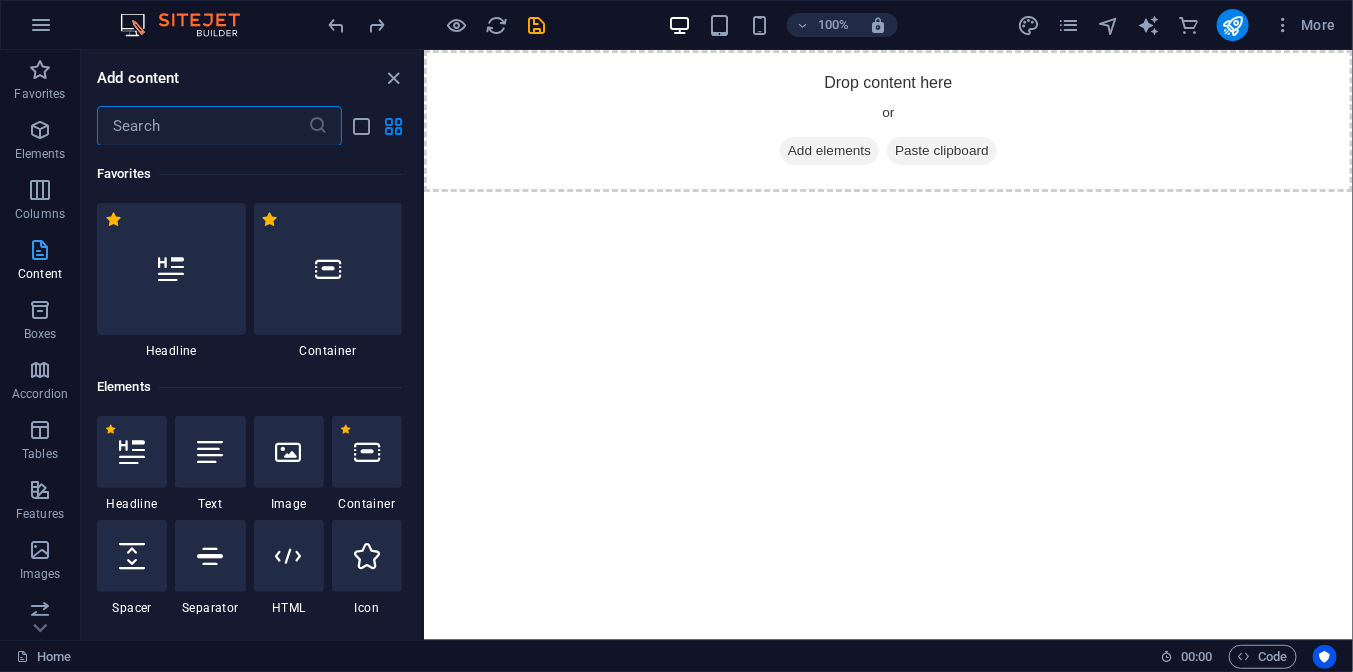 click on "Content" at bounding box center (40, 274) 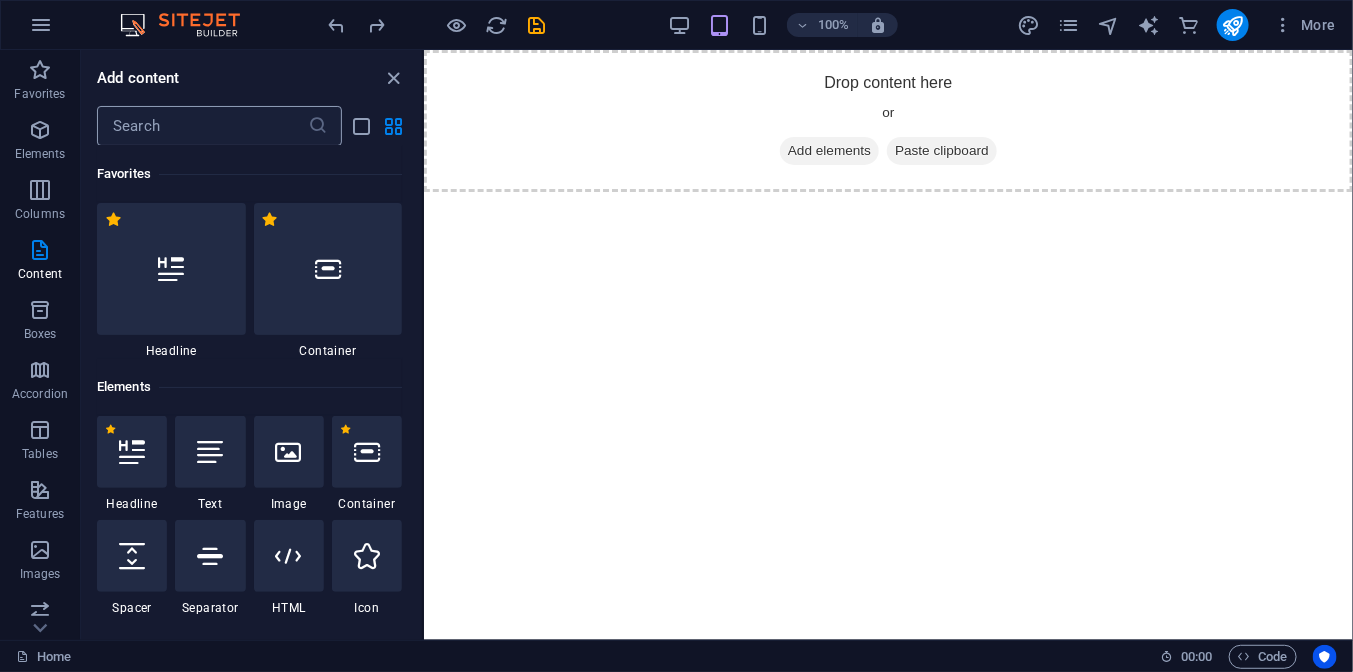 click at bounding box center [202, 126] 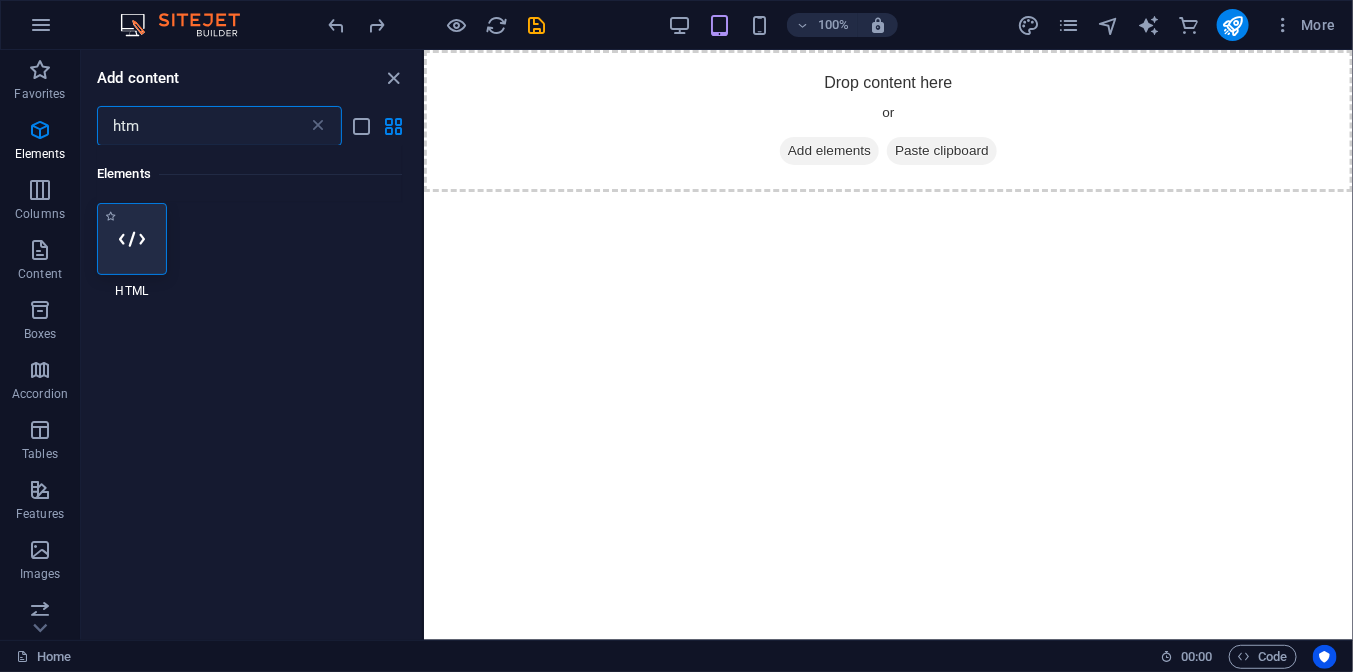 type on "htm" 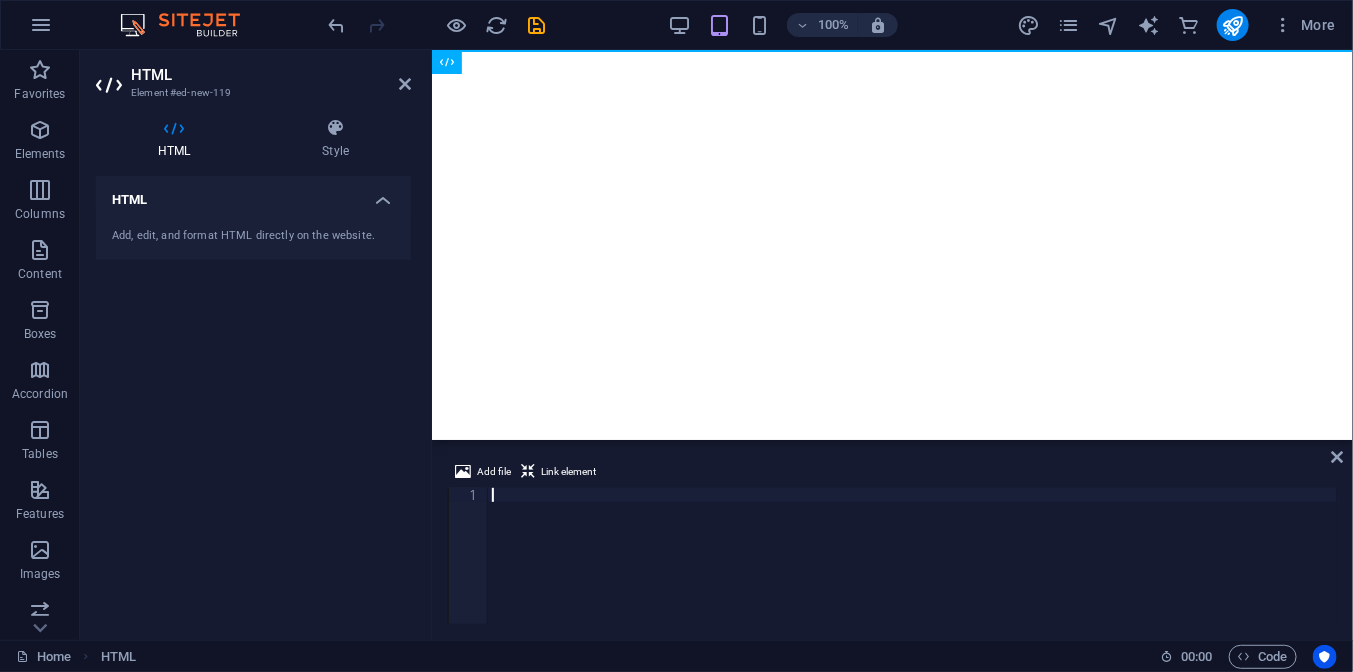type on "</html>" 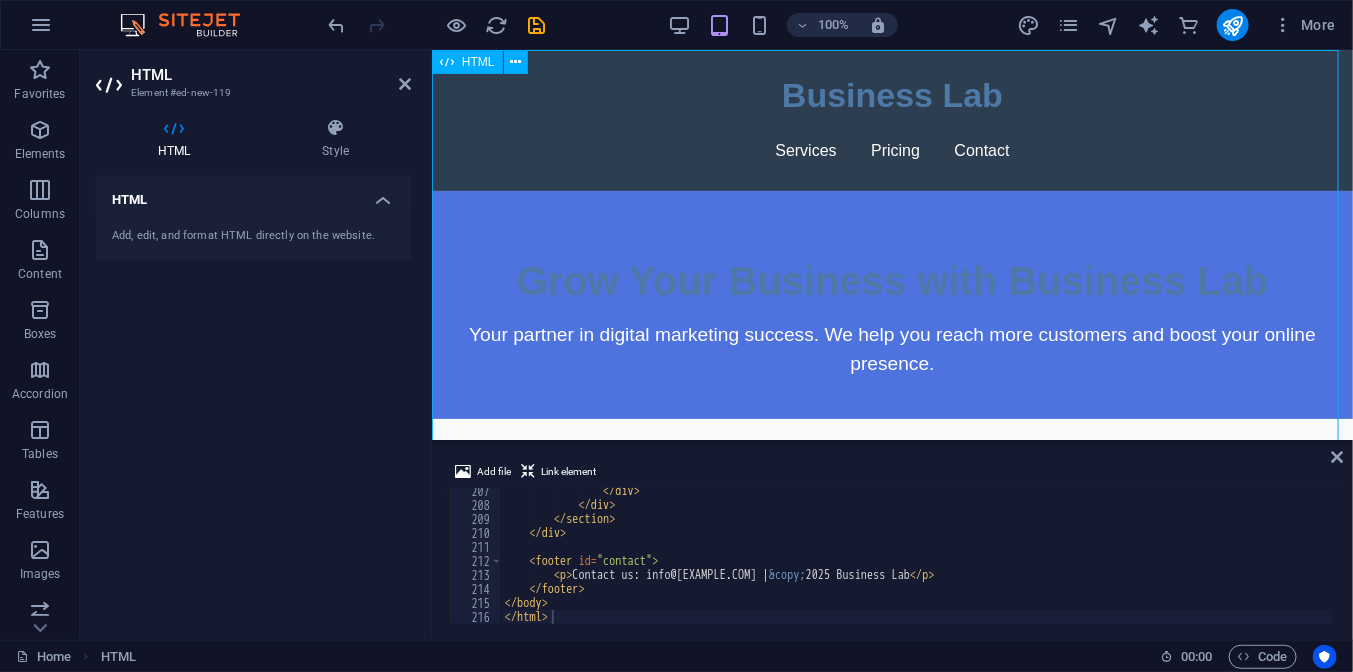 click on "Business Lab - Digital Marketing
Business Lab
Services
Pricing
Contact
Grow Your Business with Business Lab
Your partner in digital marketing success. We help you reach more customers and boost your online presence.
Our Services
SEO Optimization
Improve your website ranking and visibility on search engines with our expert SEO strategies.
Social Media Marketing
Engage your audience and grow your brand on all major social media platforms.
Content Creation
High-quality content that attracts, informs, and converts your target audience.
Starter" at bounding box center (891, 656) 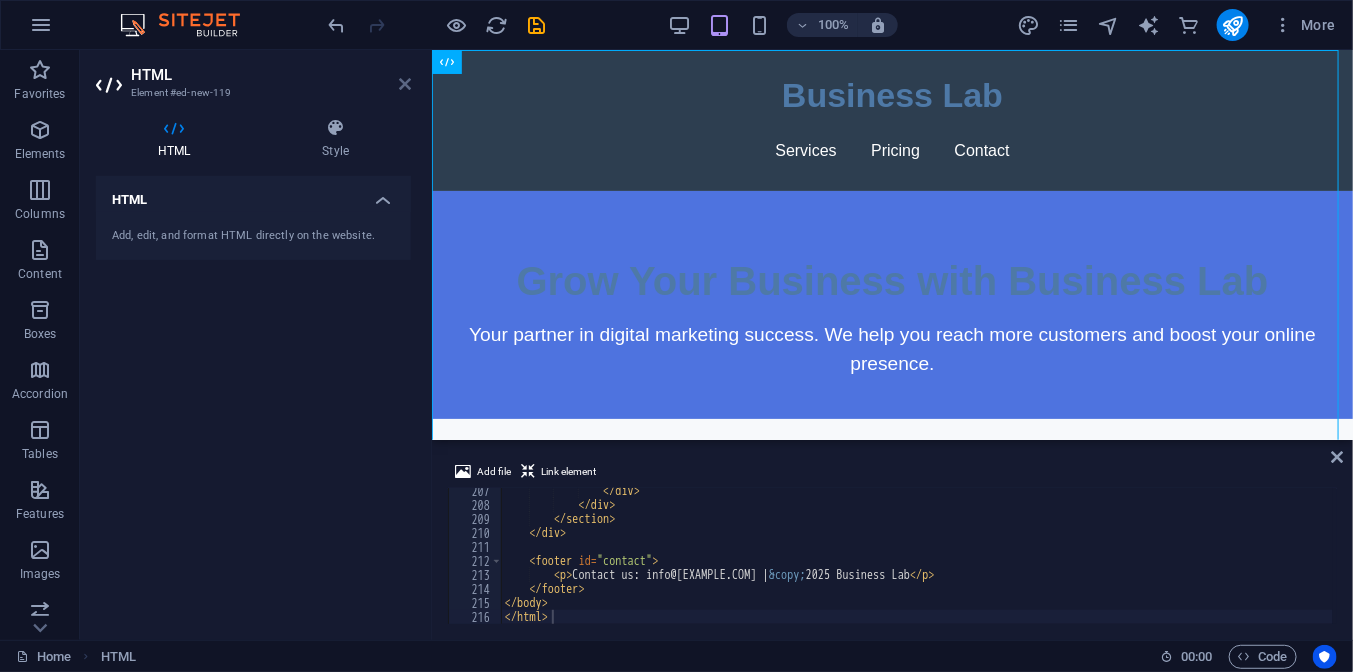 click at bounding box center (405, 84) 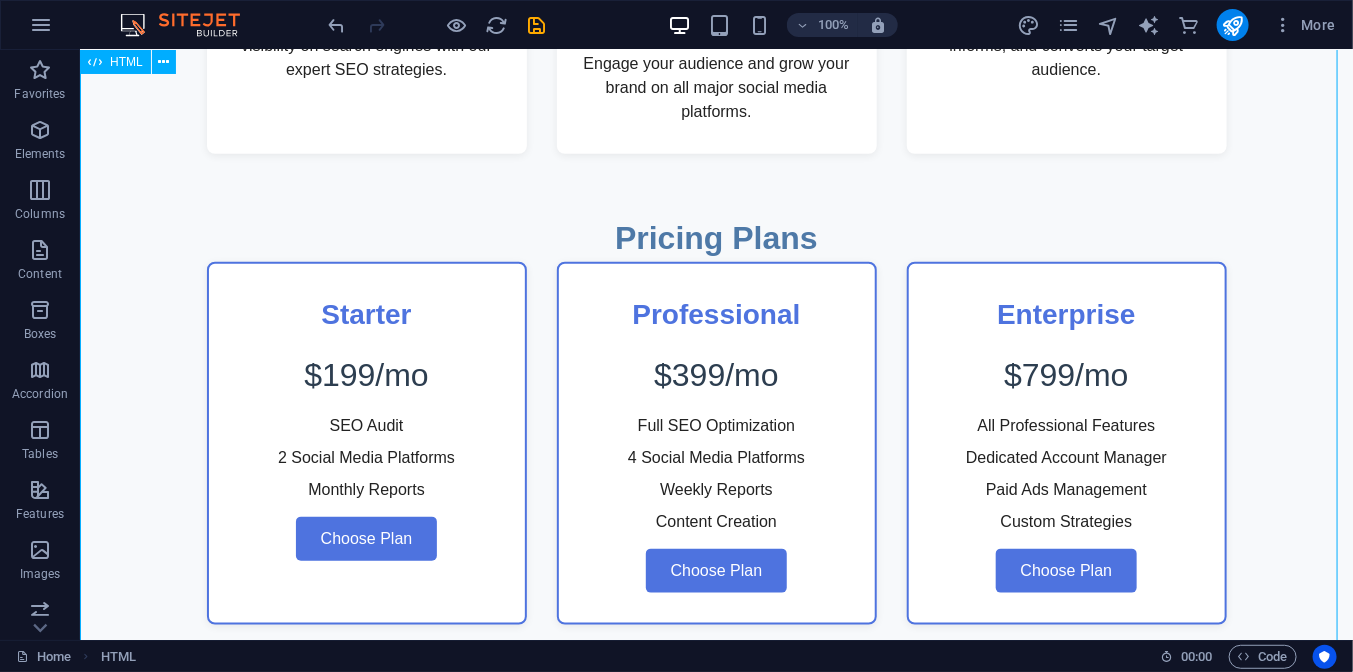 scroll, scrollTop: 637, scrollLeft: 0, axis: vertical 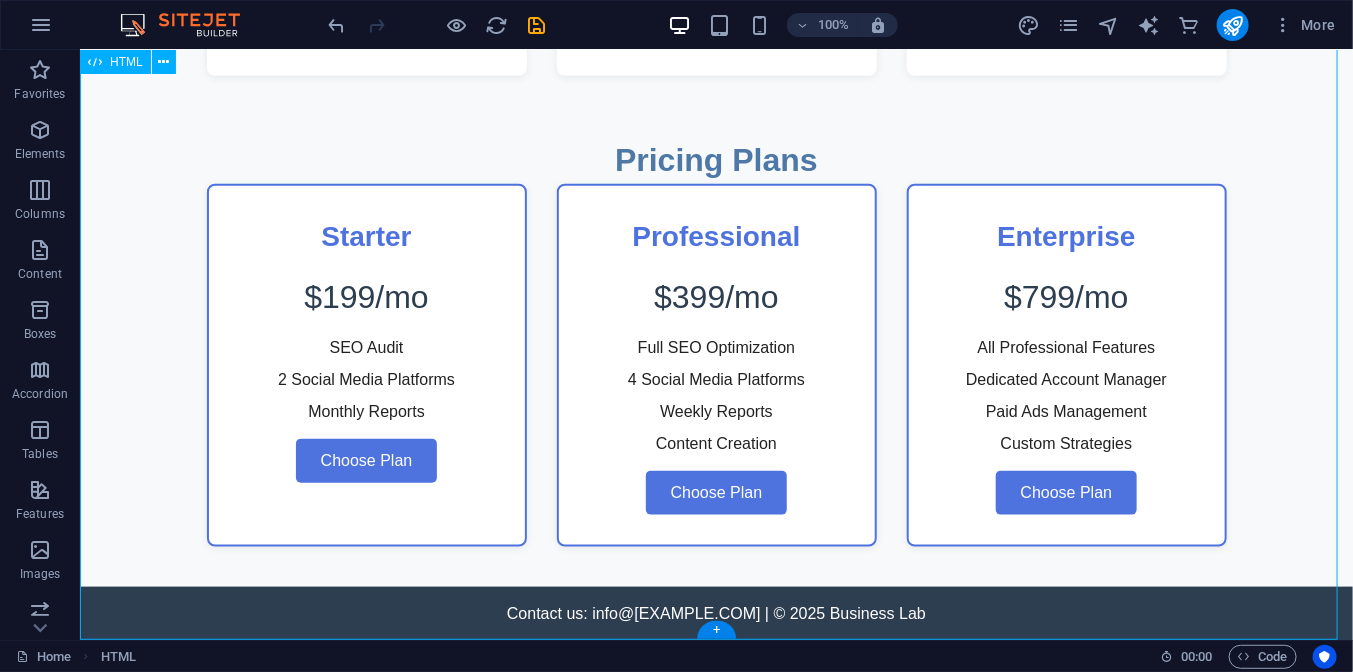click on "Business Lab - Digital Marketing
Business Lab
Services
Pricing
Contact
Grow Your Business with Business Lab
Your partner in digital marketing success. We help you reach more customers and boost your online presence.
Our Services
SEO Optimization
Improve your website ranking and visibility on search engines with our expert SEO strategies.
Social Media Marketing
Engage your audience and grow your brand on all major social media platforms.
Content Creation
High-quality content that attracts, informs, and converts your target audience.
Starter" at bounding box center [715, 26] 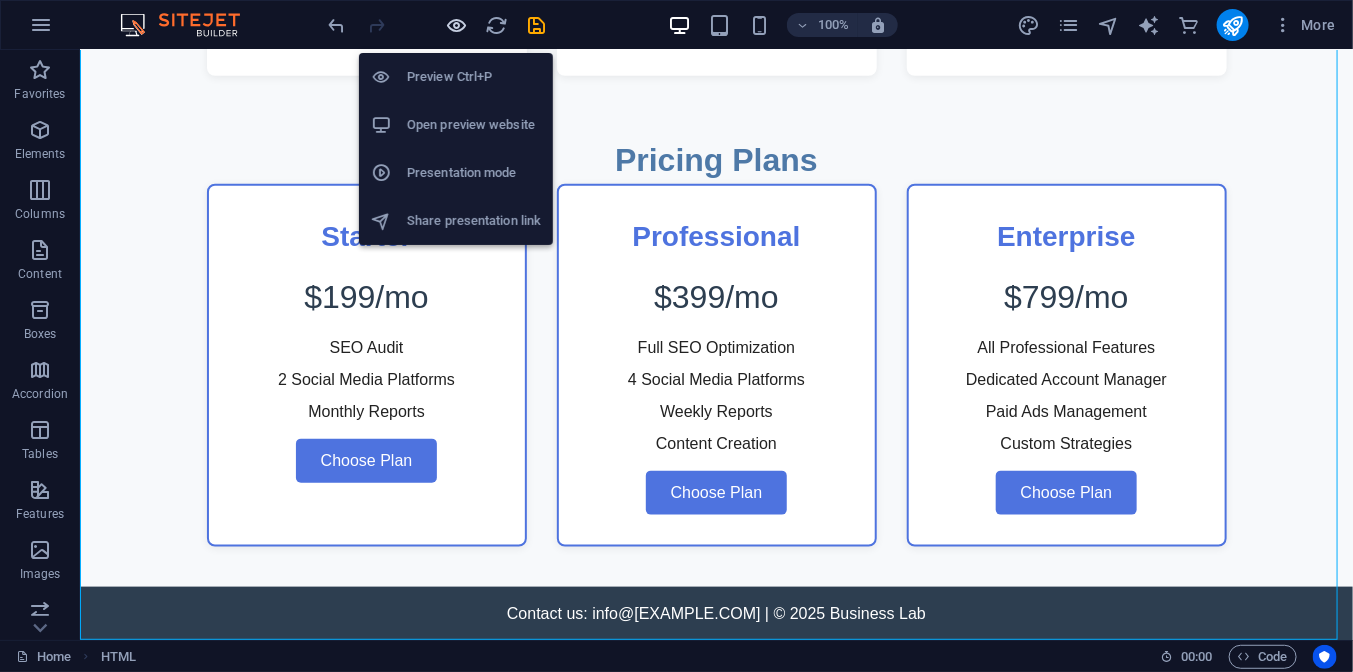 click at bounding box center [457, 25] 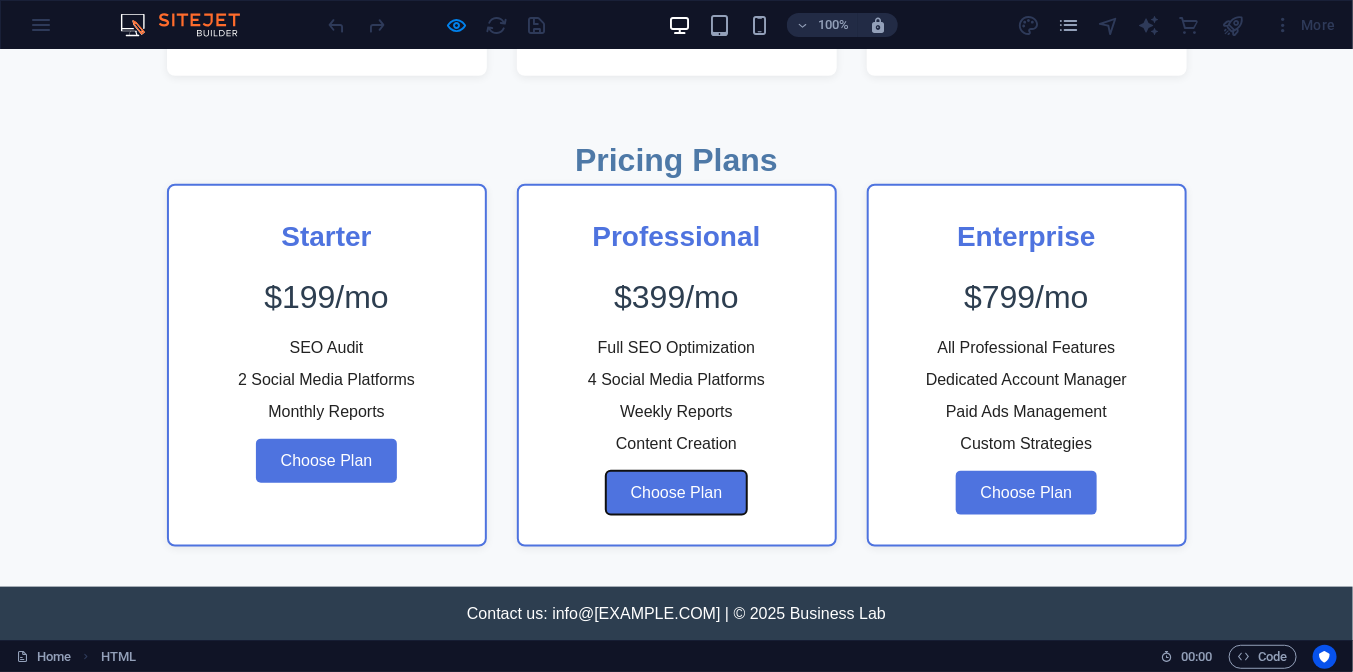 click on "Choose Plan" at bounding box center [677, 492] 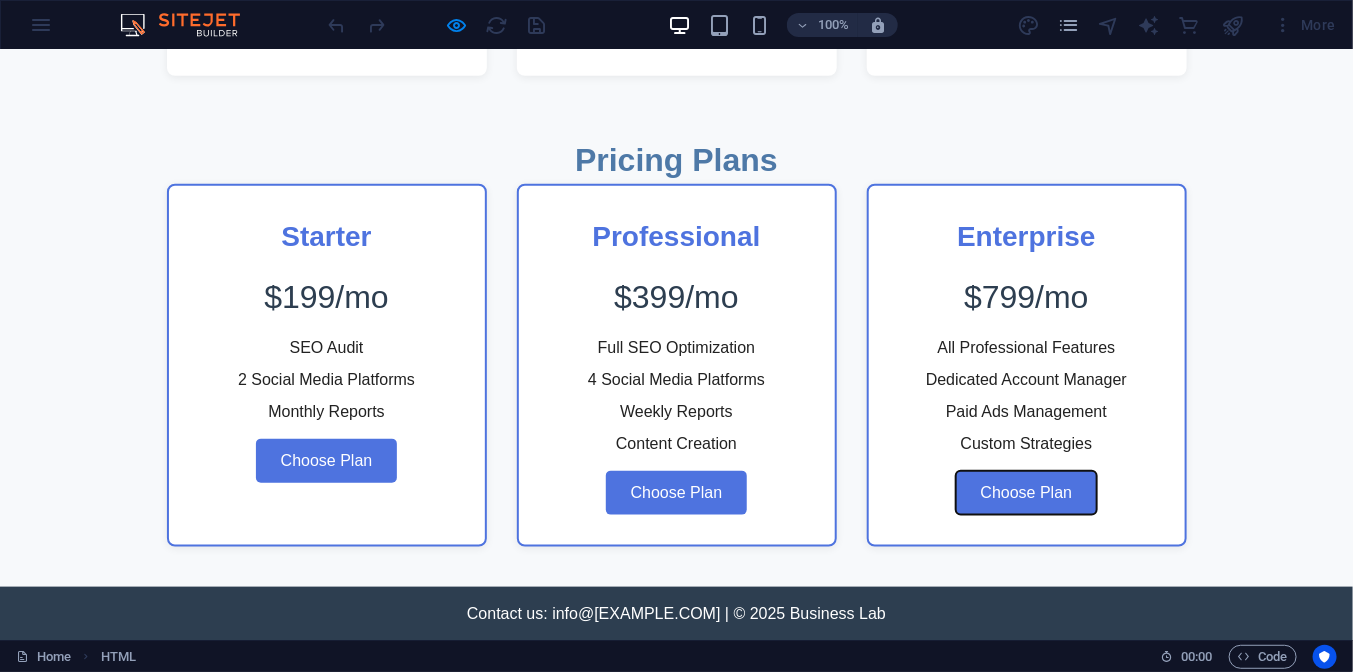 click on "Choose Plan" at bounding box center [1027, 492] 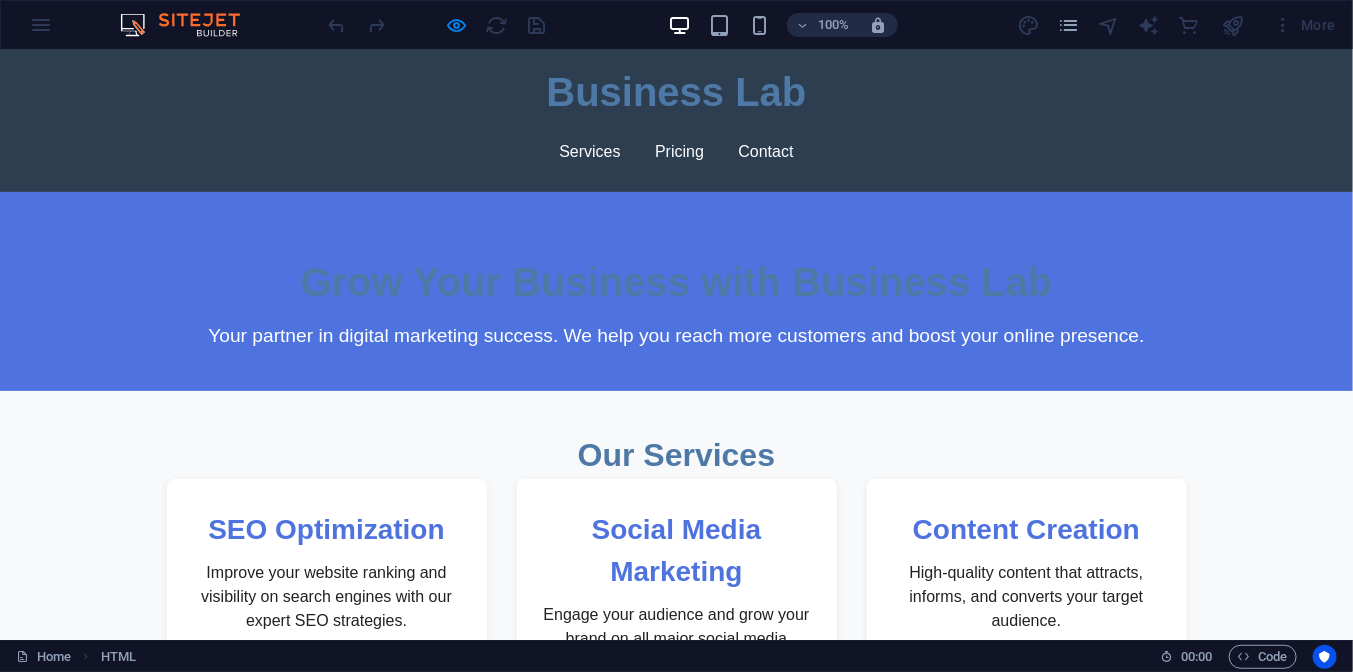 scroll, scrollTop: 0, scrollLeft: 0, axis: both 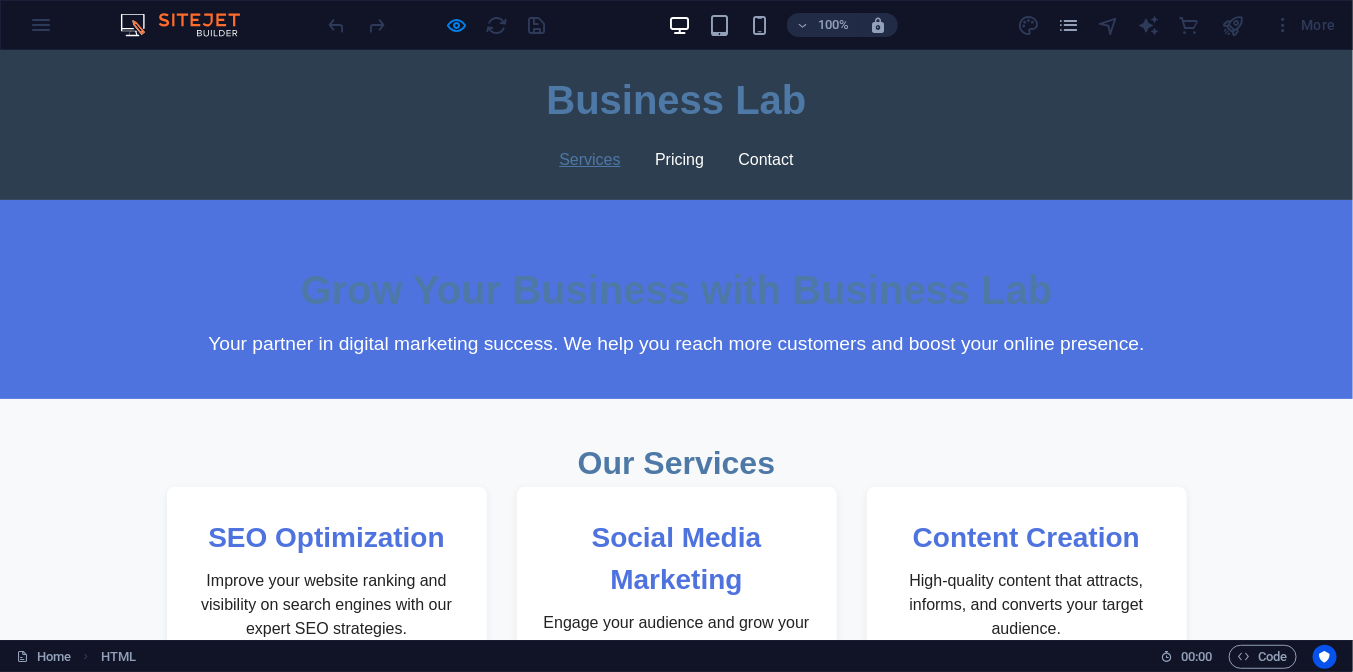 click on "Services" at bounding box center [589, 159] 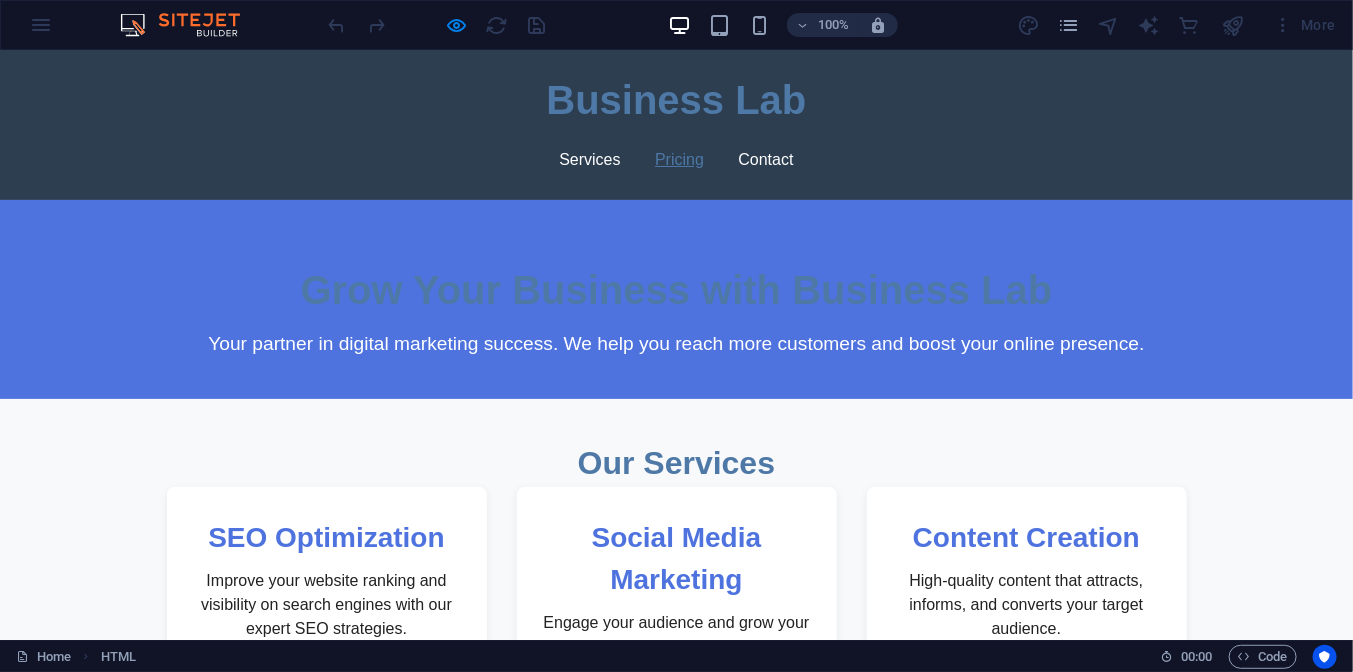 click on "Pricing" at bounding box center [679, 159] 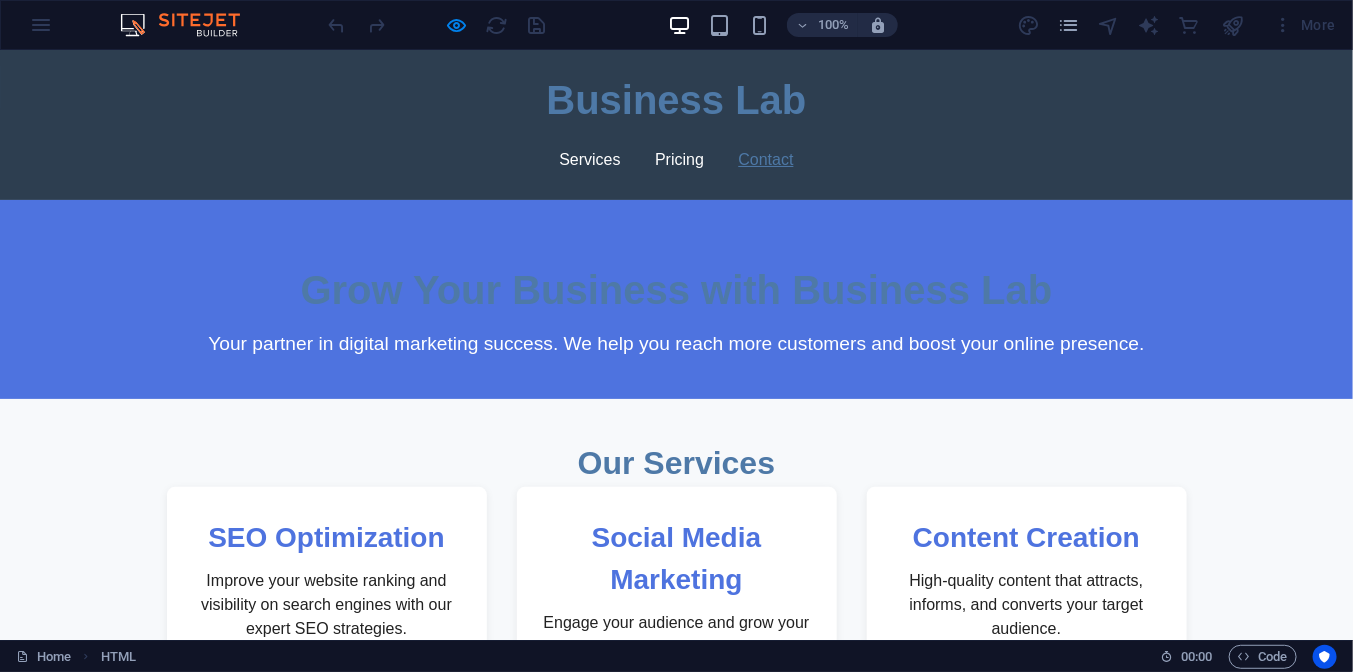 click on "Contact" at bounding box center (766, 159) 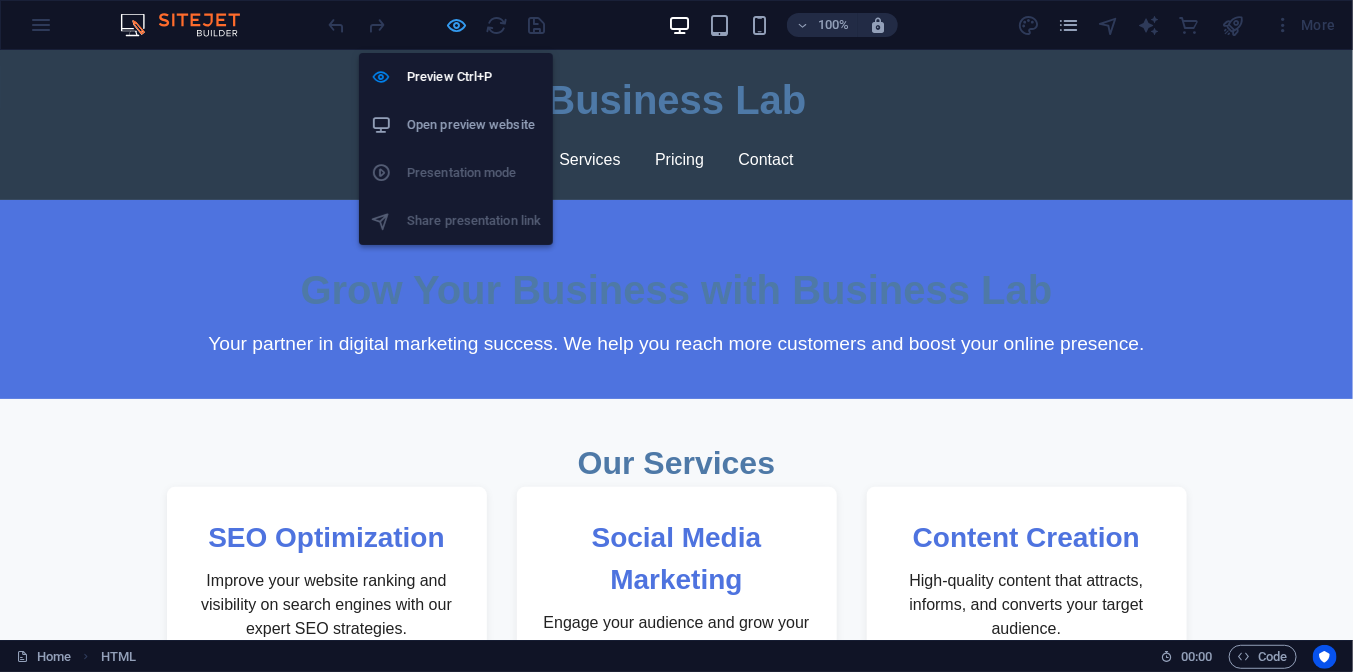 click at bounding box center (457, 25) 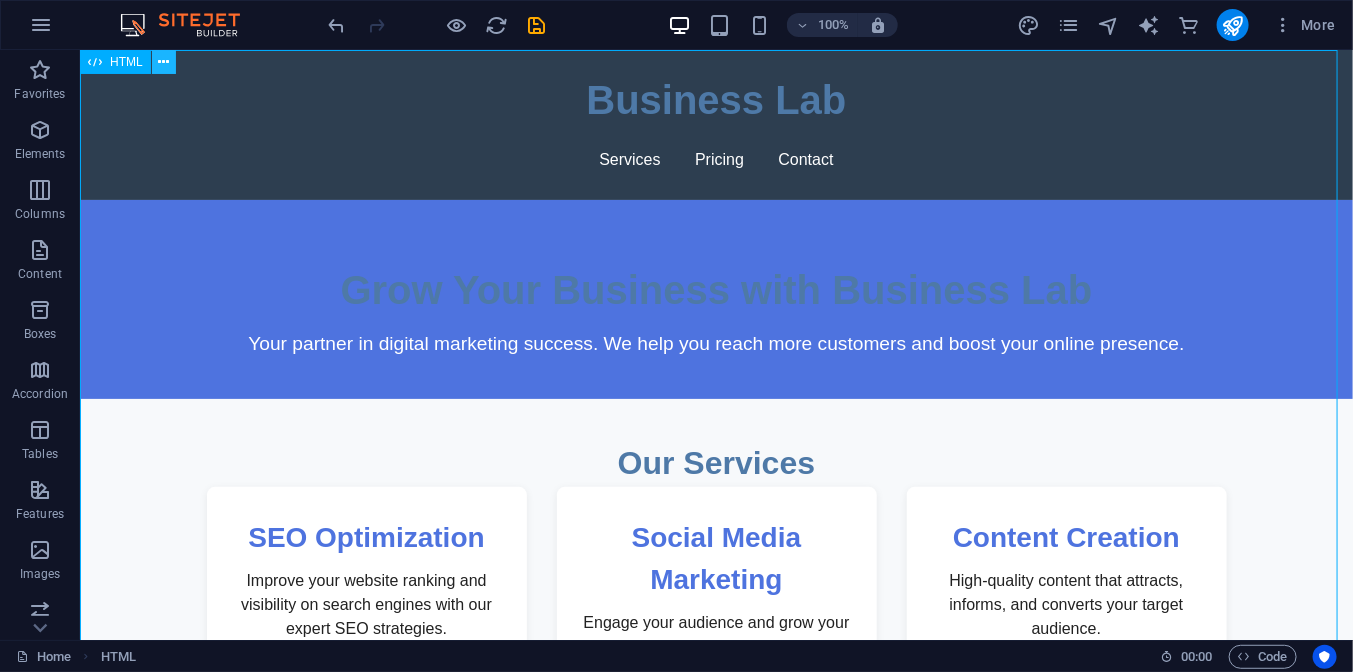 click at bounding box center [163, 62] 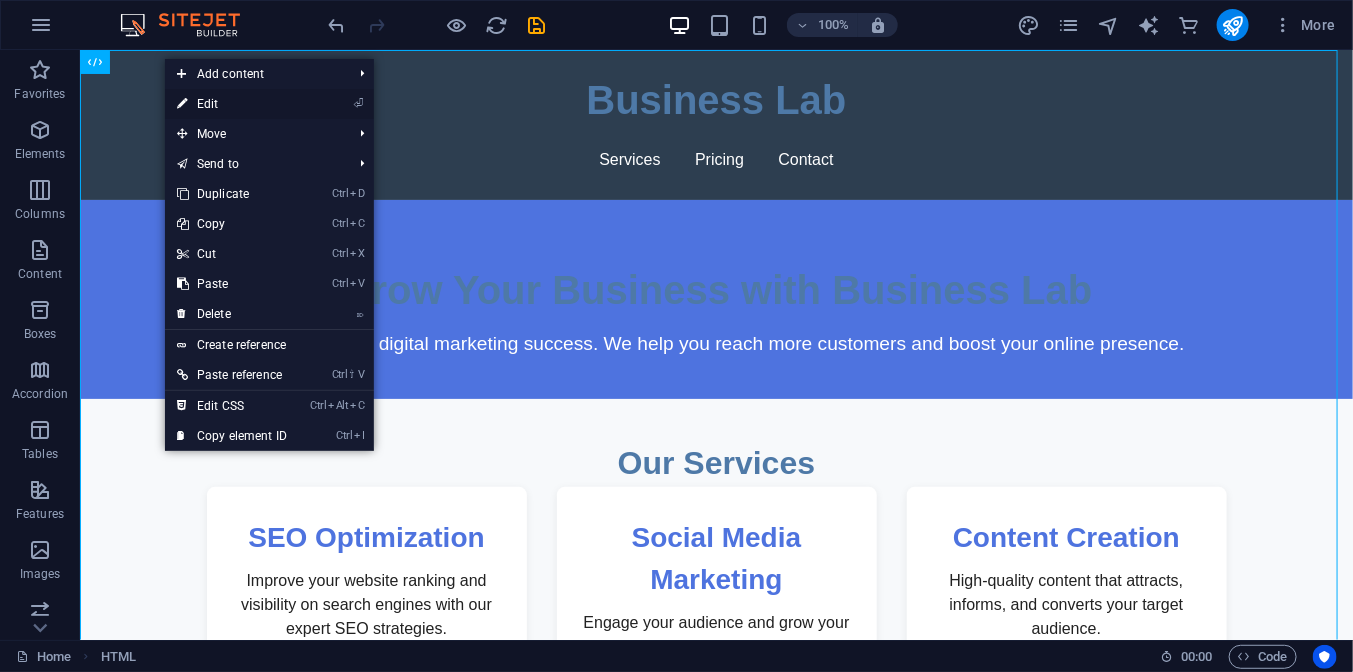 click on "⏎  Edit" at bounding box center [232, 104] 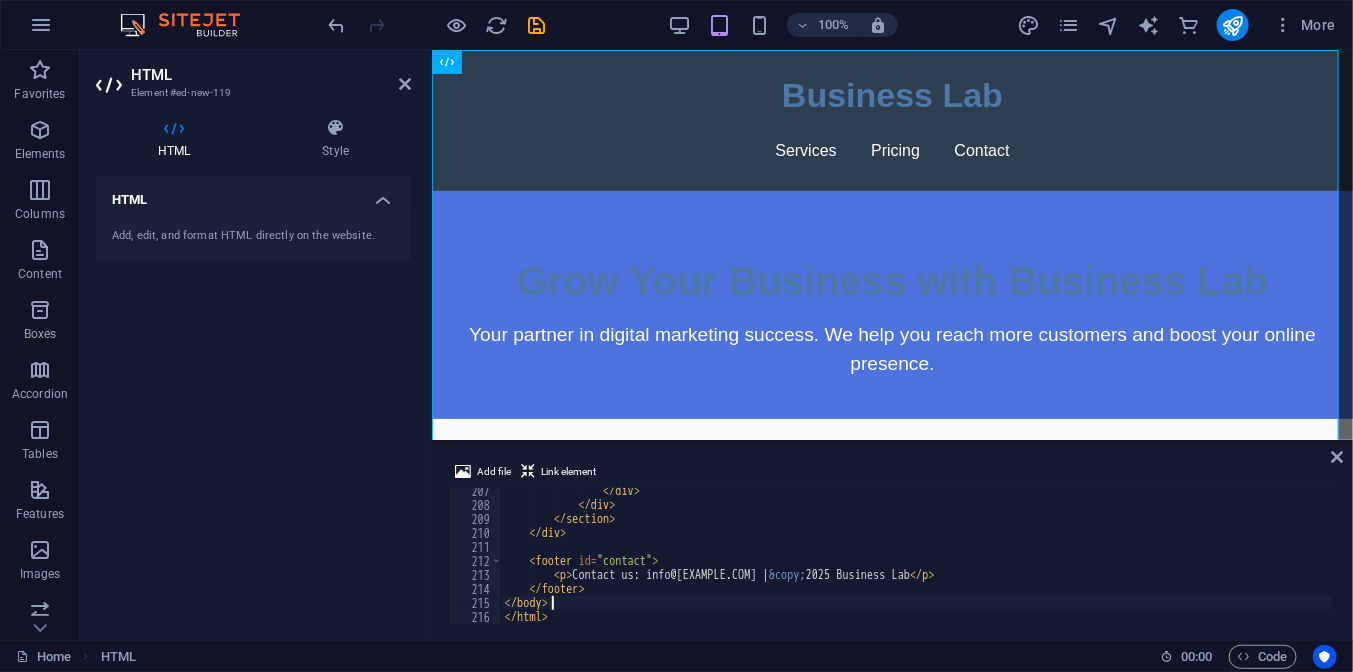 click on "Contact us: info@[EXAMPLE.COM] | © 2025 Business Lab" at bounding box center (917, 566) 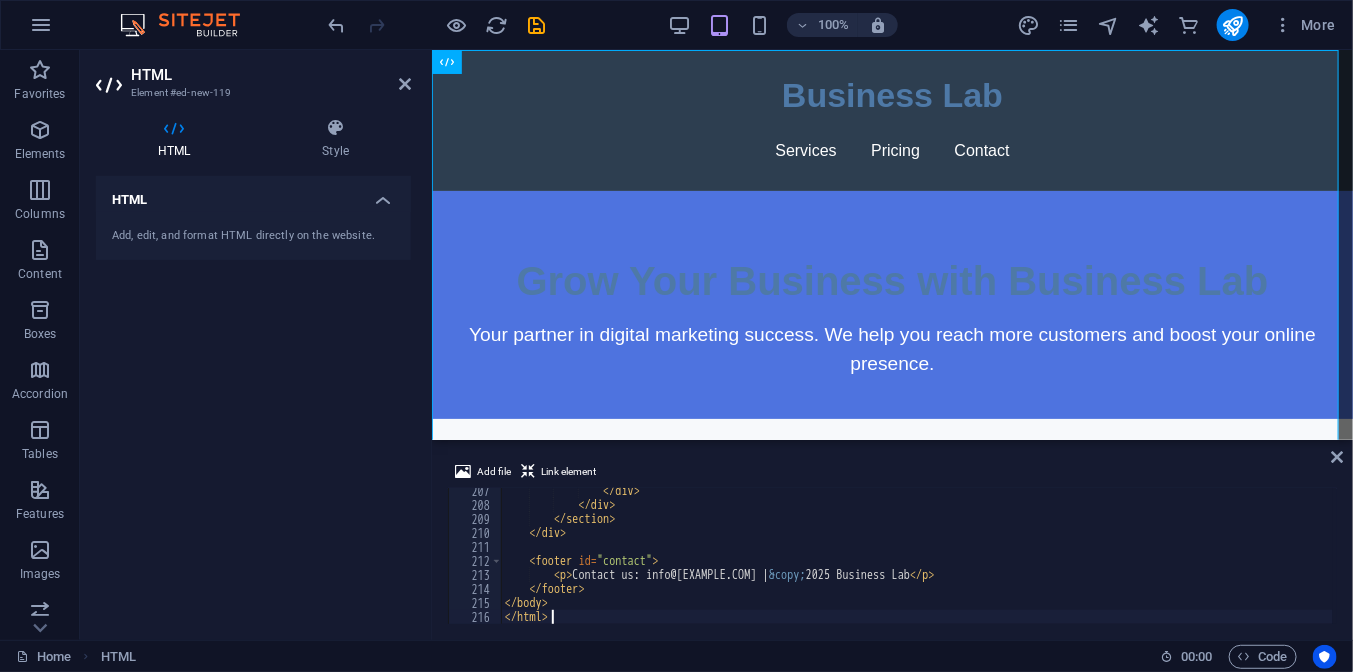 click on "Contact us: info@[EXAMPLE.COM] | © 2025 Business Lab" at bounding box center [917, 566] 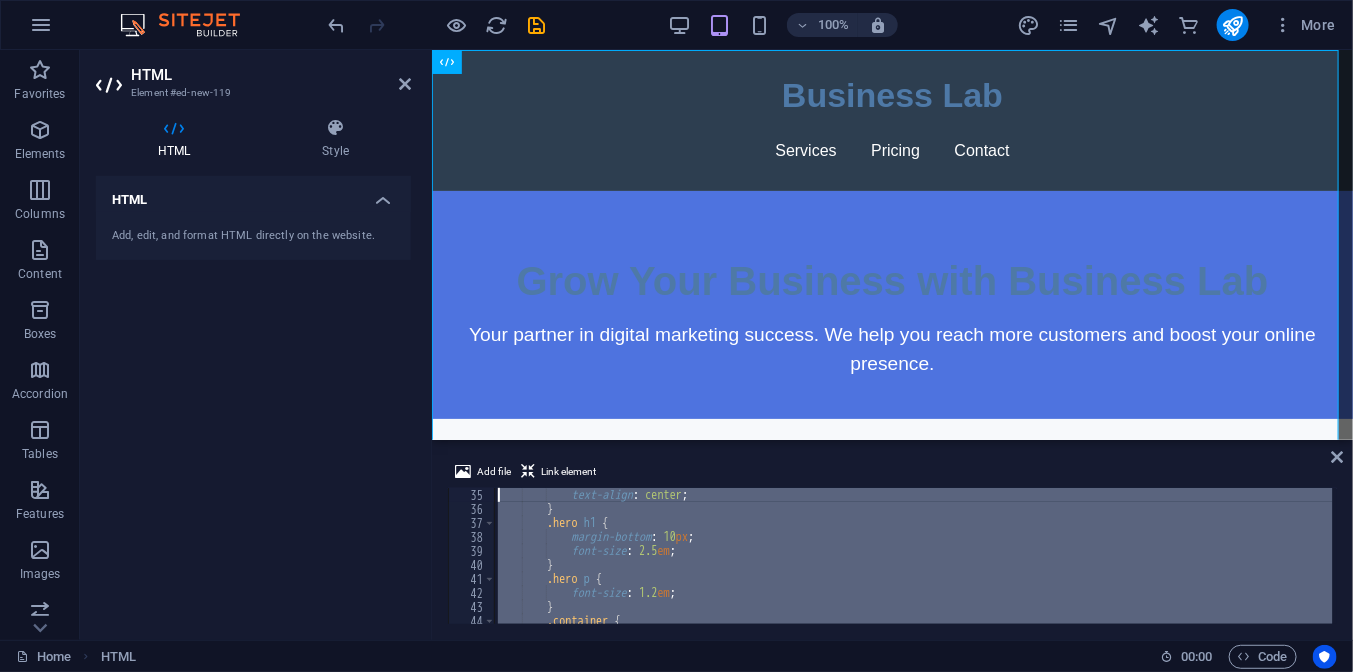 scroll, scrollTop: 0, scrollLeft: 0, axis: both 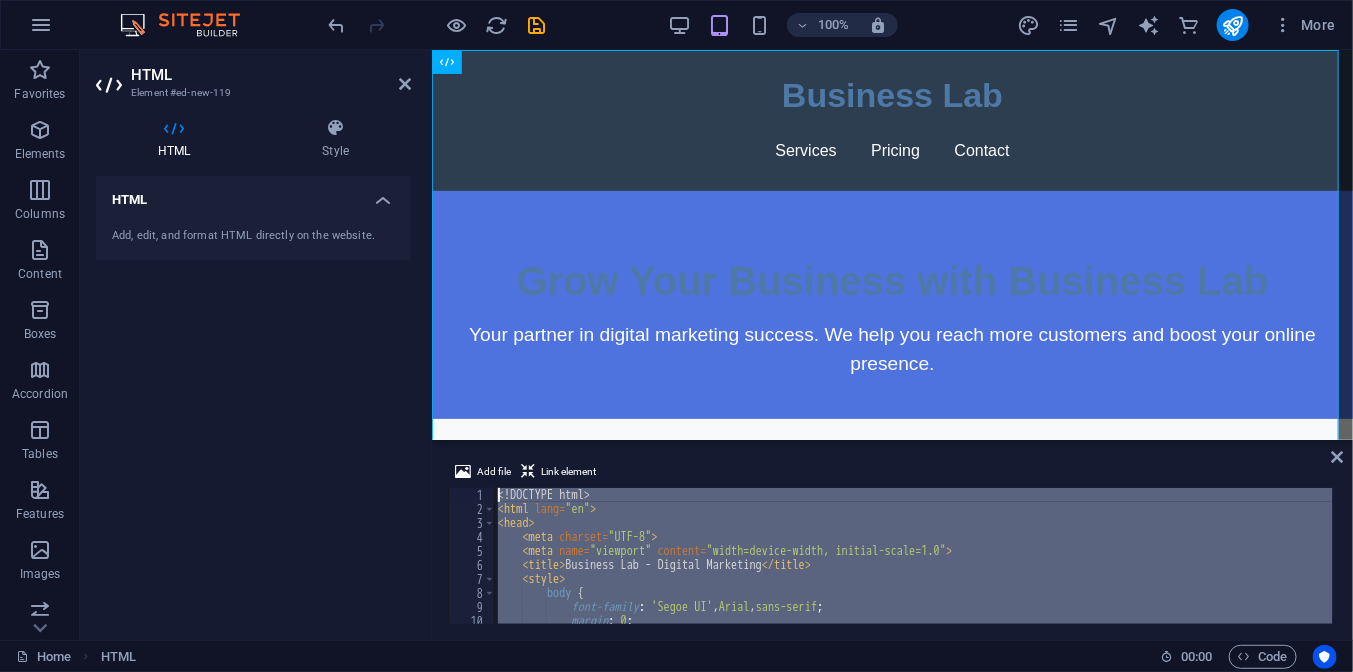 drag, startPoint x: 605, startPoint y: 612, endPoint x: 515, endPoint y: 443, distance: 191.47063 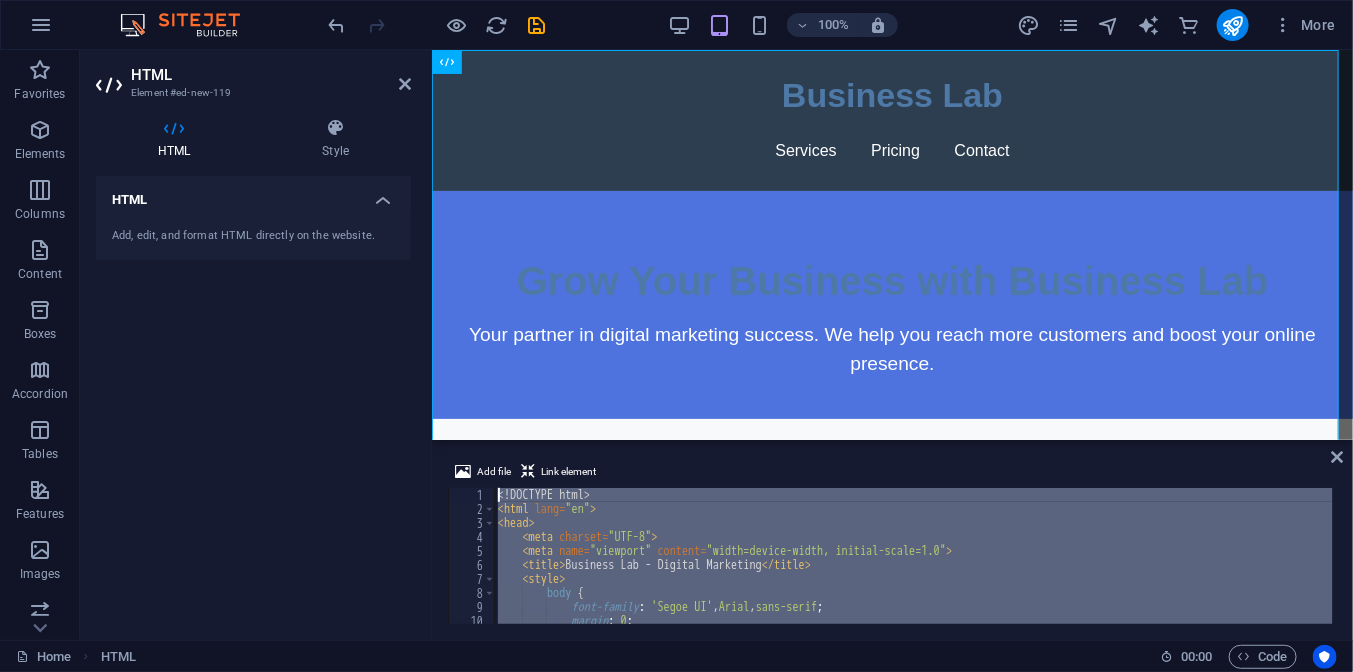 type 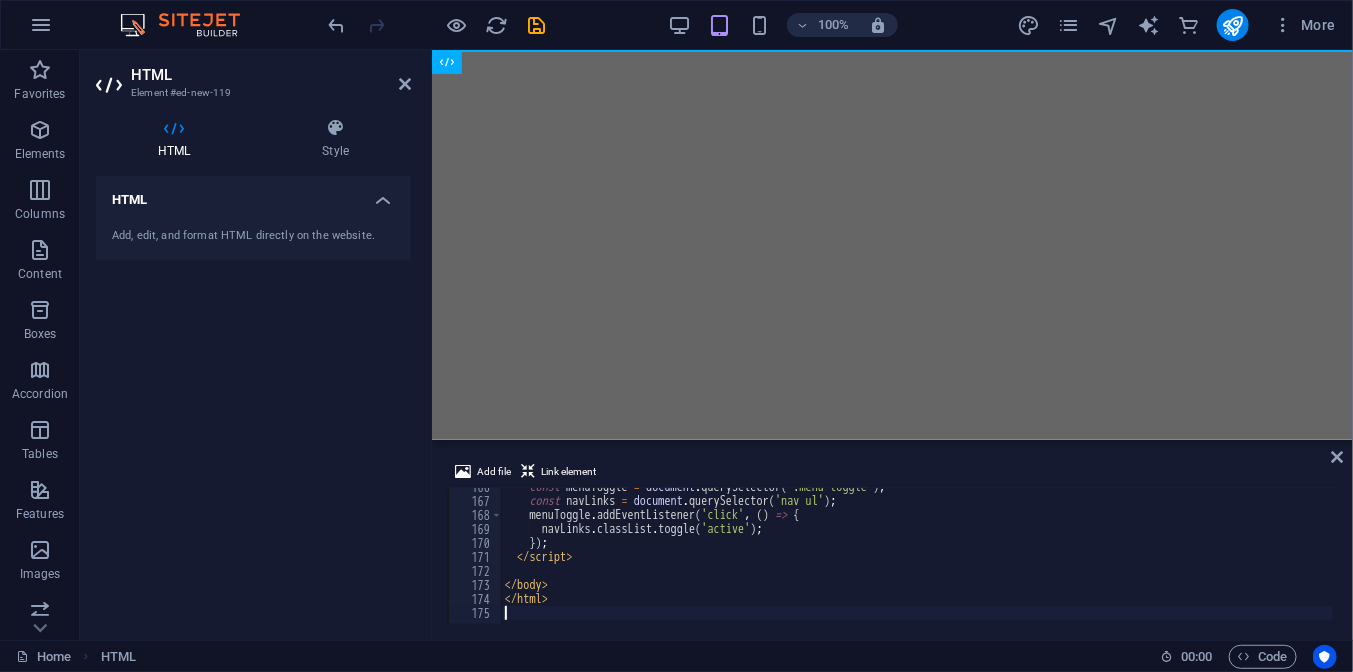scroll, scrollTop: 2317, scrollLeft: 0, axis: vertical 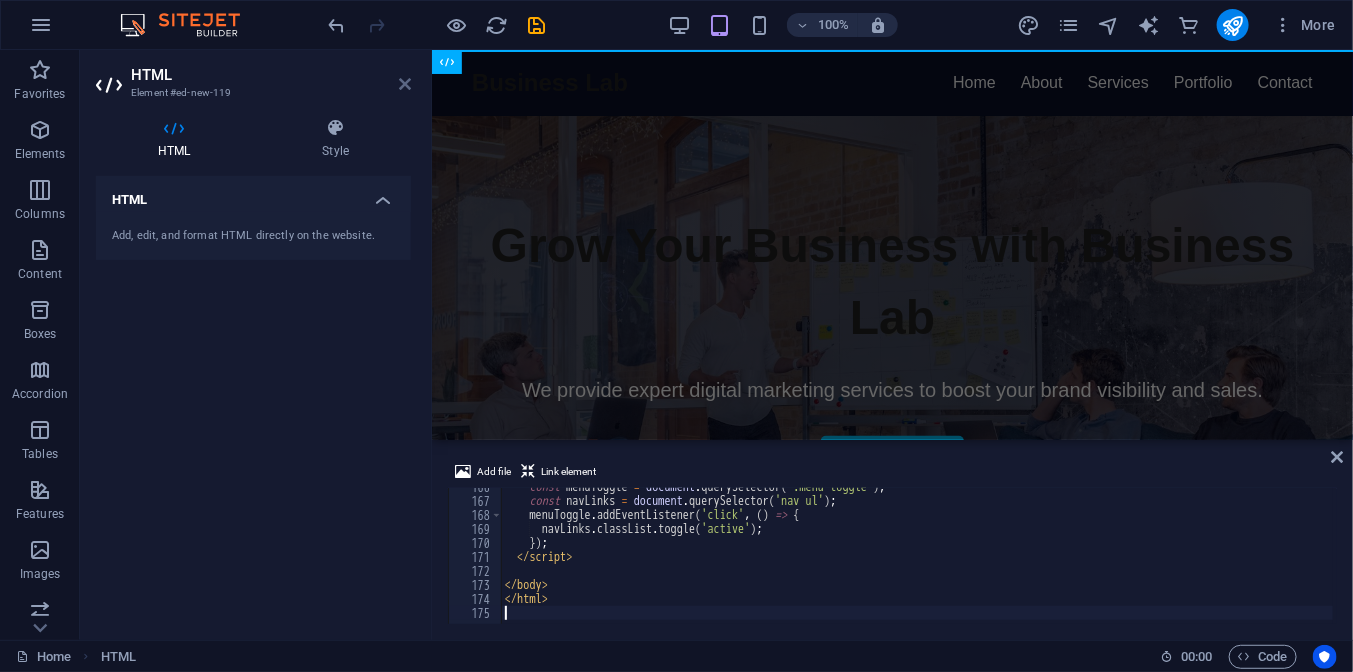 click at bounding box center (405, 84) 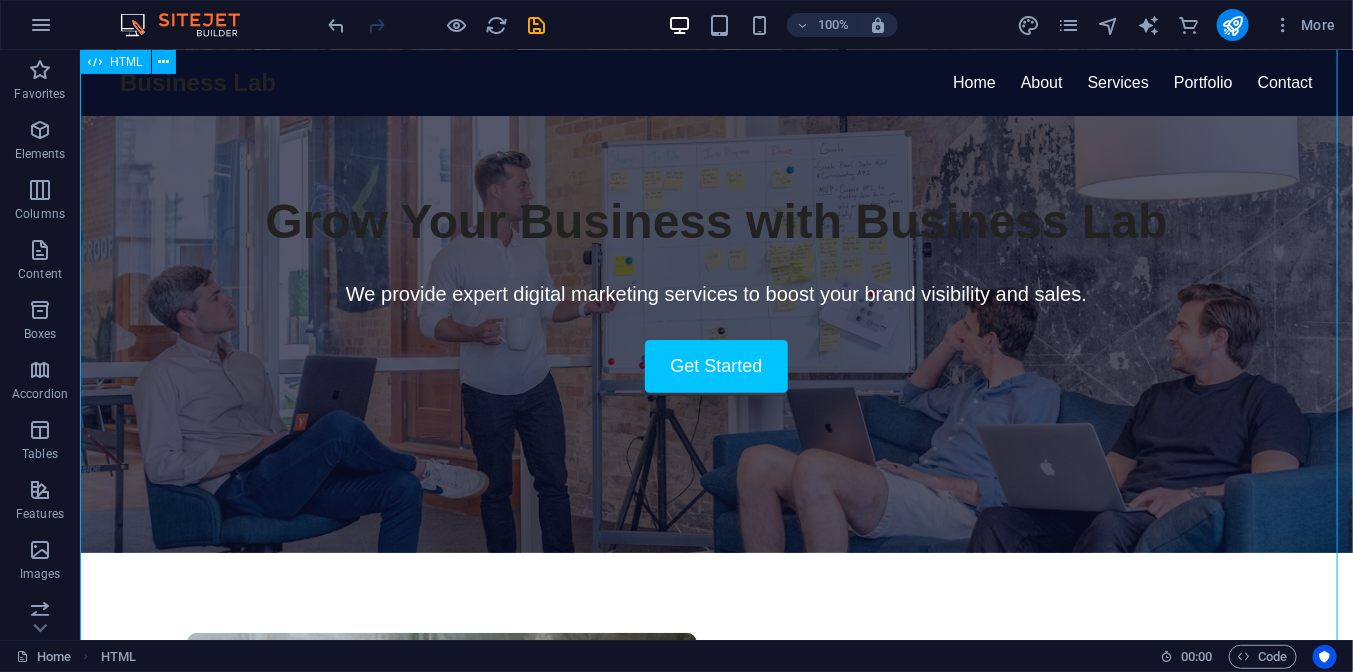 scroll, scrollTop: 0, scrollLeft: 0, axis: both 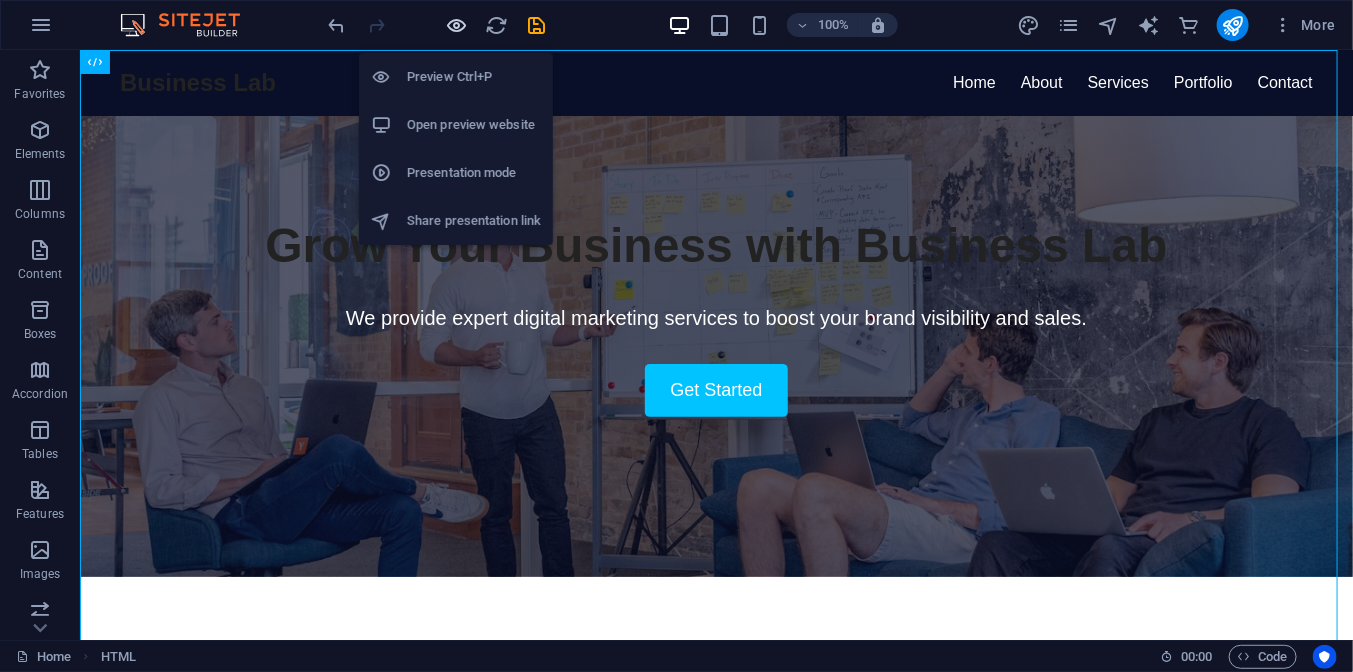 click at bounding box center [457, 25] 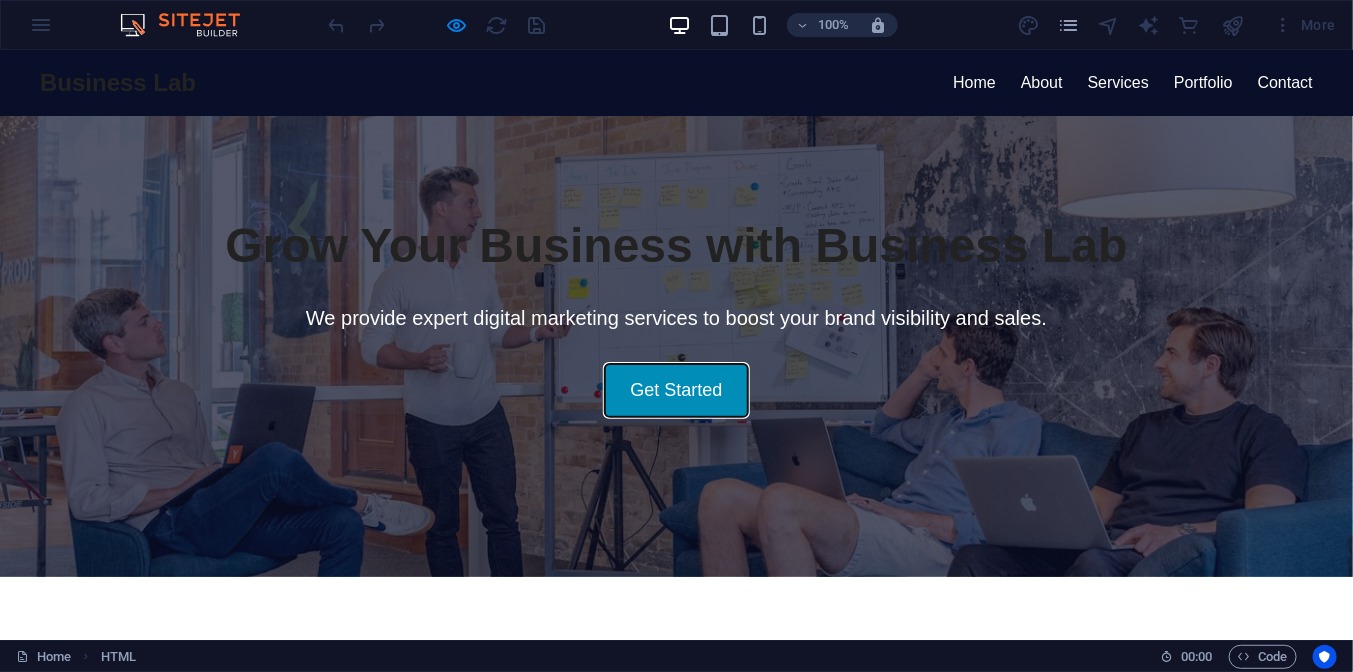 click on "Get Started" at bounding box center (676, 389) 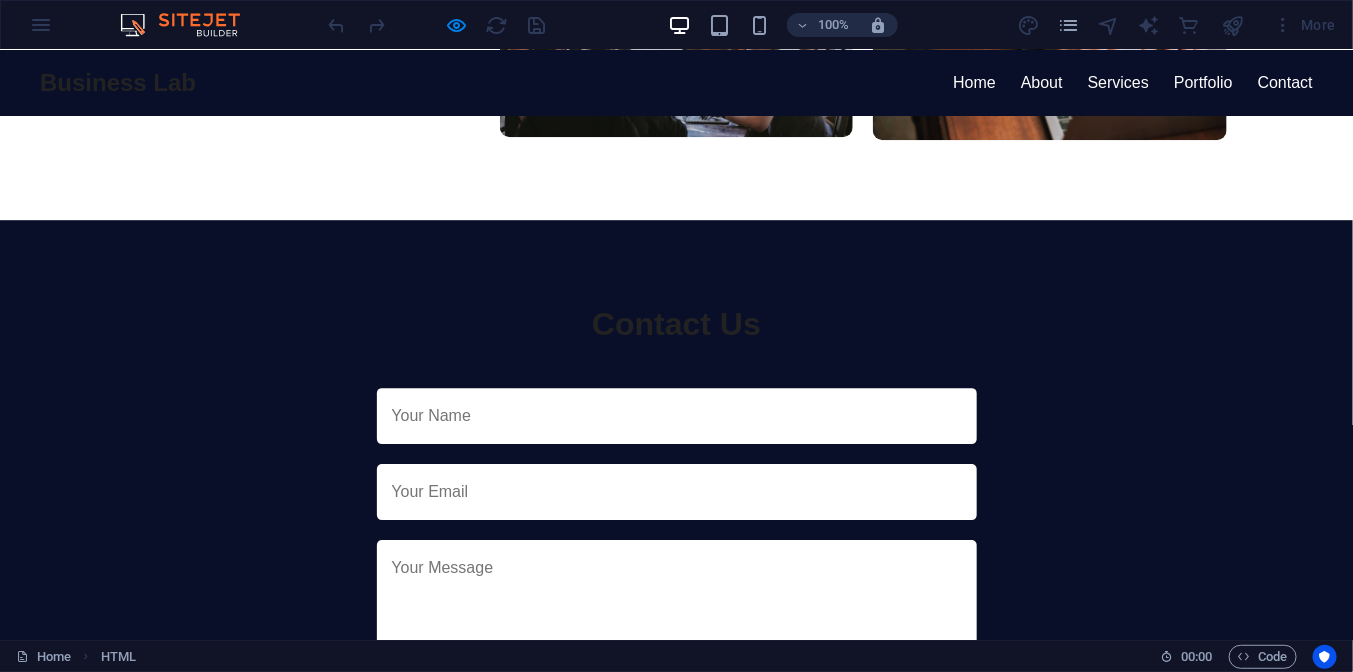 scroll, scrollTop: 2343, scrollLeft: 0, axis: vertical 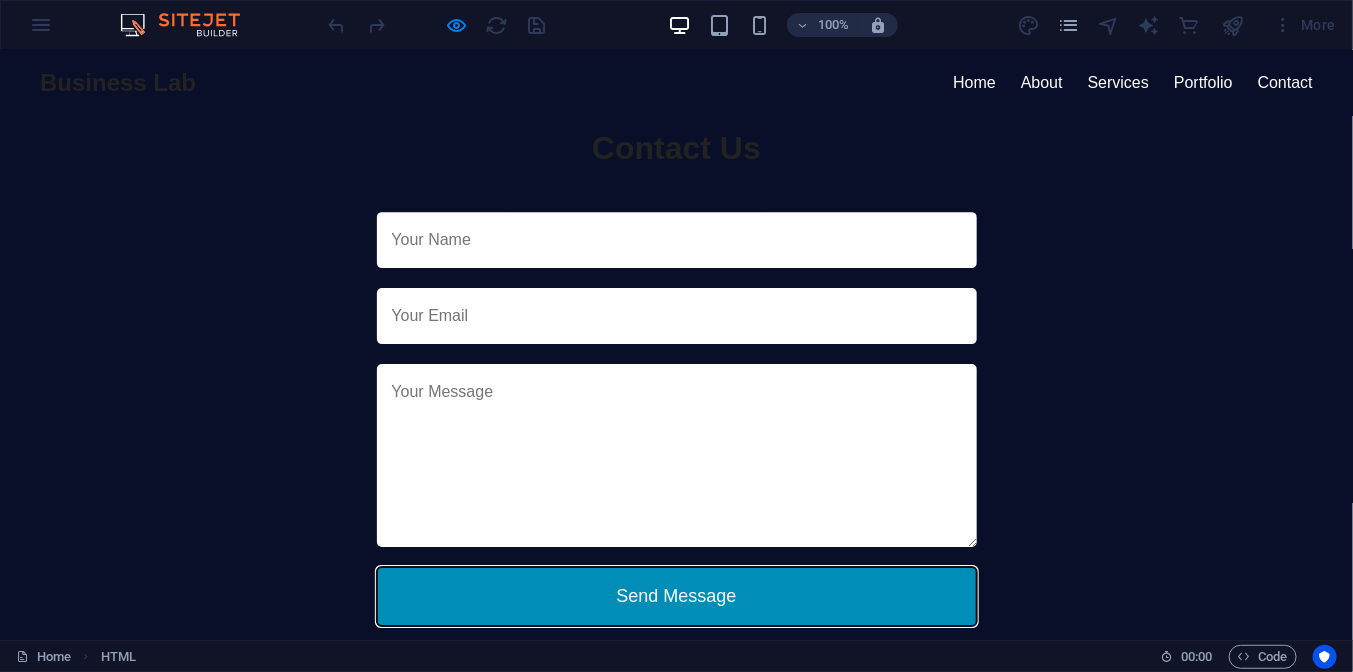 click on "Send Message" at bounding box center (677, 595) 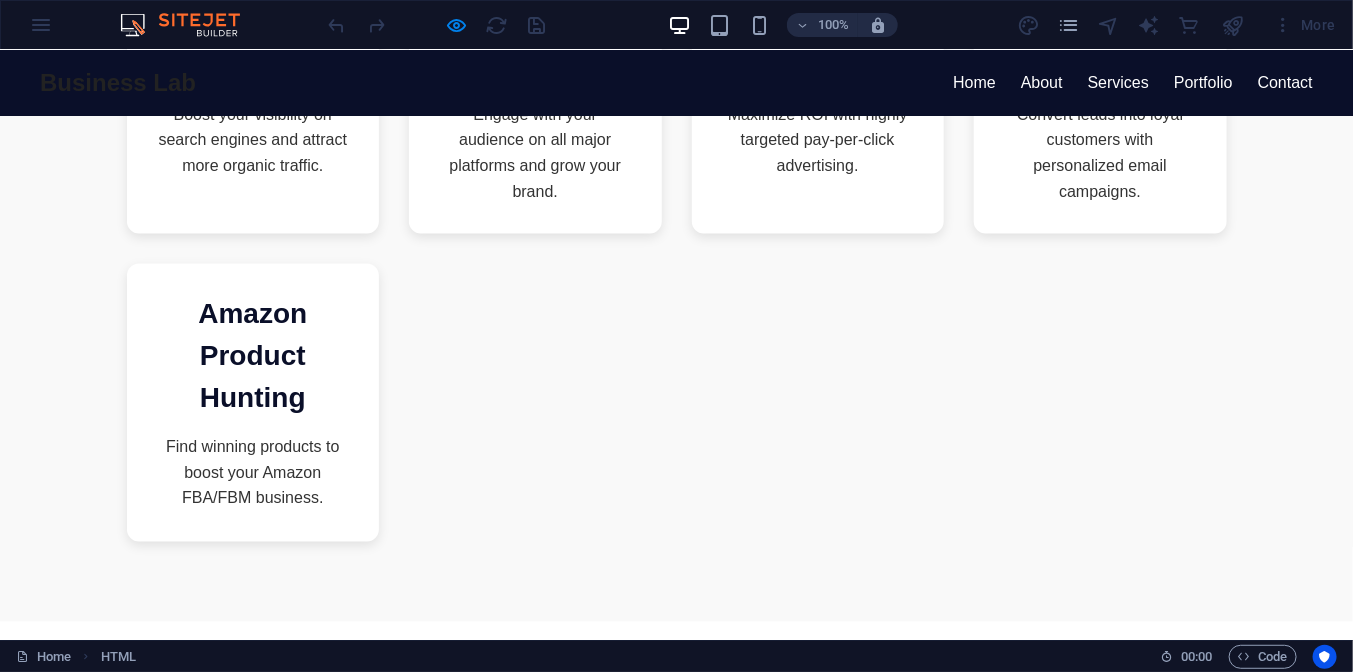 scroll, scrollTop: 1235, scrollLeft: 0, axis: vertical 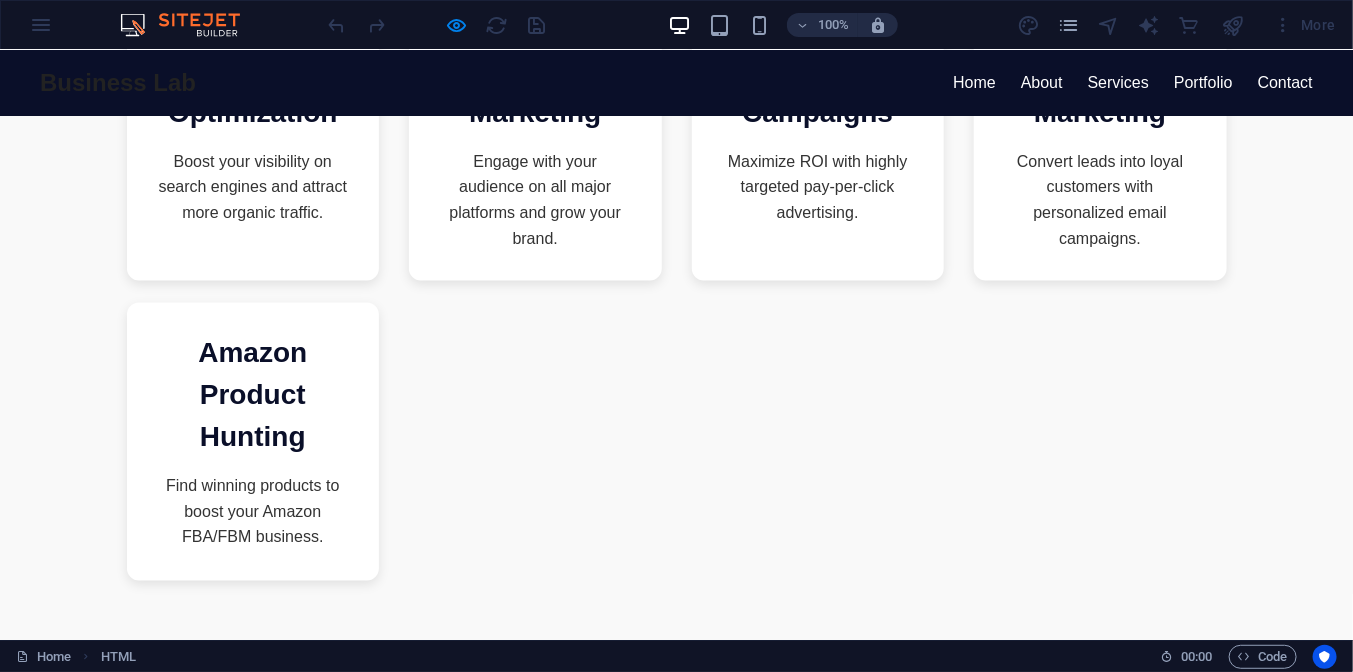 click on "Amazon Product Hunting
Find winning products to boost your Amazon FBA/FBM business." at bounding box center (253, 441) 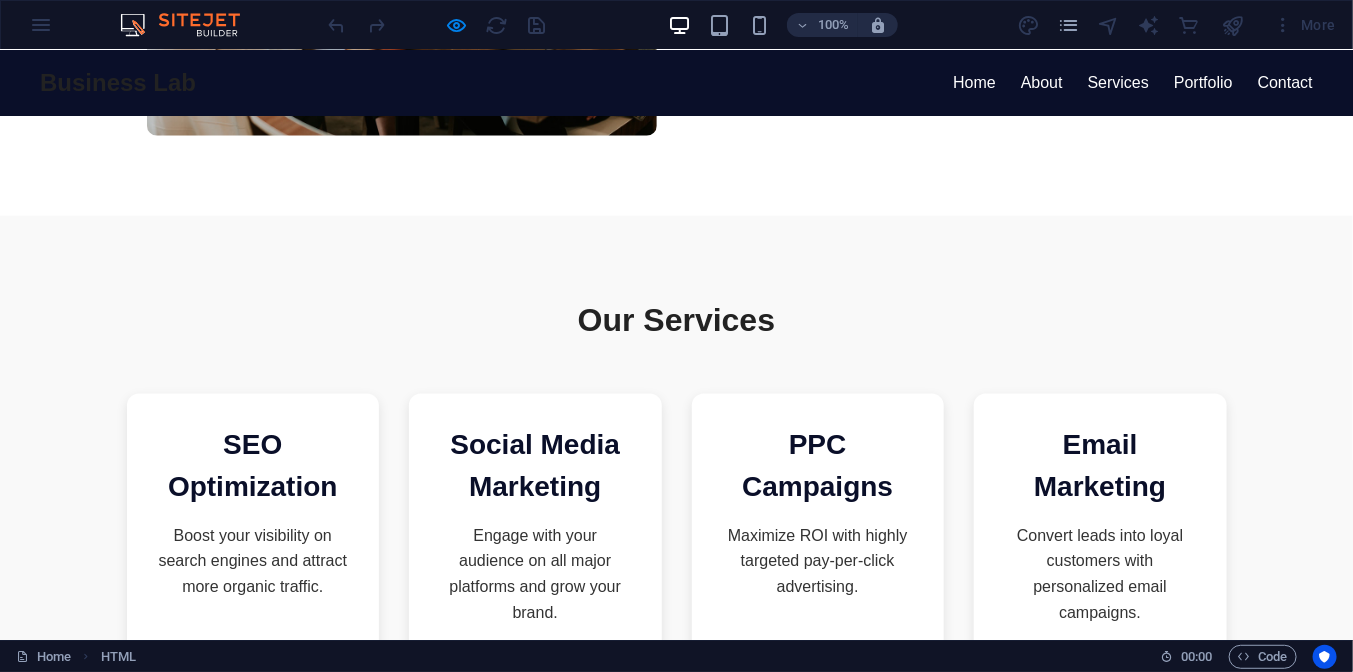 scroll, scrollTop: 835, scrollLeft: 0, axis: vertical 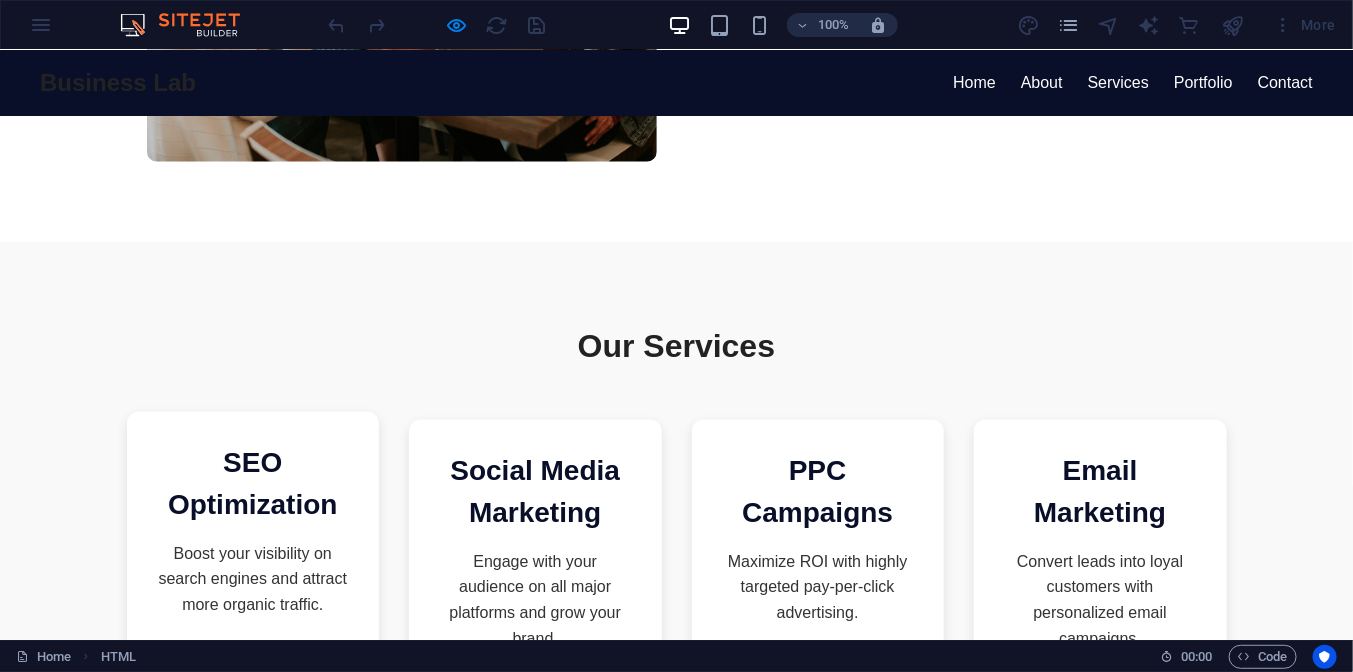 click on "SEO Optimization" at bounding box center [253, 483] 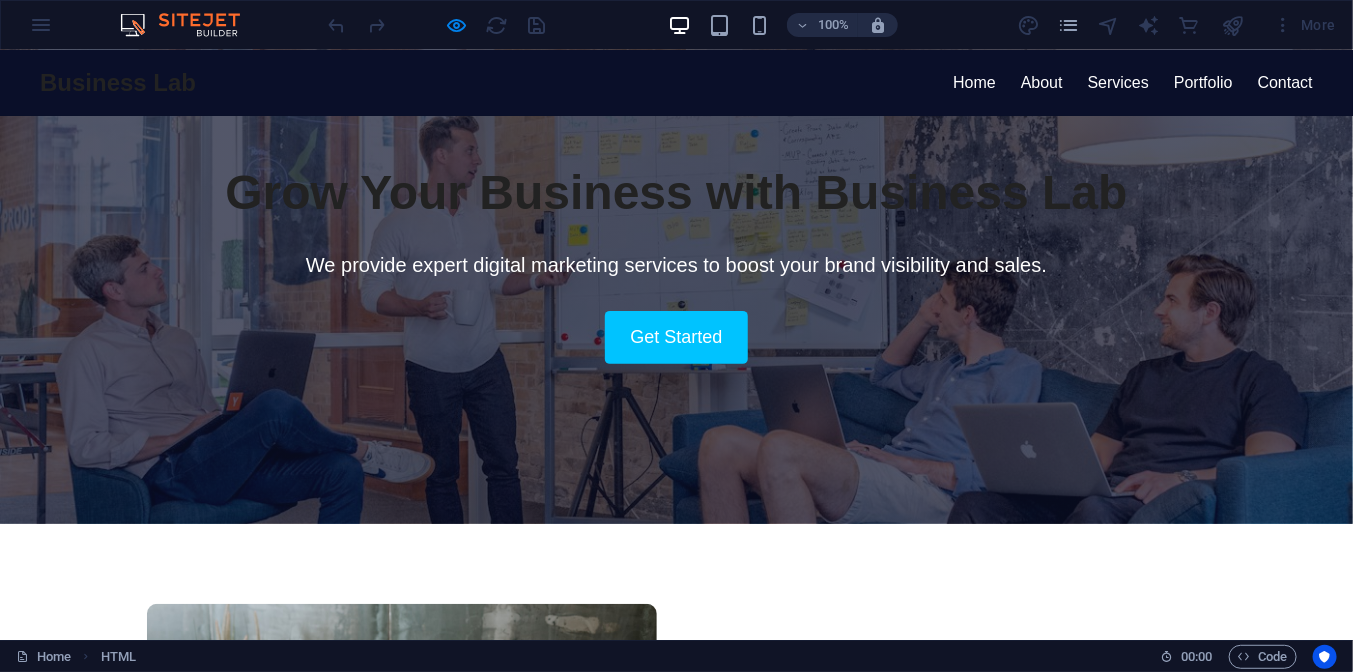scroll, scrollTop: 0, scrollLeft: 0, axis: both 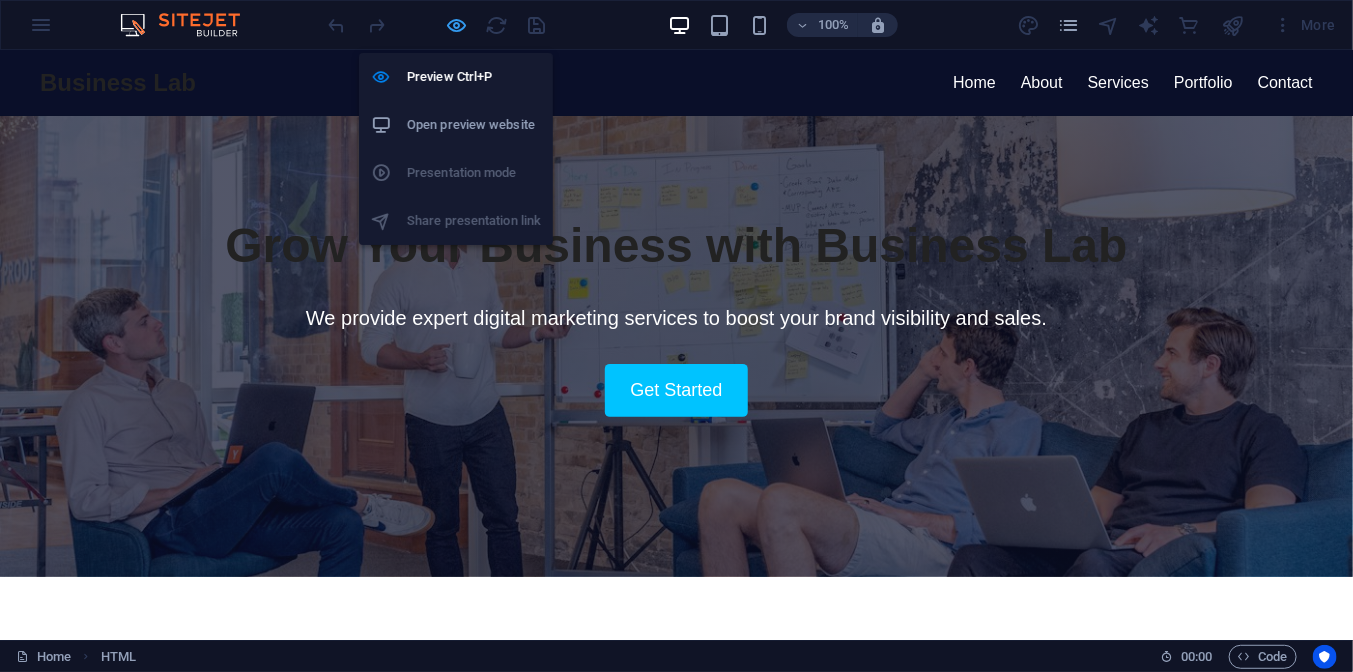 click at bounding box center (457, 25) 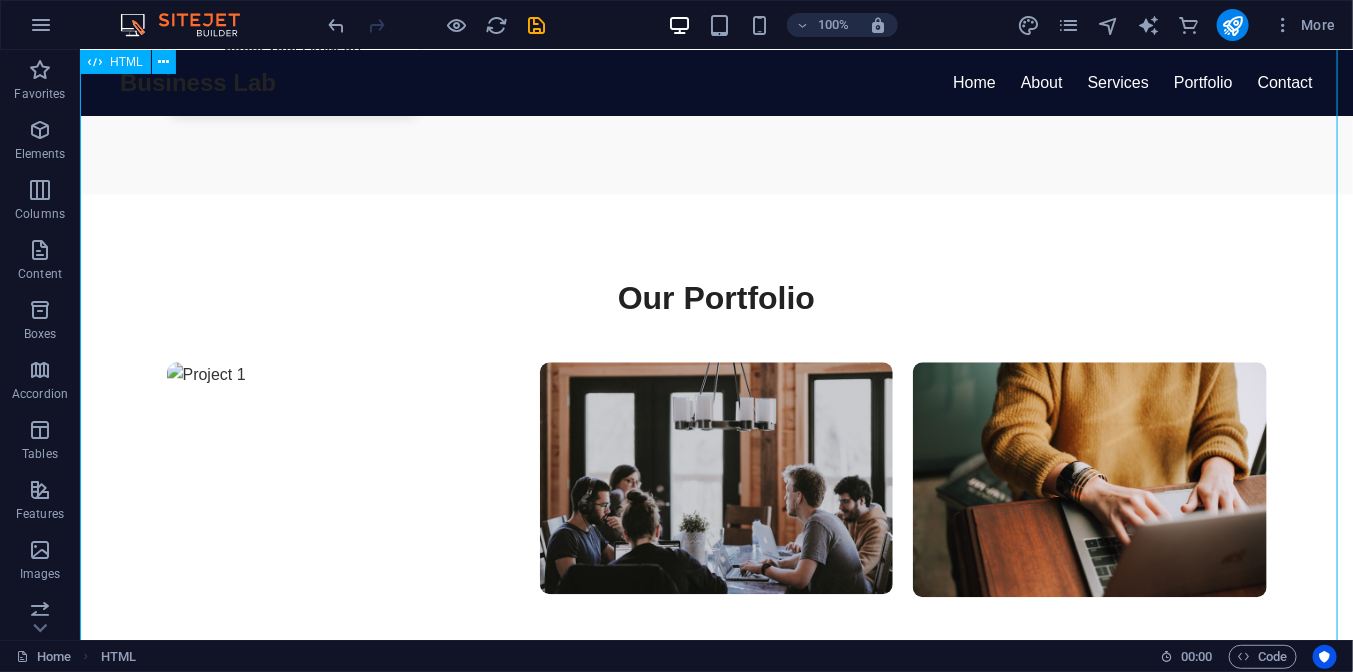 scroll, scrollTop: 1700, scrollLeft: 0, axis: vertical 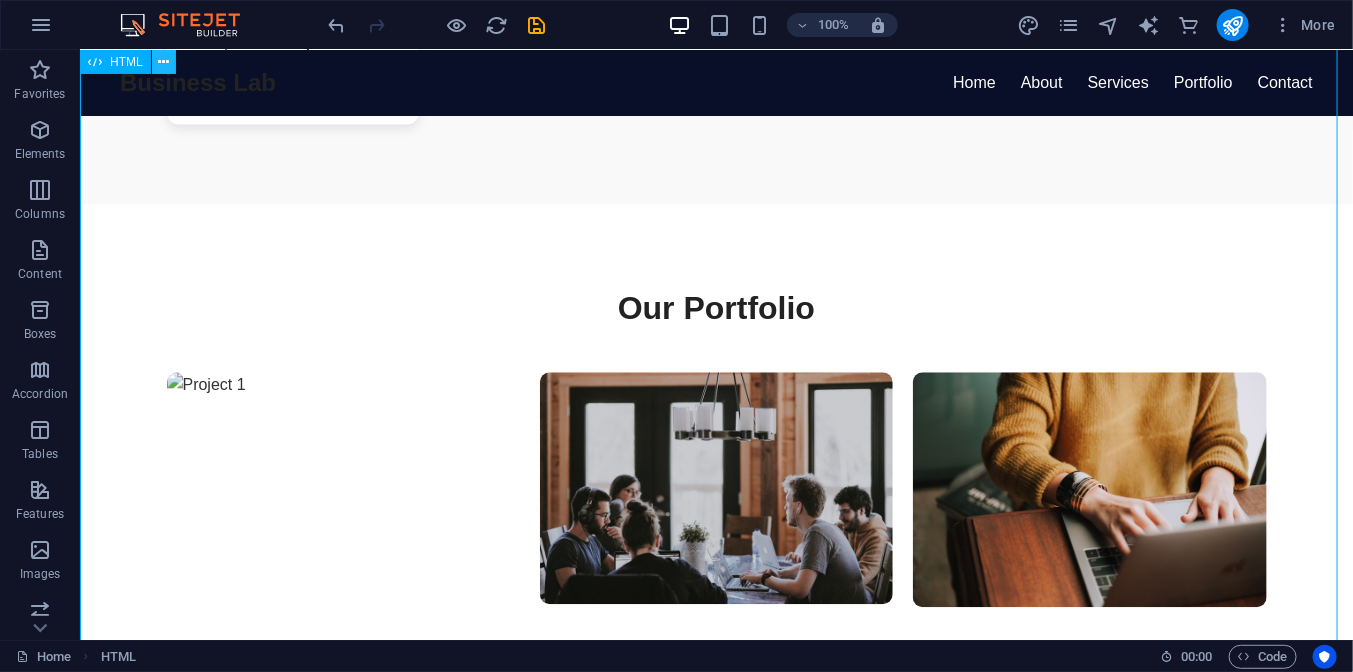 click at bounding box center [163, 62] 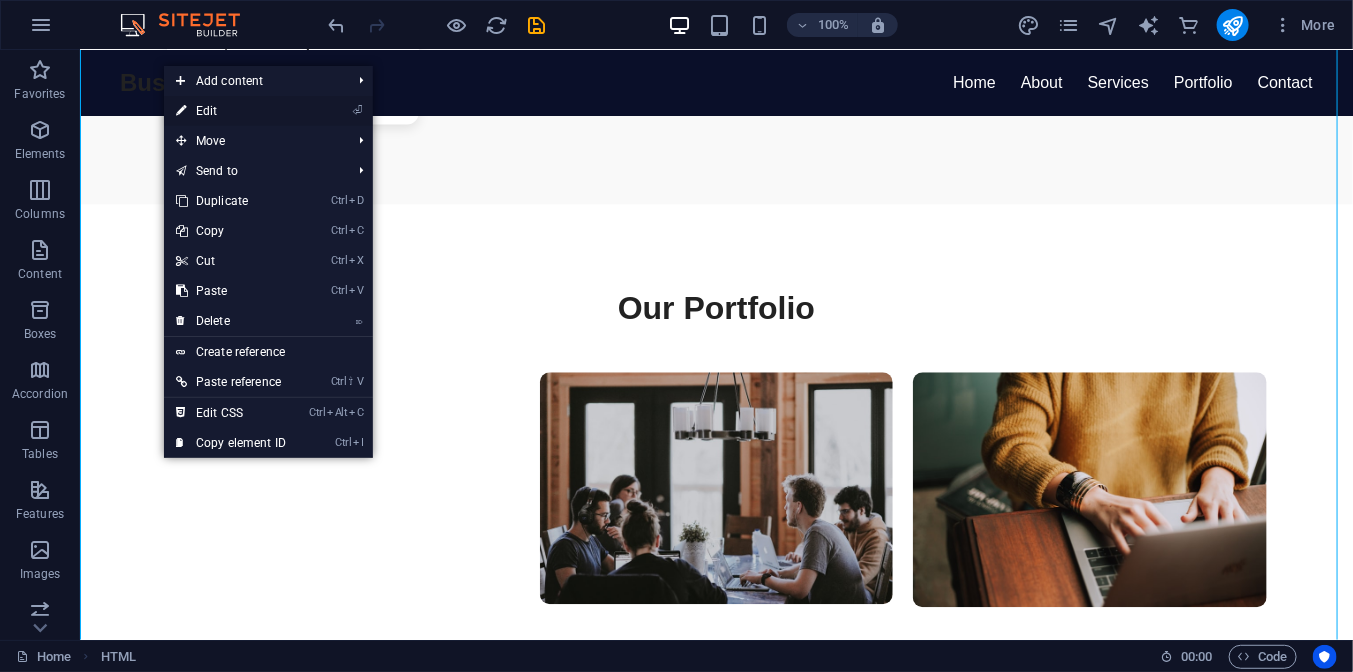 click on "⏎  Edit" at bounding box center (231, 111) 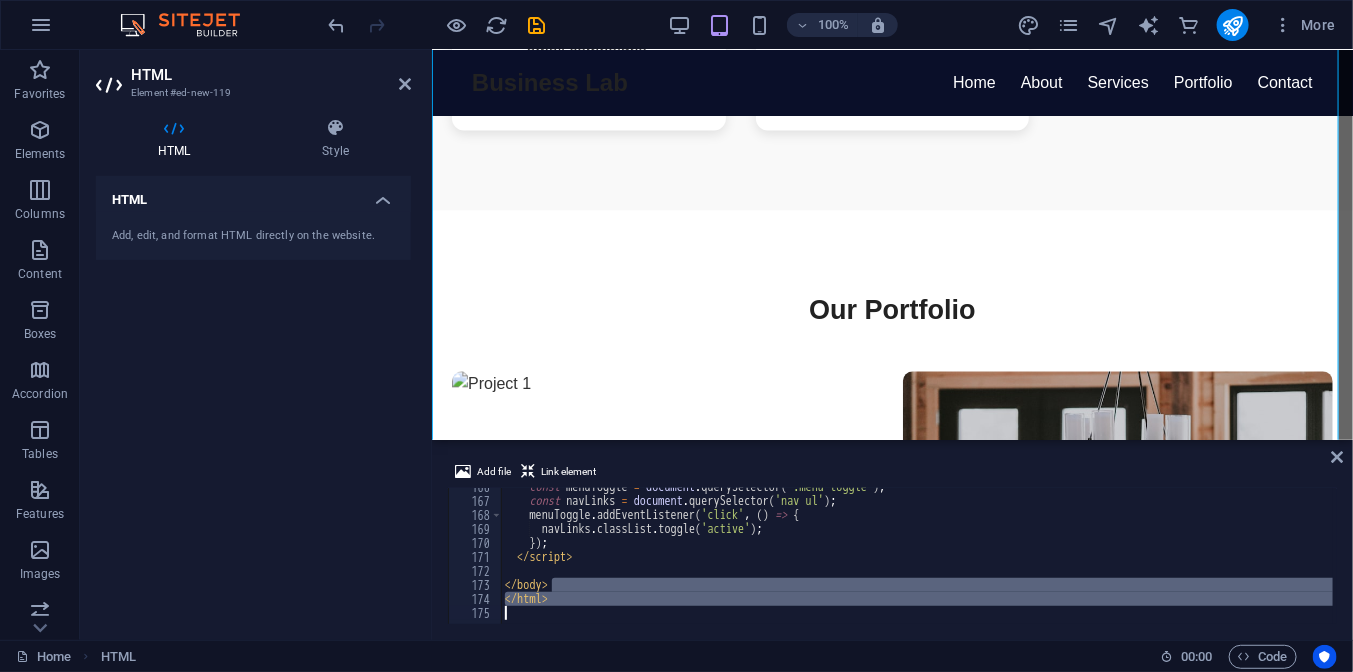 drag, startPoint x: 620, startPoint y: 587, endPoint x: 564, endPoint y: 607, distance: 59.464275 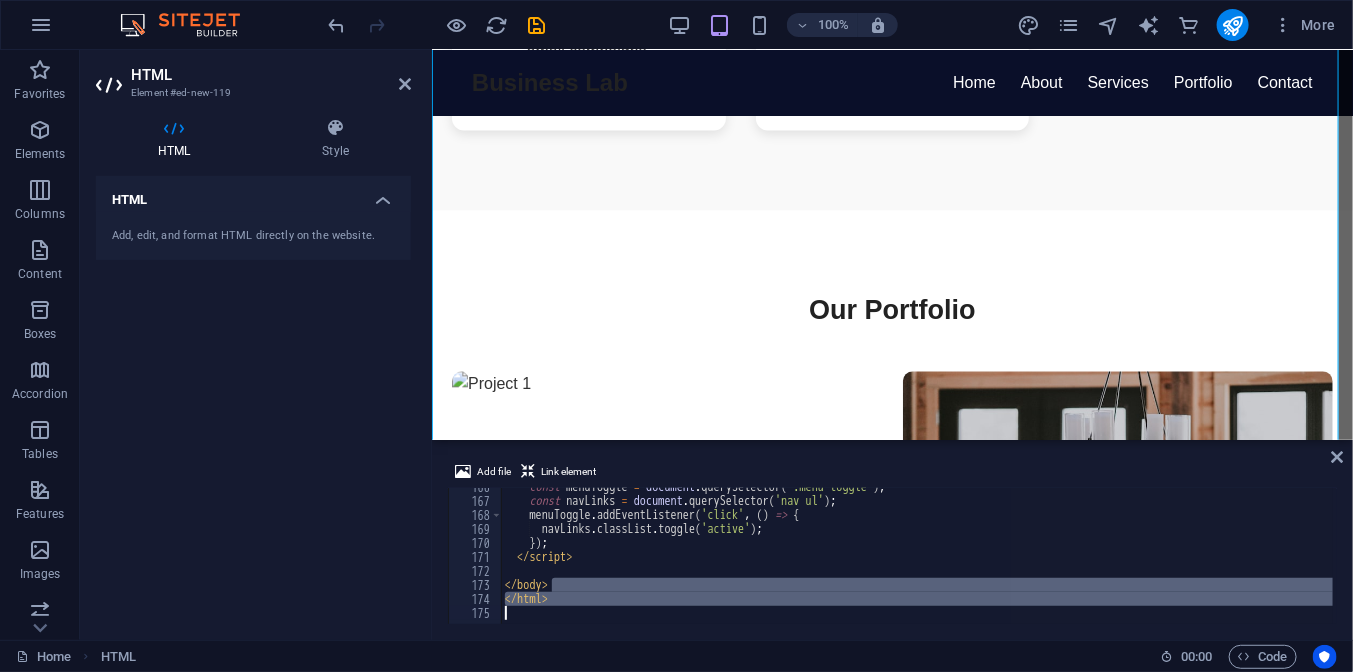 type on "</body>" 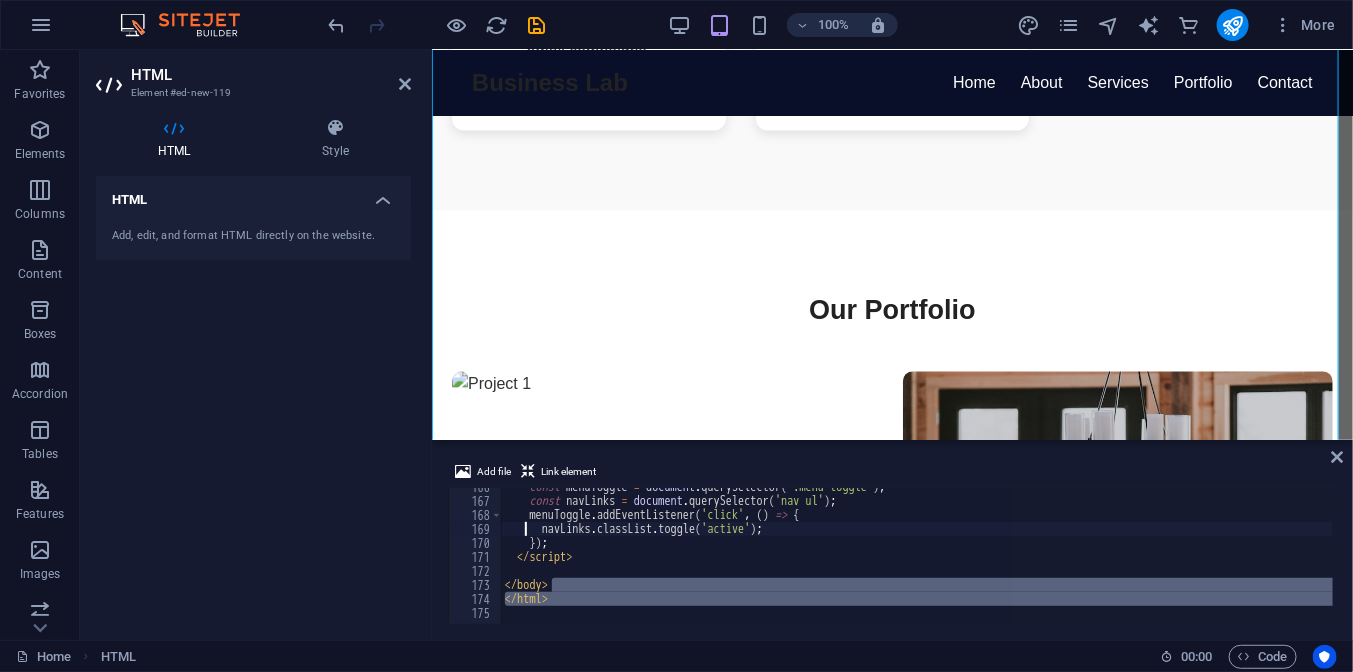 scroll, scrollTop: 2317, scrollLeft: 0, axis: vertical 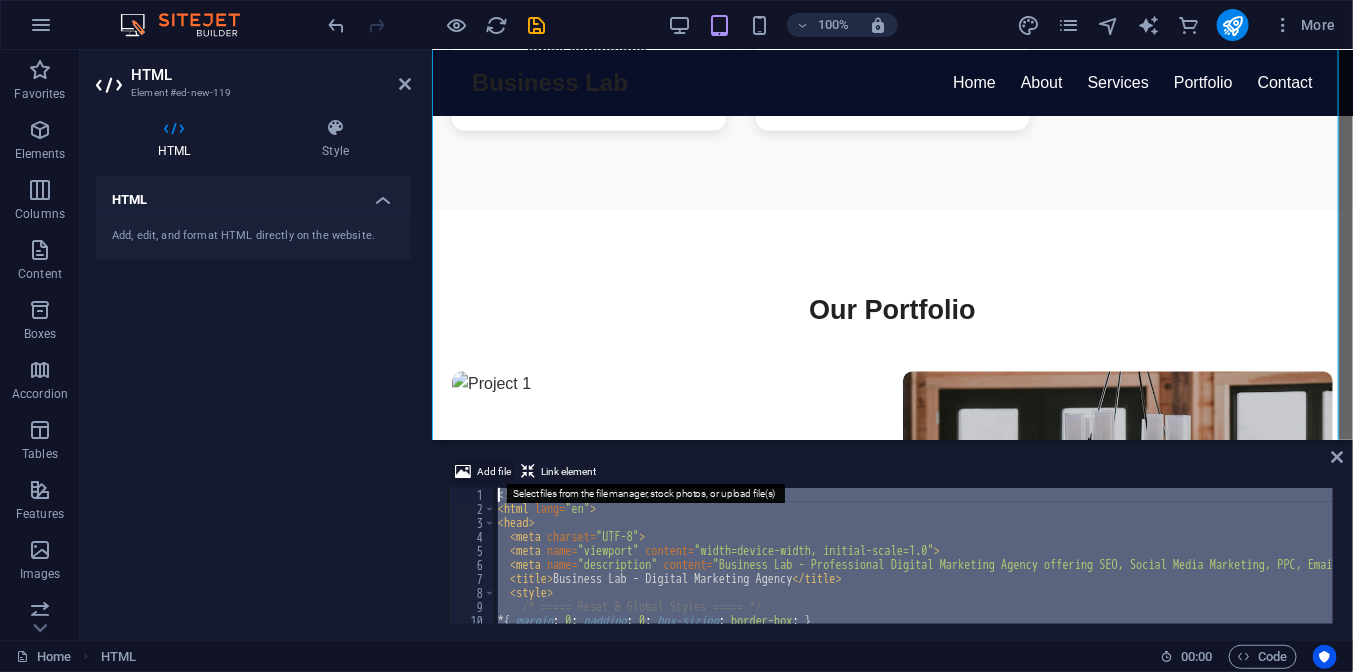 drag, startPoint x: 572, startPoint y: 602, endPoint x: 507, endPoint y: 466, distance: 150.73486 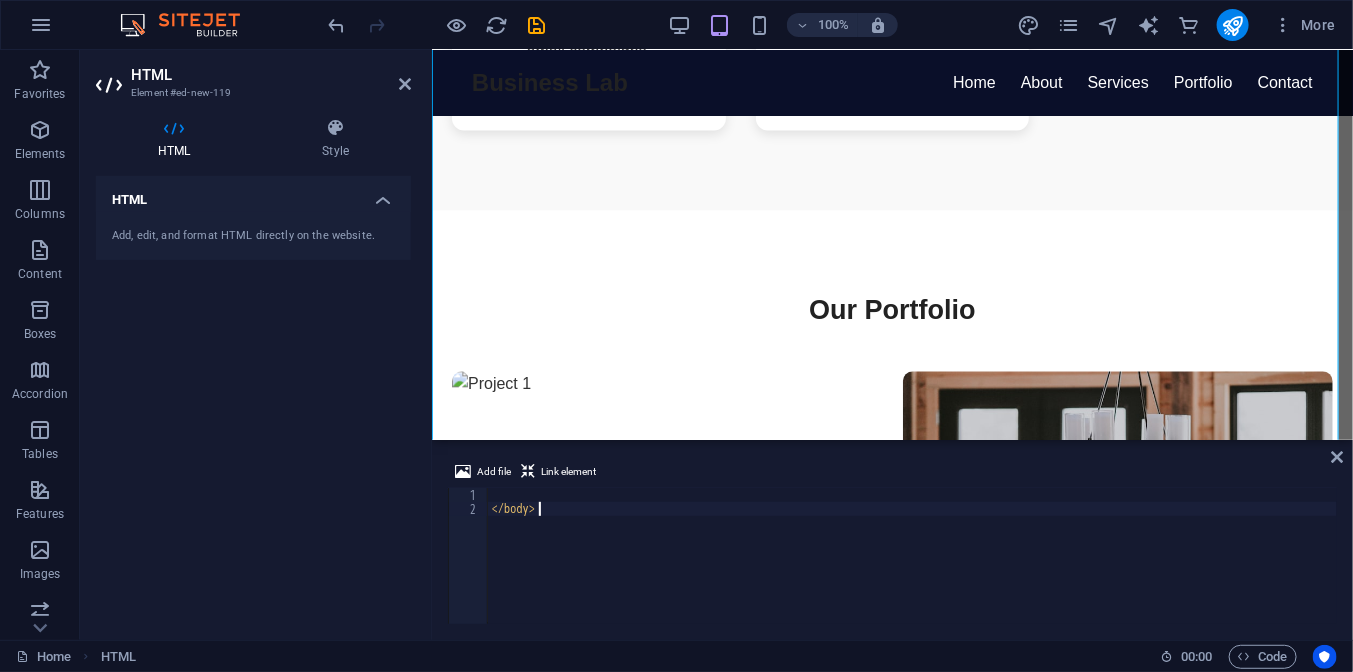 click on "</ body >" at bounding box center [912, 570] 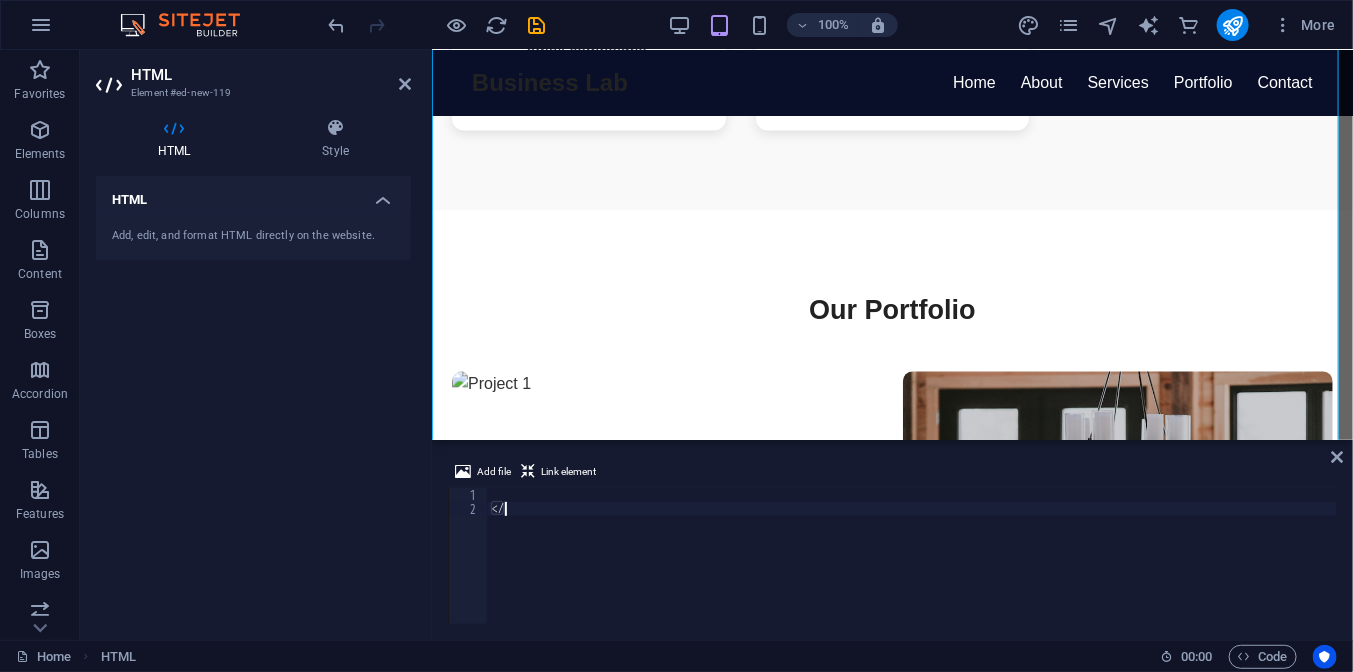 type on "<" 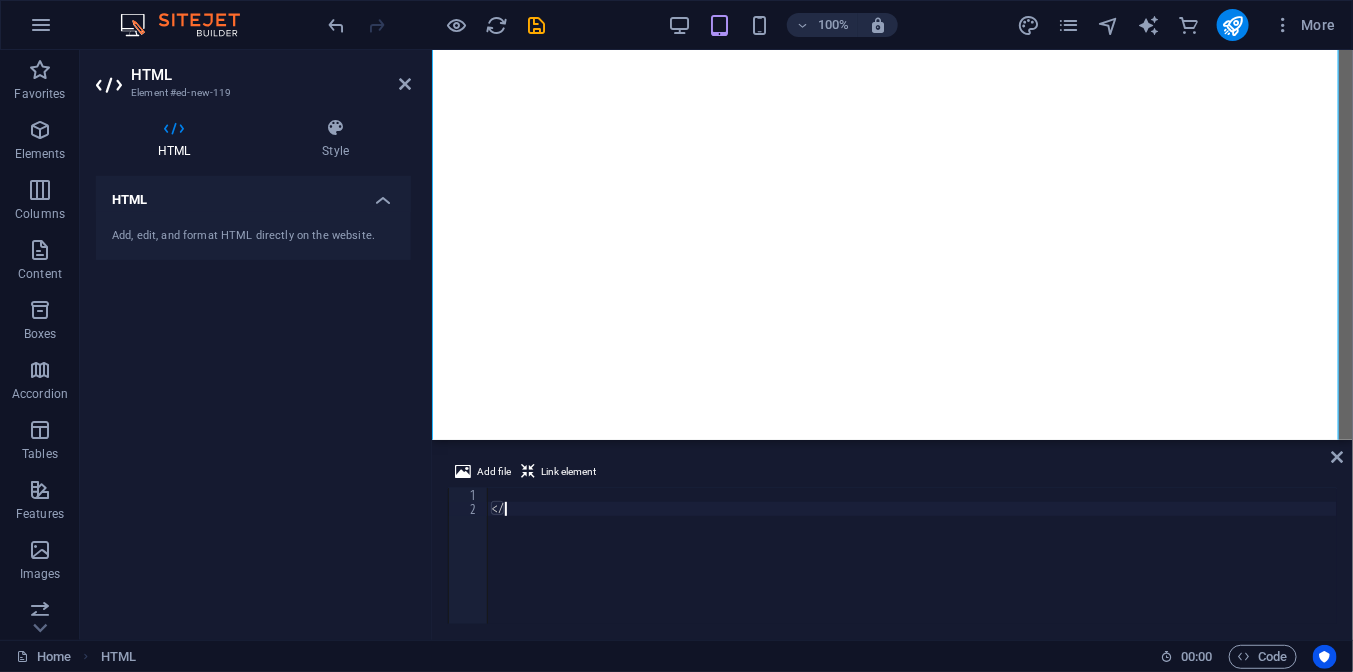 scroll, scrollTop: 0, scrollLeft: 0, axis: both 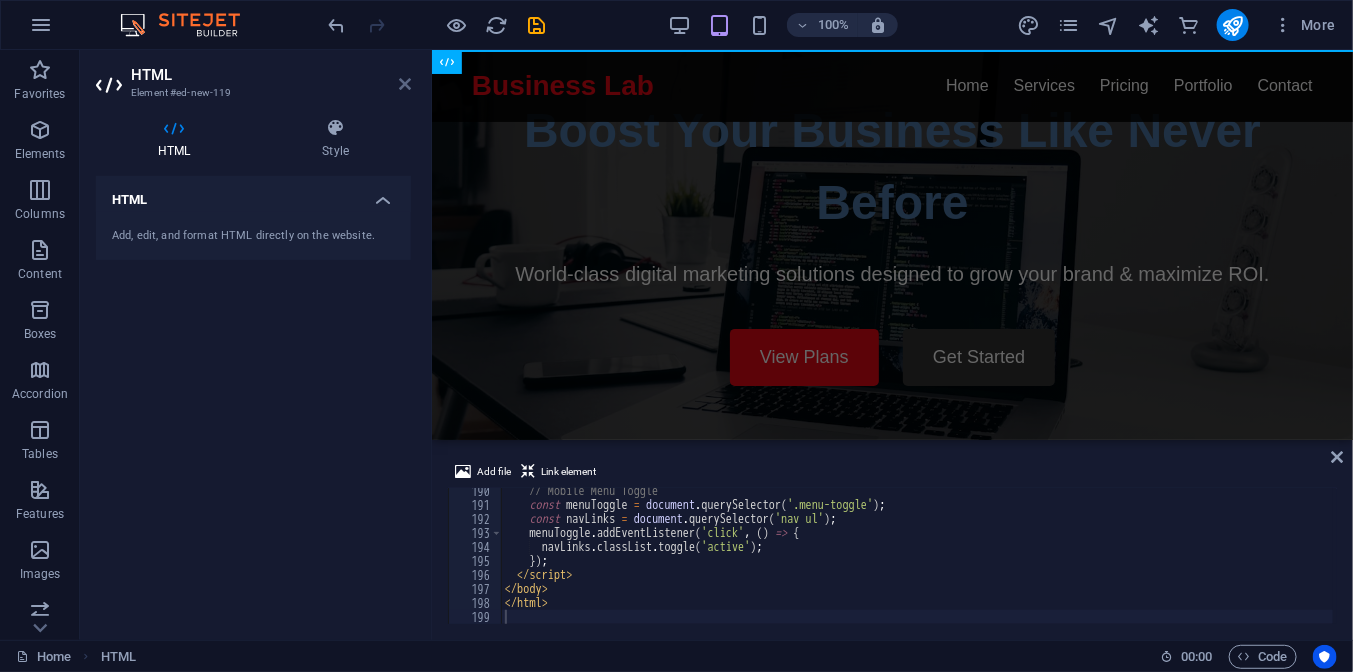 click at bounding box center (405, 84) 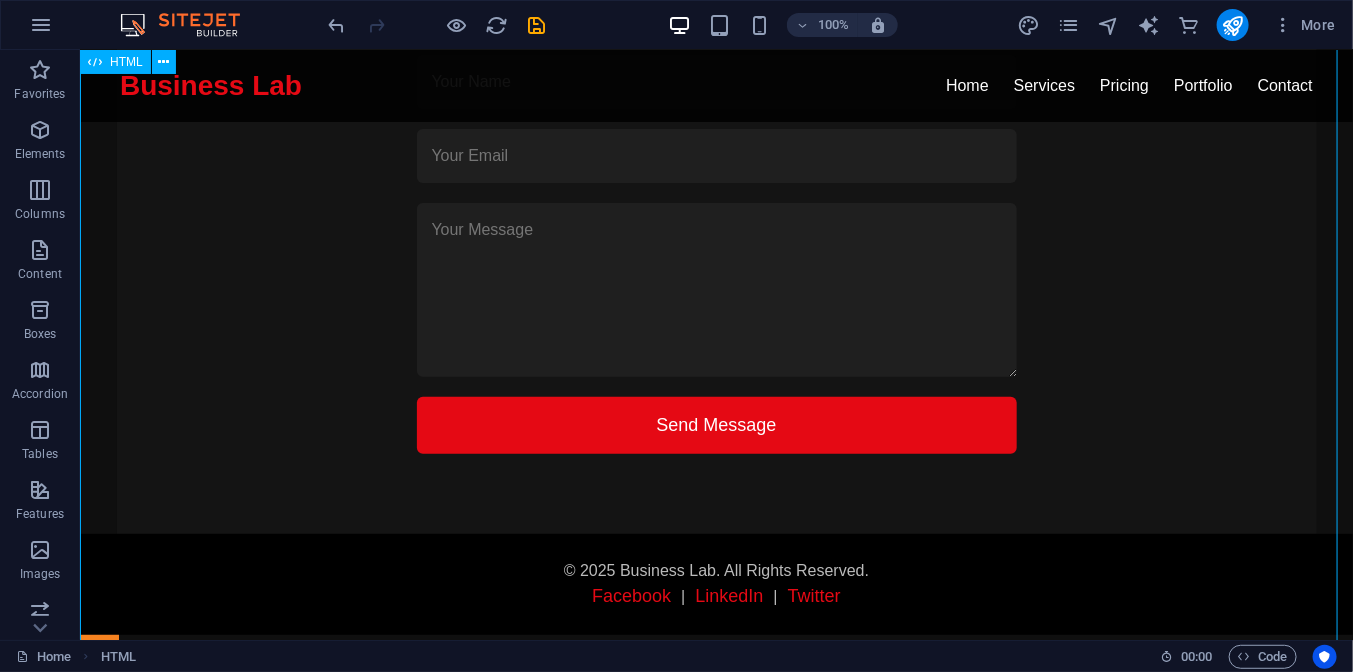 scroll, scrollTop: 3006, scrollLeft: 0, axis: vertical 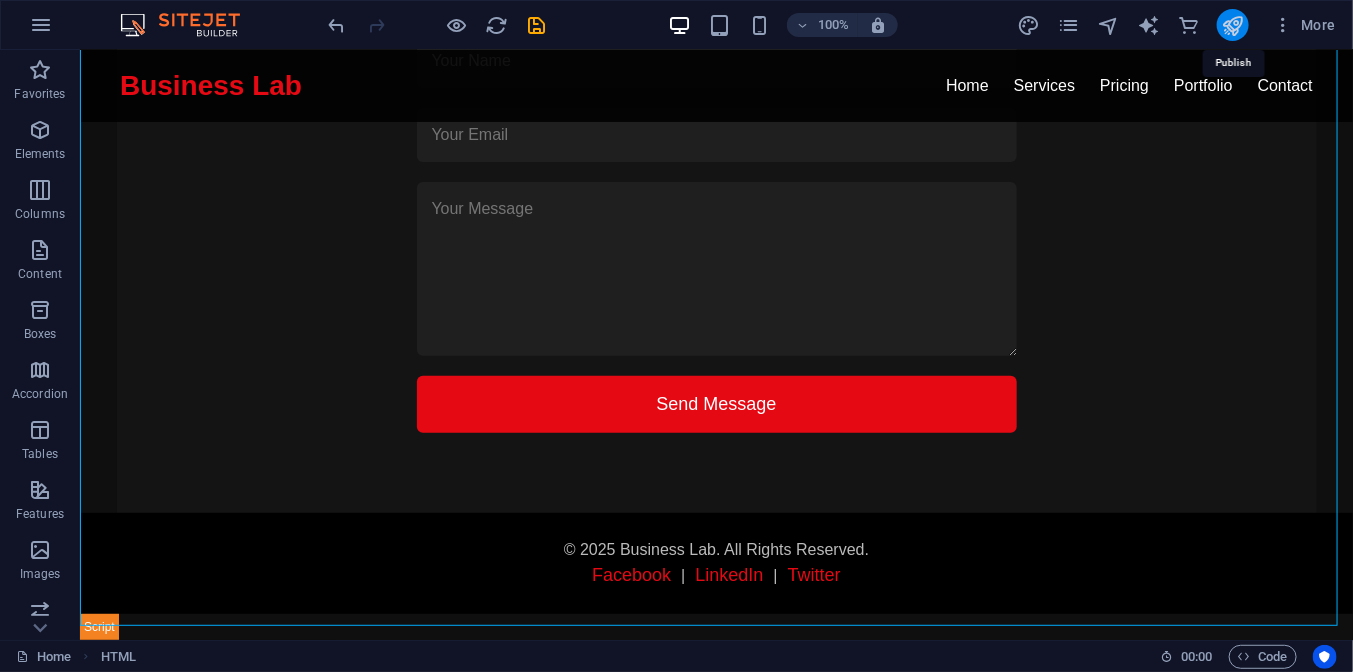 click at bounding box center (1232, 25) 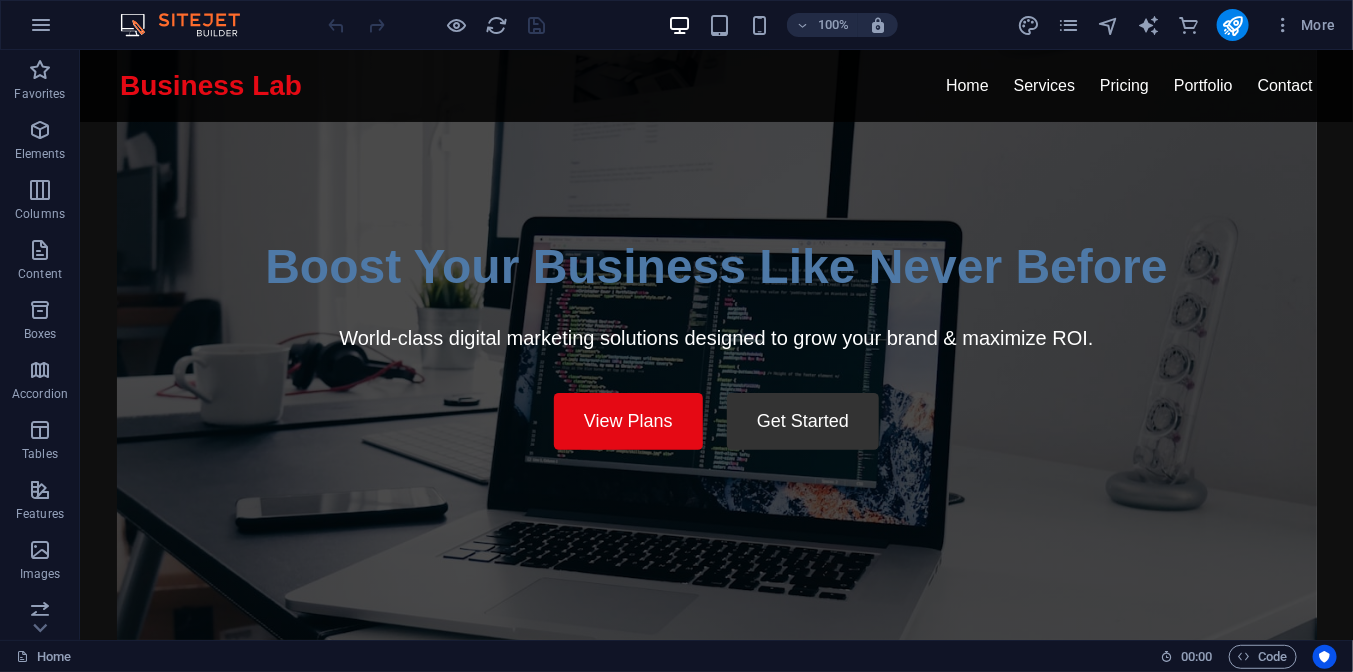 scroll, scrollTop: 0, scrollLeft: 0, axis: both 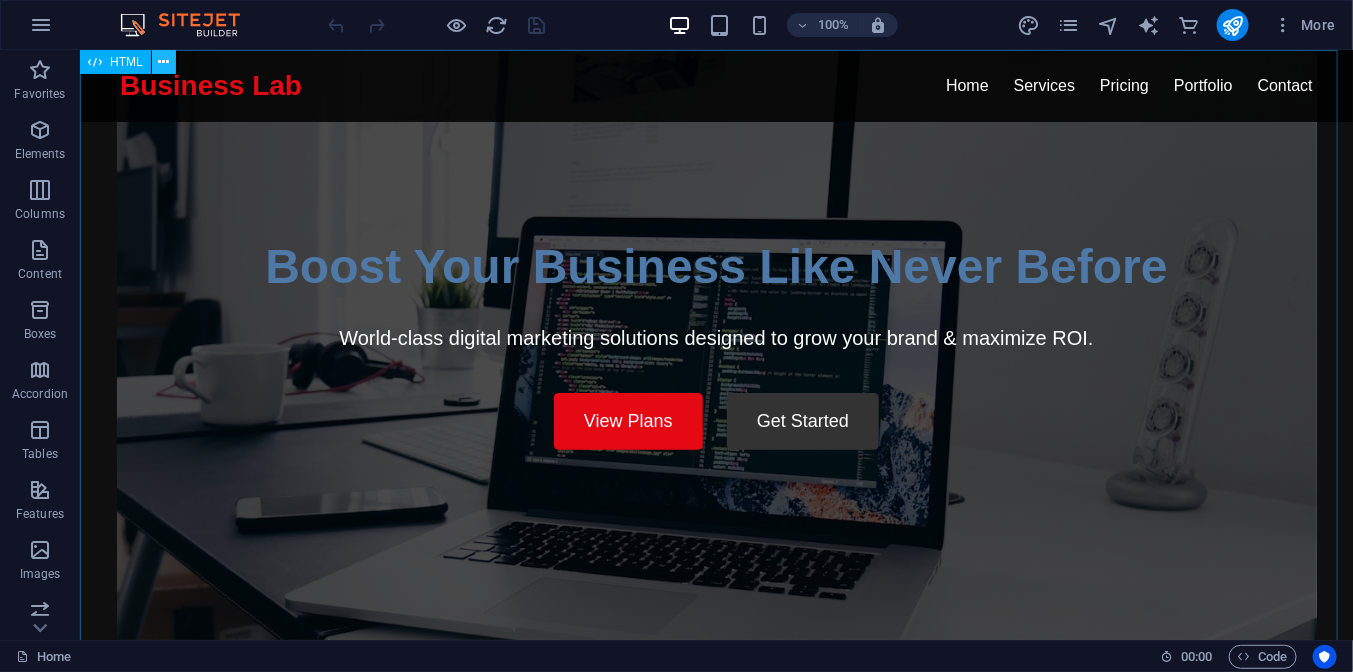 click at bounding box center [164, 62] 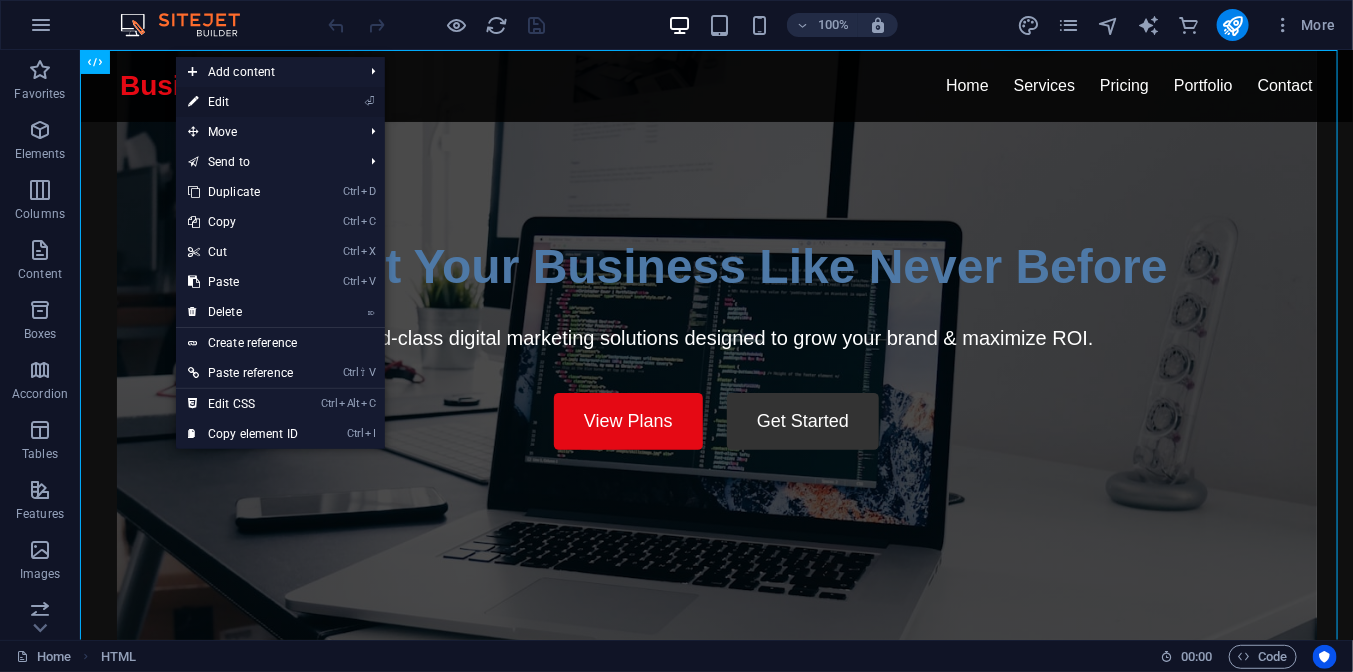 click on "⏎  Edit" at bounding box center (243, 102) 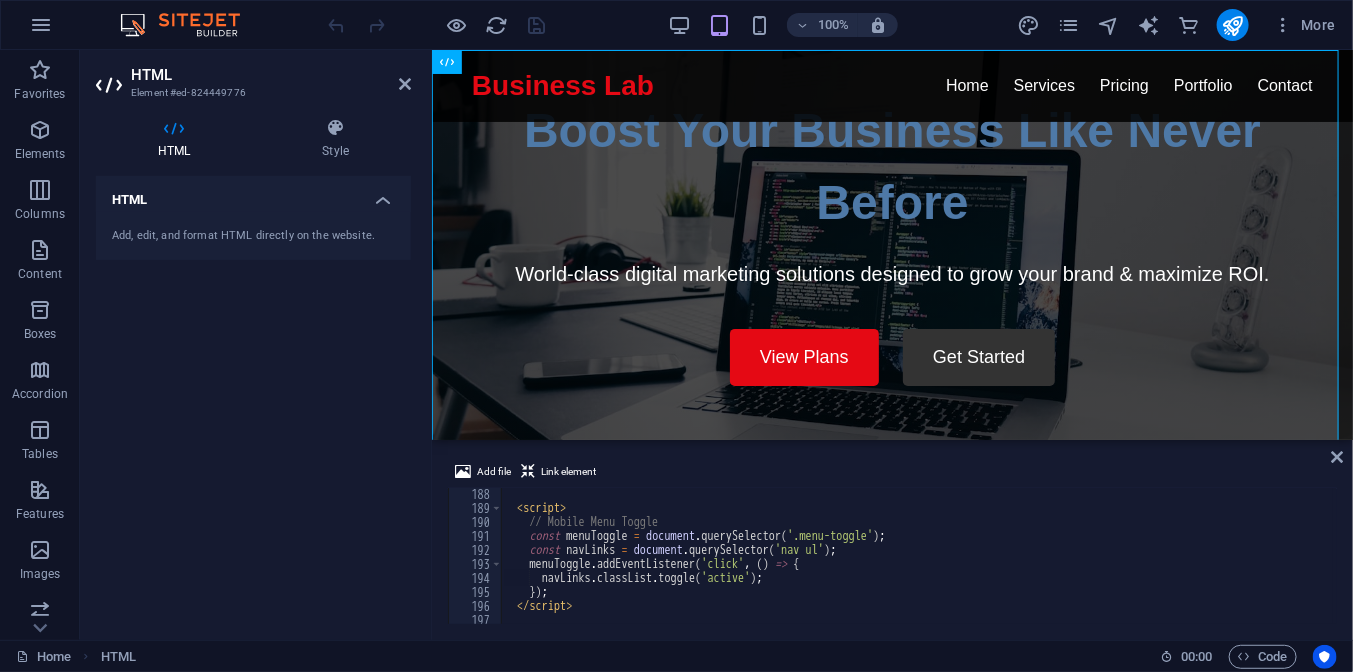 scroll, scrollTop: 2654, scrollLeft: 0, axis: vertical 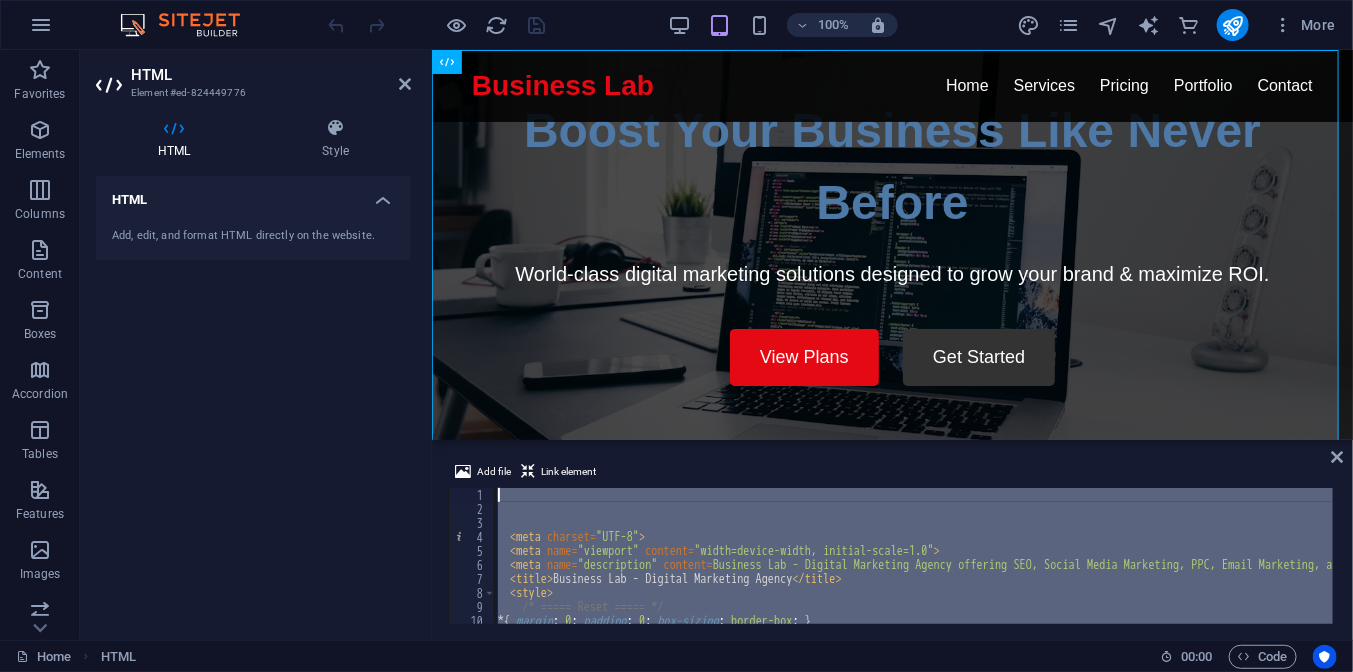drag, startPoint x: 881, startPoint y: 593, endPoint x: 521, endPoint y: 484, distance: 376.1396 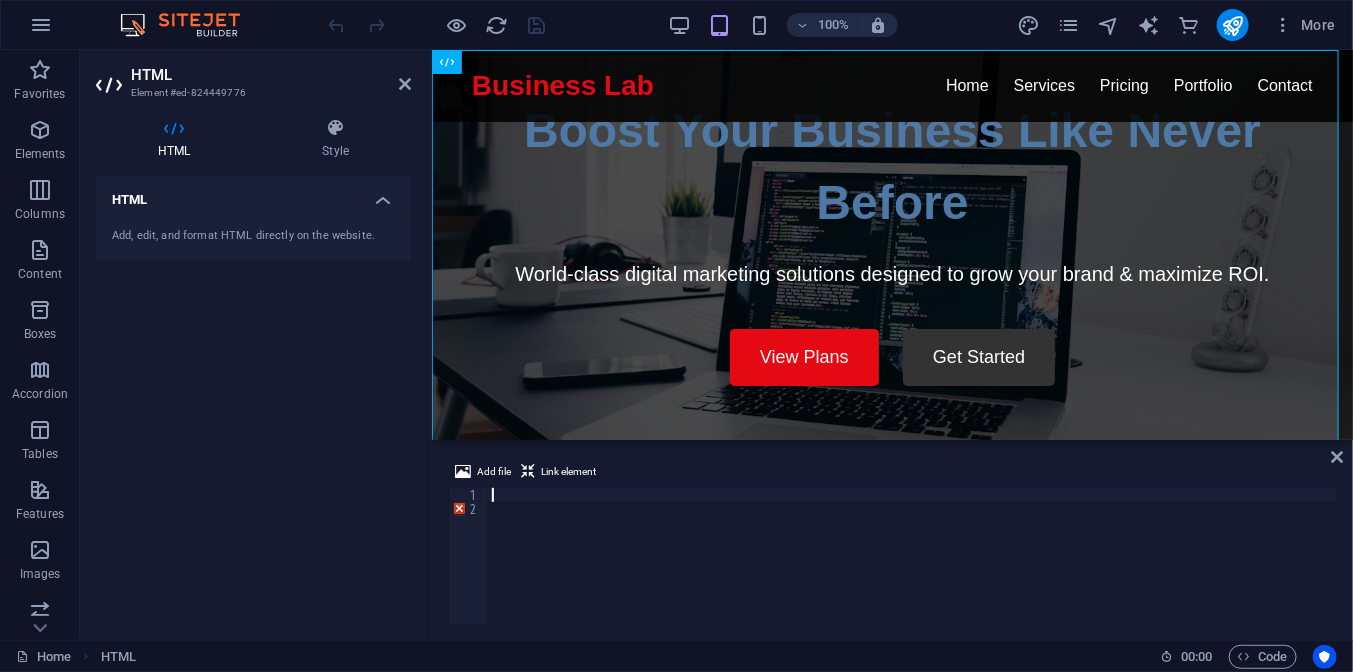 click at bounding box center [912, 570] 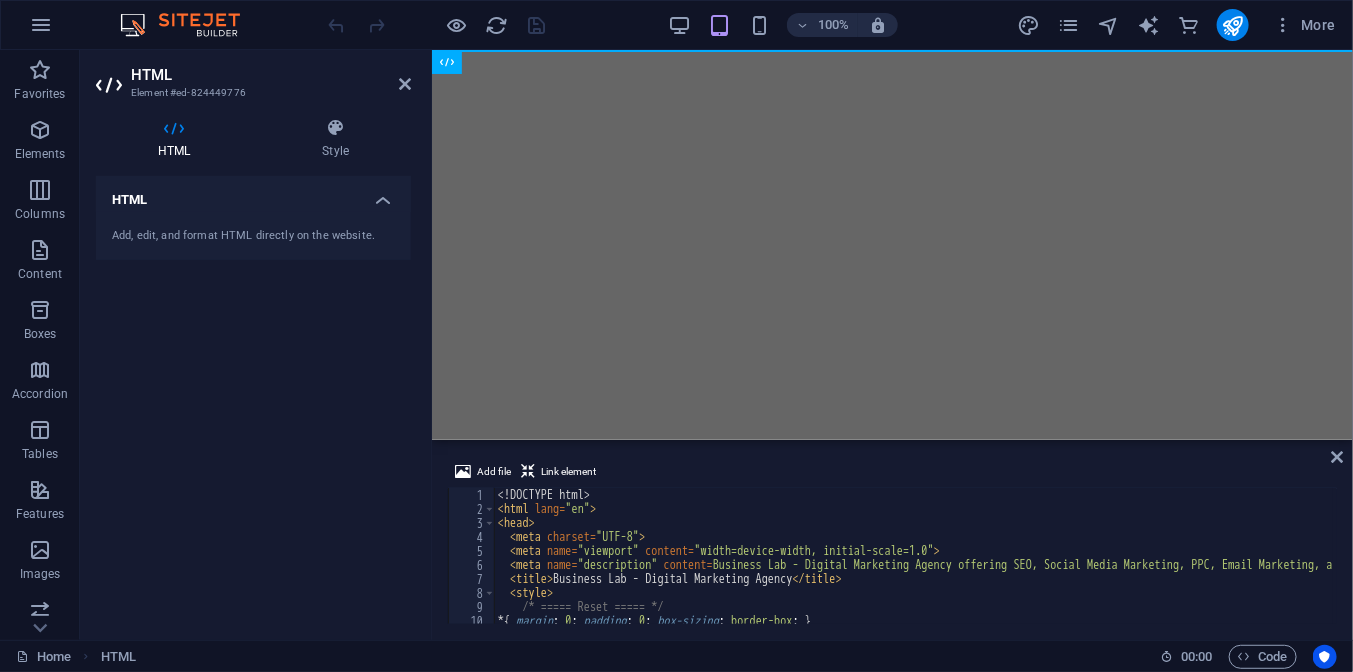scroll, scrollTop: 0, scrollLeft: 0, axis: both 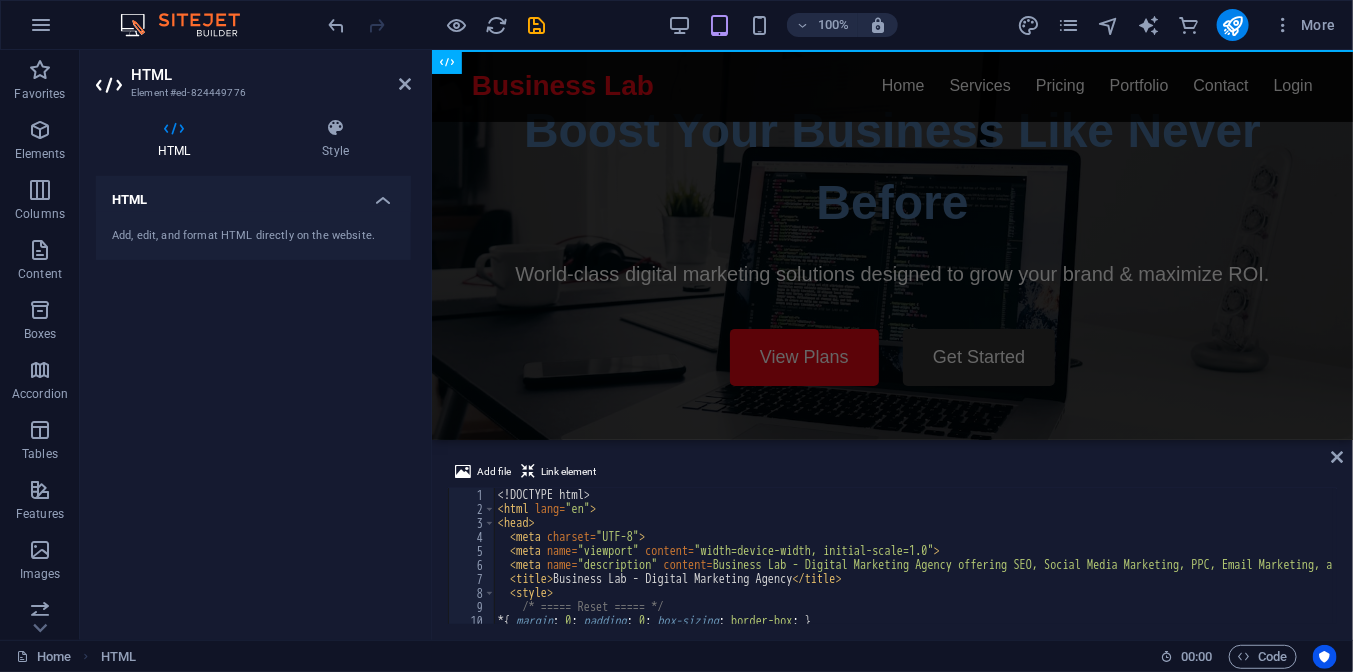 click on "HTML" at bounding box center (271, 75) 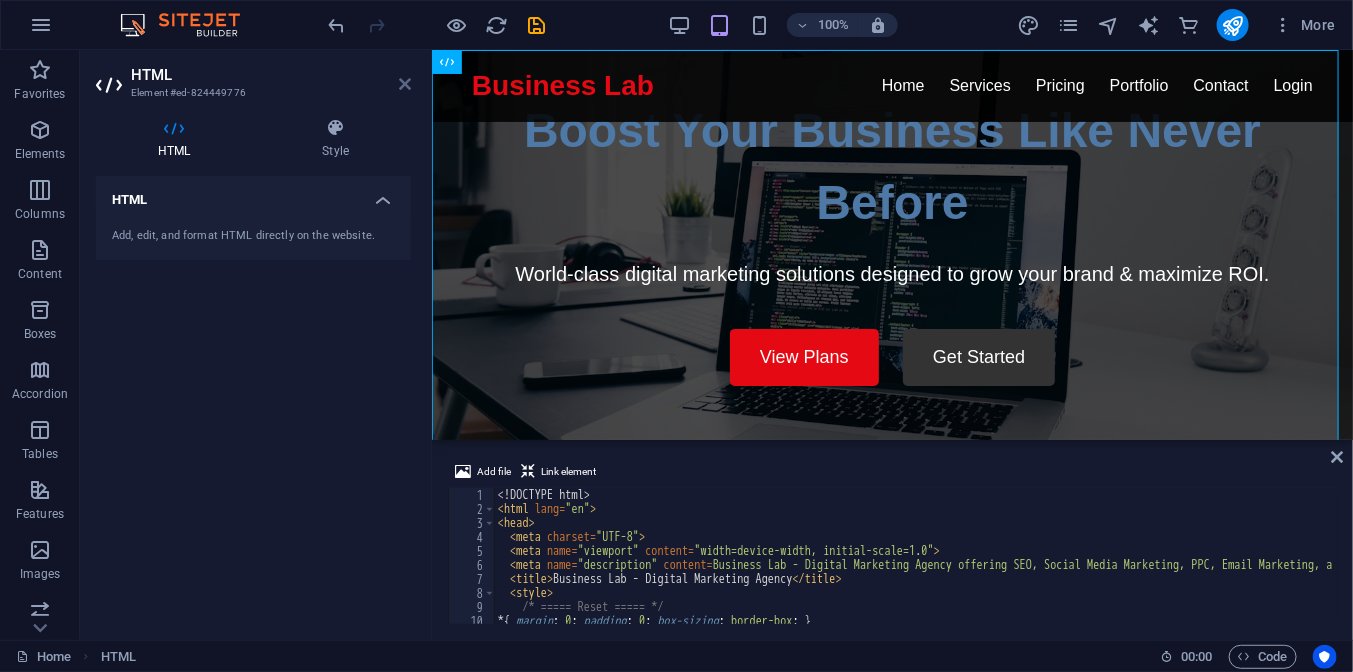 click at bounding box center (405, 84) 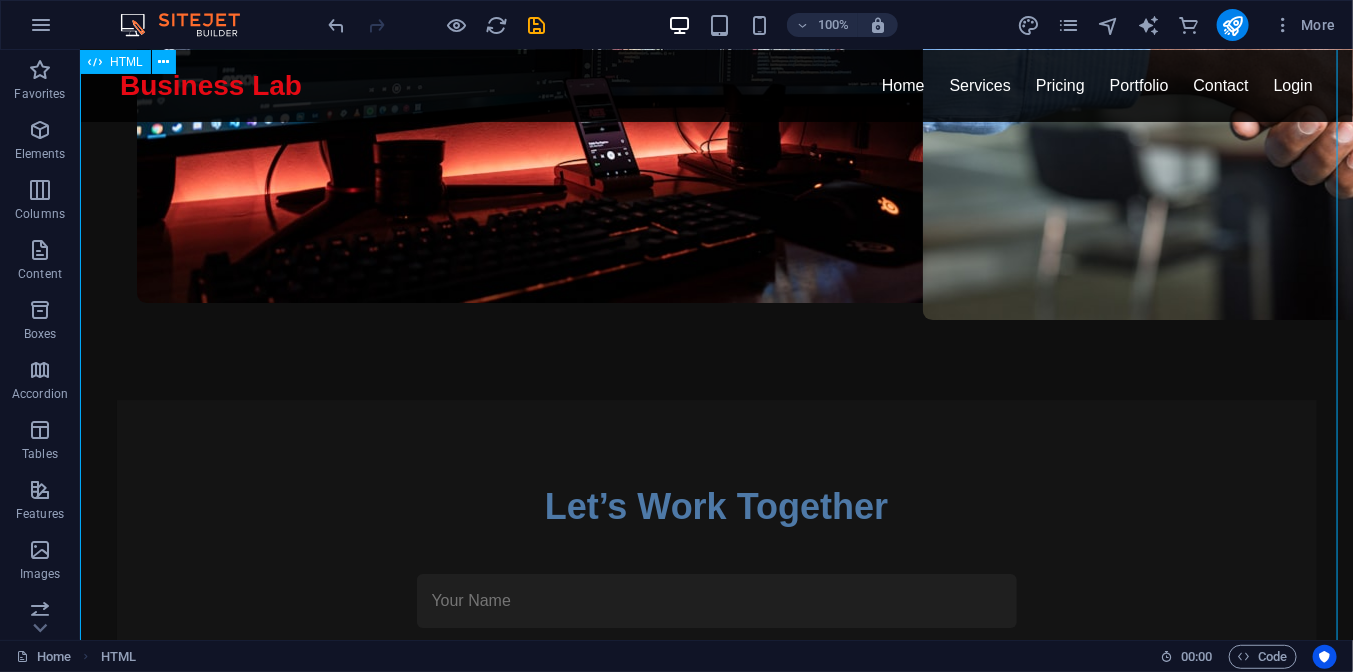 scroll, scrollTop: 2206, scrollLeft: 0, axis: vertical 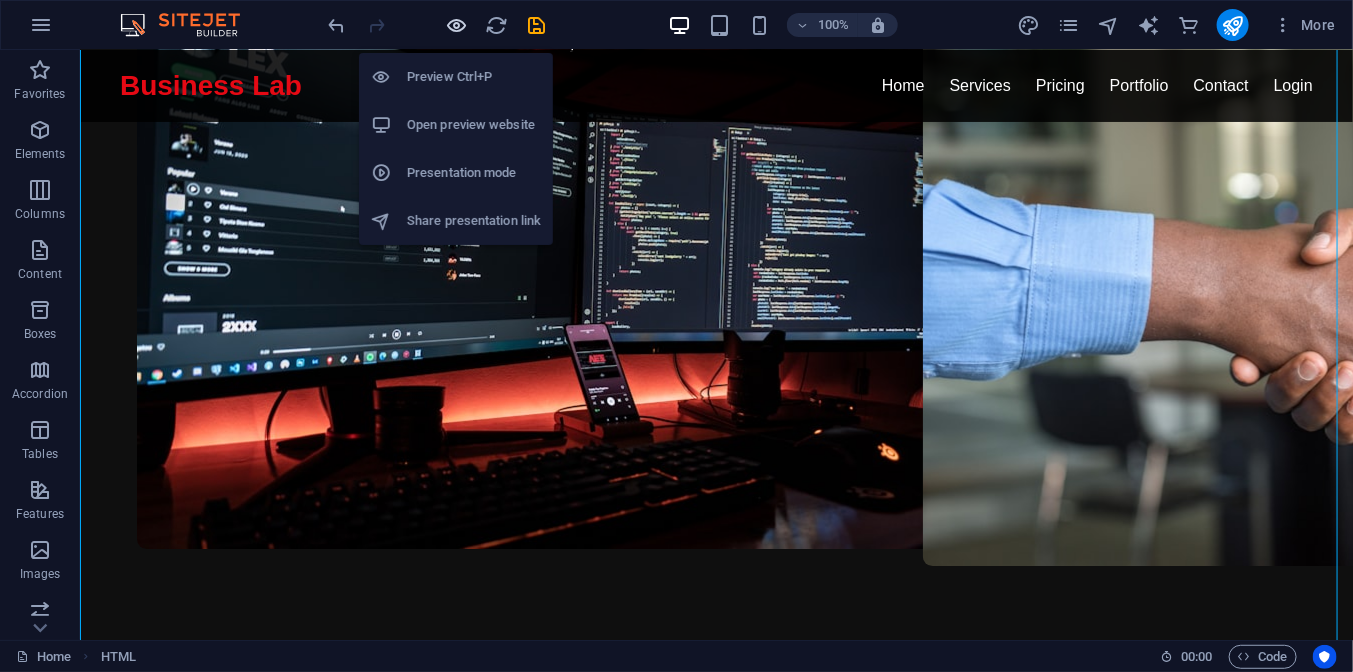 click at bounding box center [457, 25] 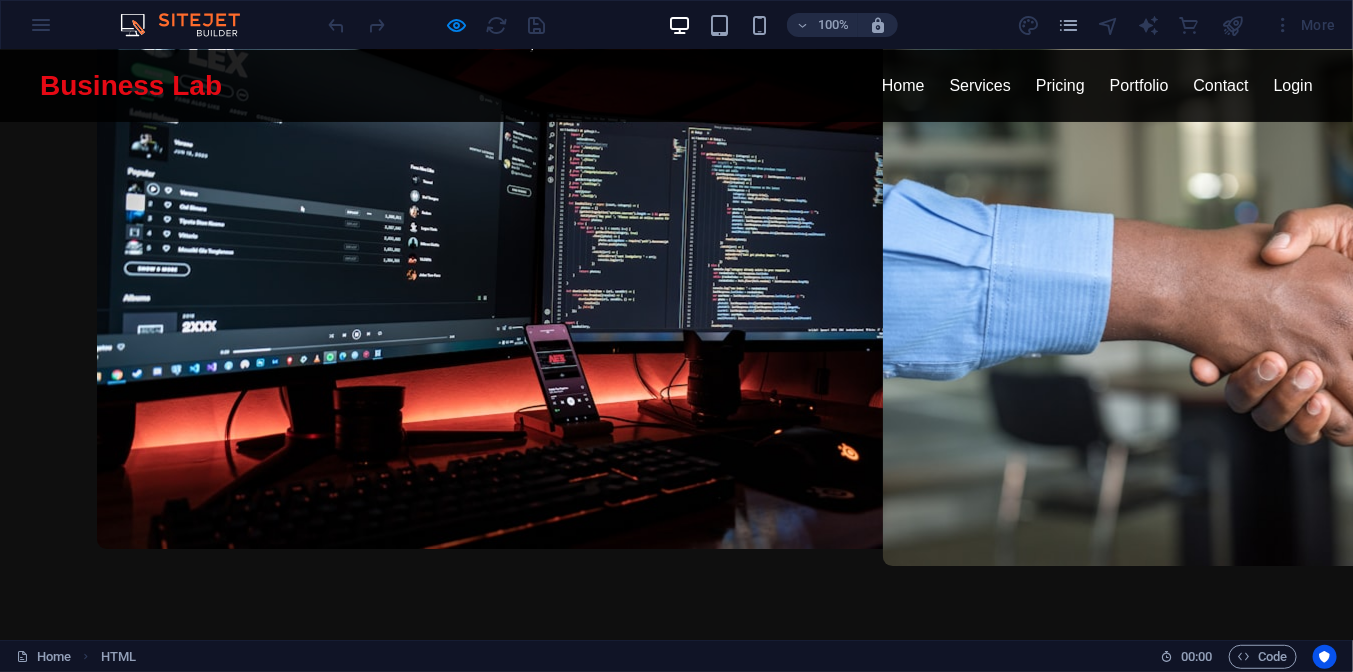 click on "Login" at bounding box center (1293, 84) 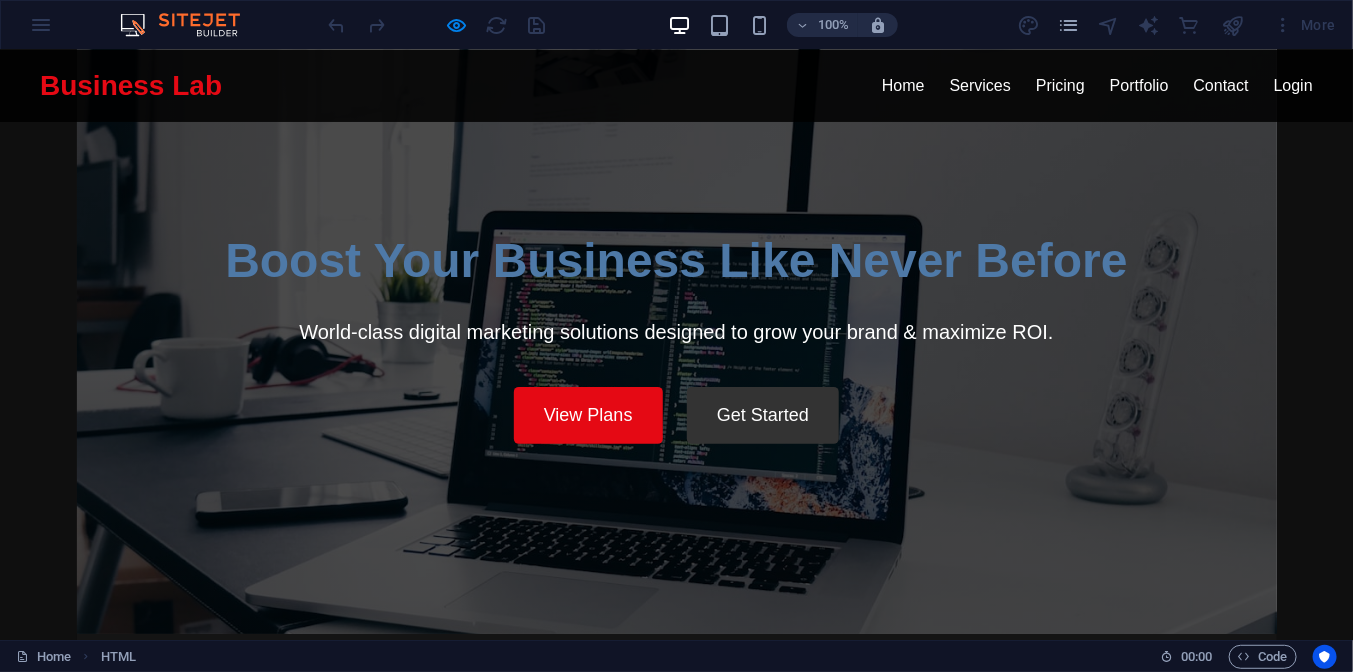scroll, scrollTop: 0, scrollLeft: 0, axis: both 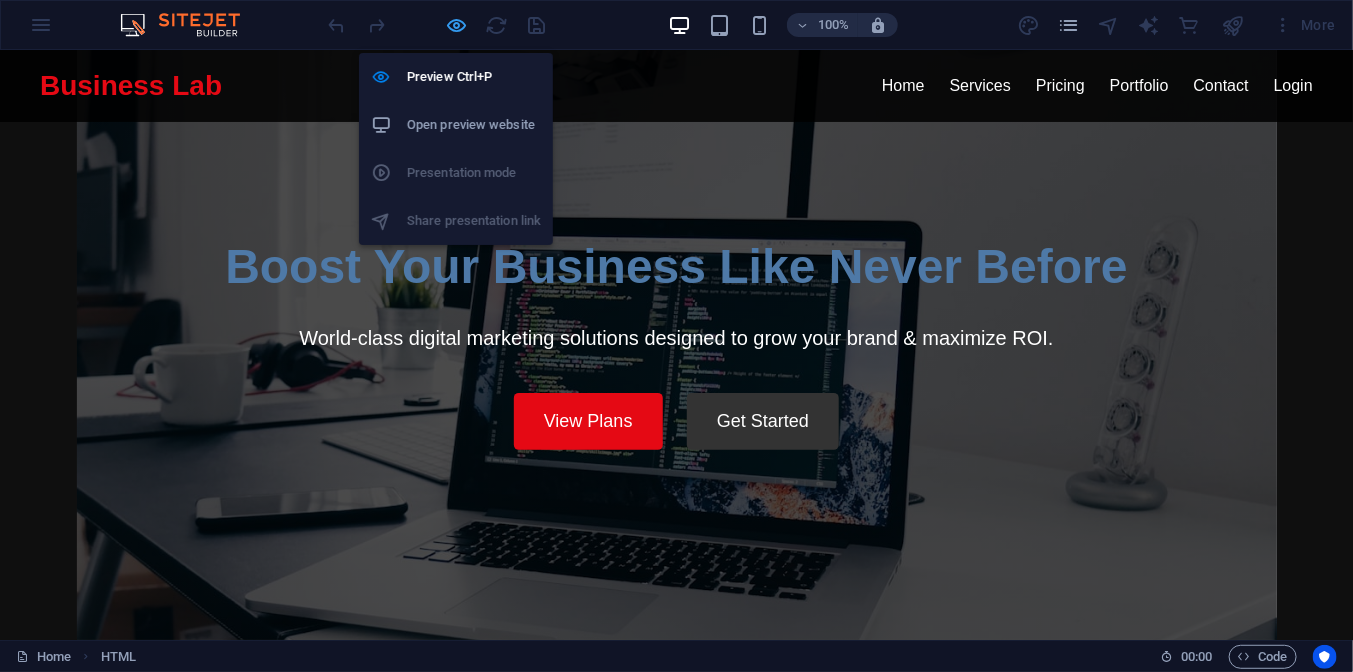click at bounding box center (457, 25) 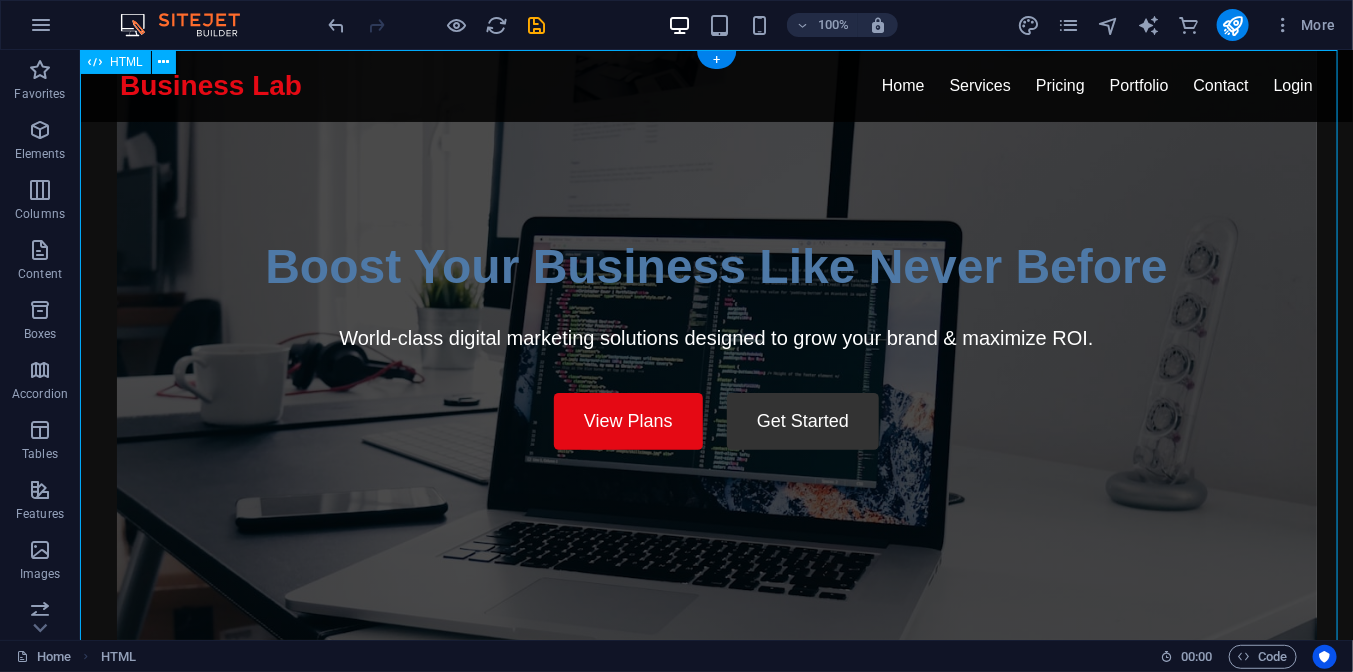click on "Business Lab - Digital Marketing Agency
Business Lab
☰
Home
Services
Pricing
Portfolio
Contact
Login
Boost Your Business Like Never Before
World-class digital marketing solutions designed to grow your brand & maximize ROI.
View Plans
Get Started
Our Expertise
SEO Optimization Rank higher on search engines and attract quality traffic.
Social Media Marketing Engage and grow your audience across all platforms.
PPC Campaigns Drive instant results with data-driven ad campaigns.
Email Marketing Convert leads into loyal clients with powerful campaigns.
Amazon Product Hunting Discover profitable products to skyrocket your FBA business.
Choose Your Plan
Starter
$99 /mo" at bounding box center [715, 1840] 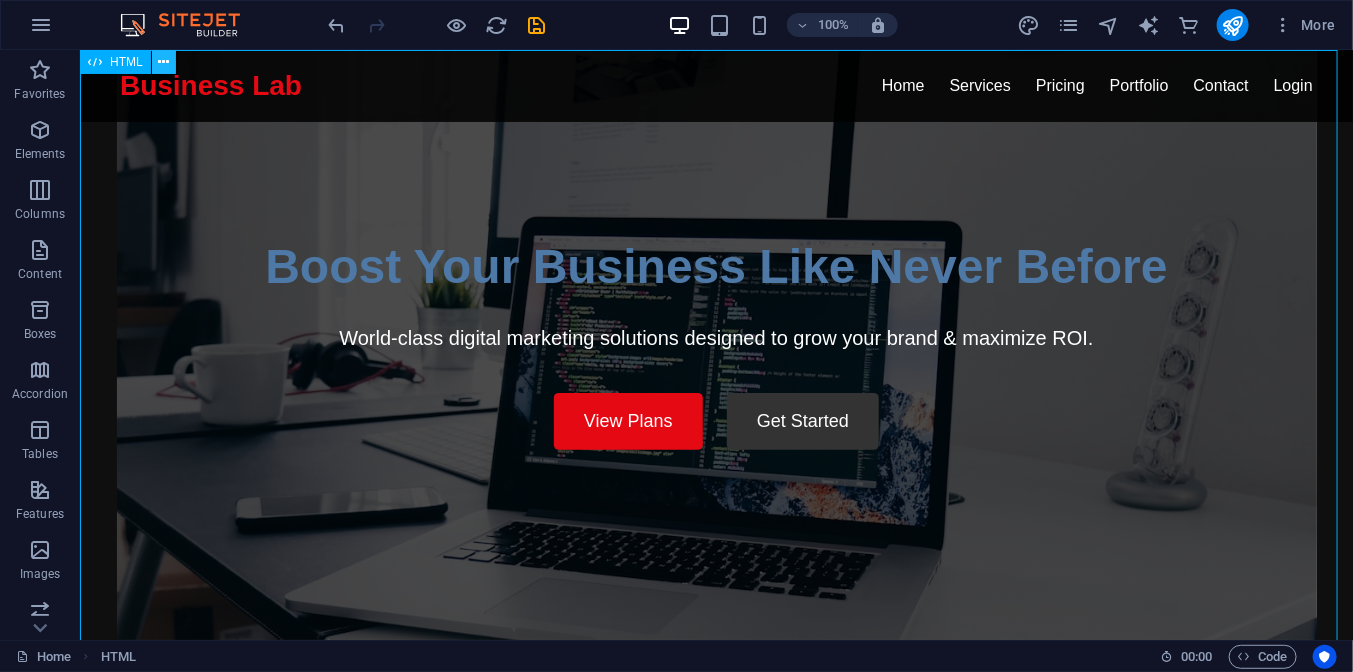 click at bounding box center [164, 62] 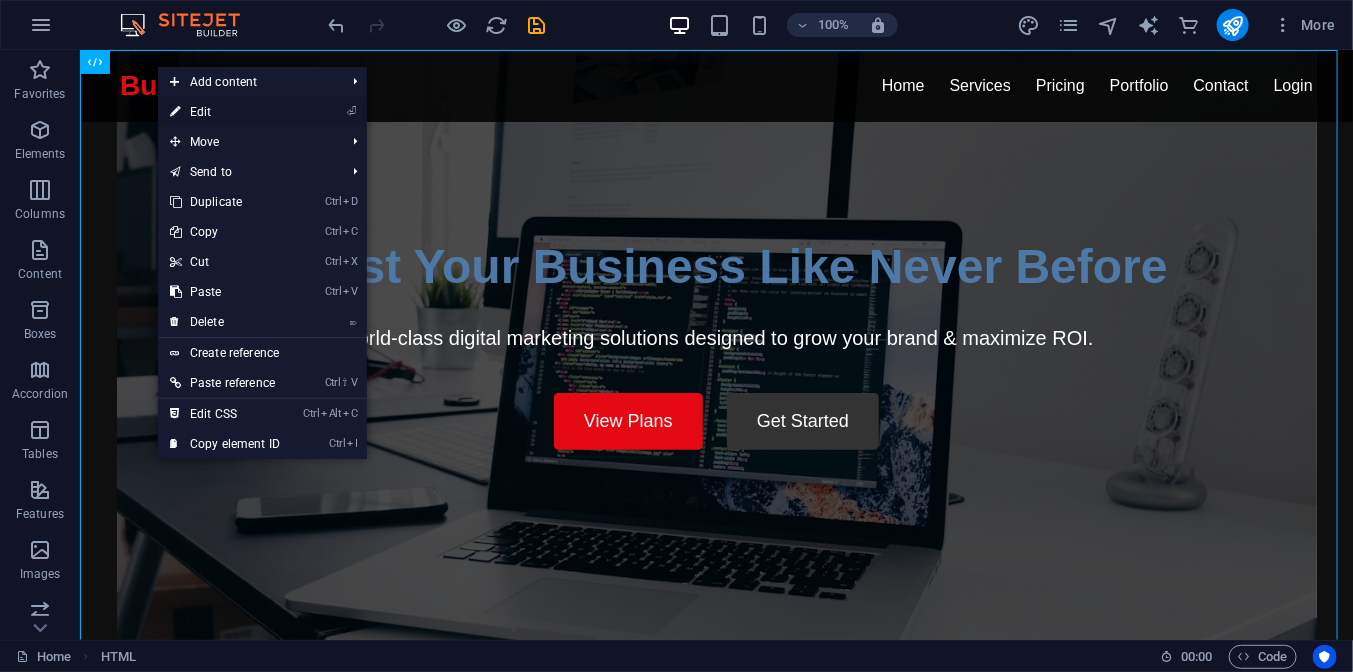 click on "⏎  Edit" at bounding box center (225, 112) 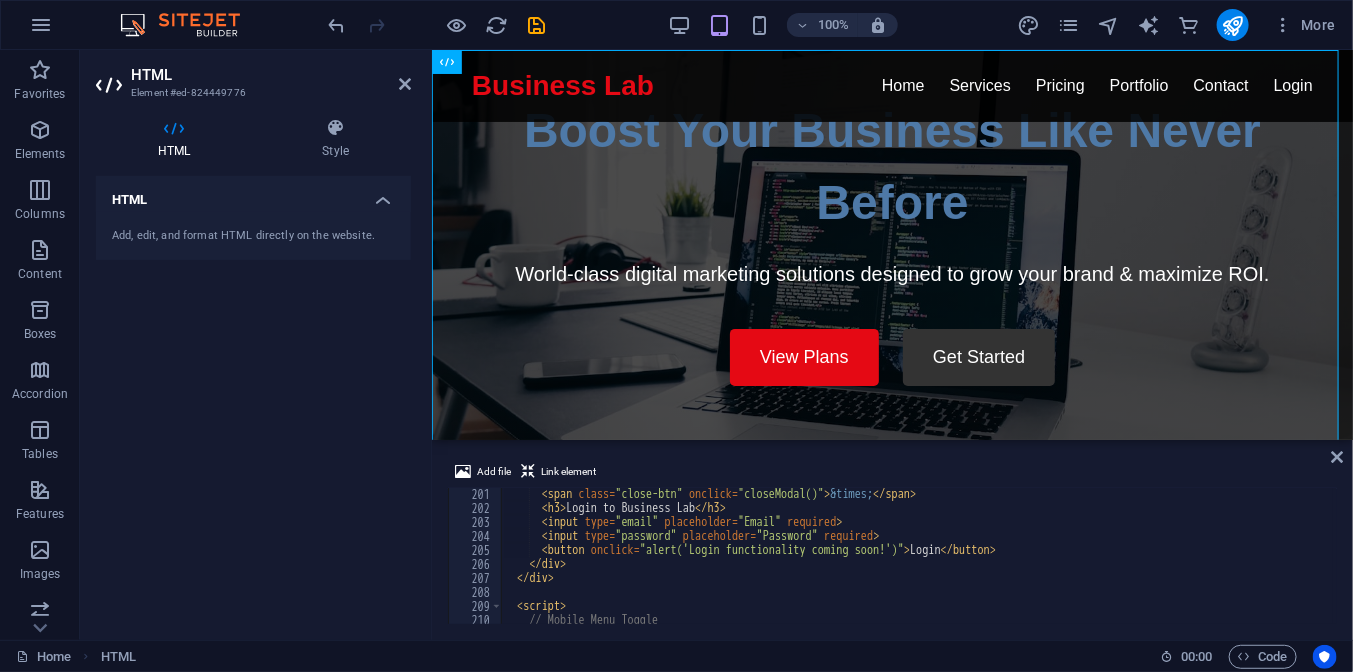 scroll, scrollTop: 3060, scrollLeft: 0, axis: vertical 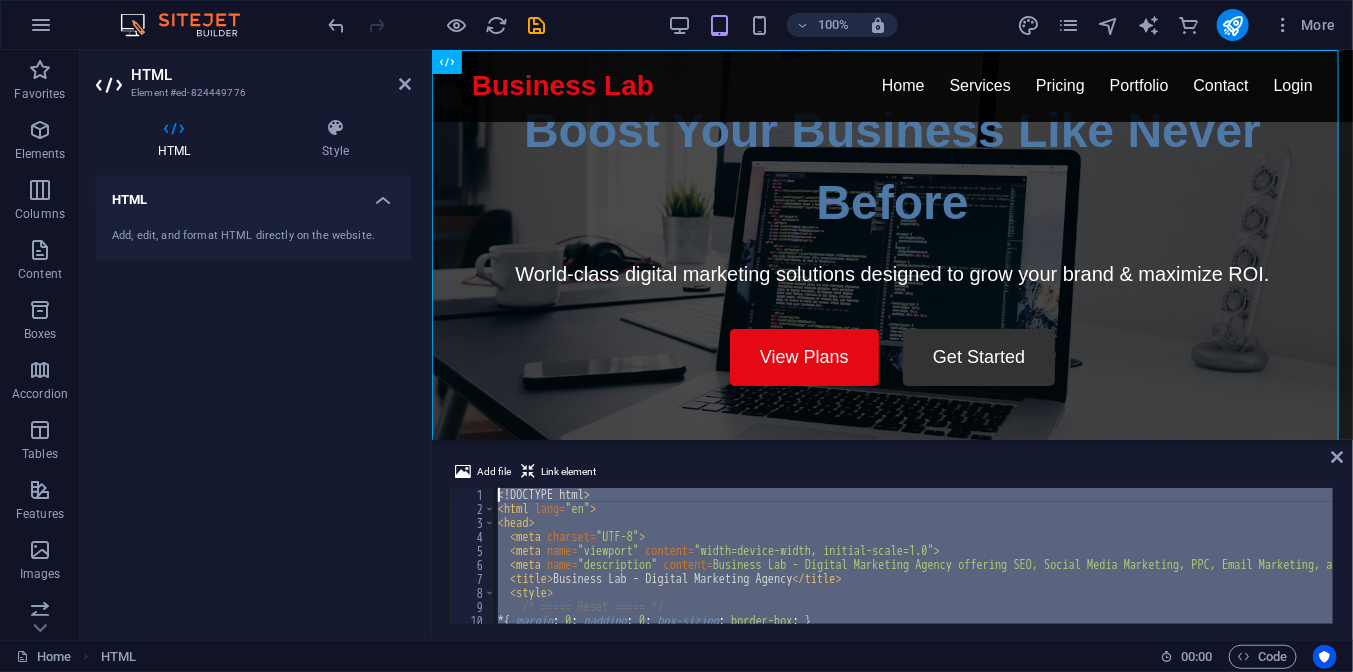 drag, startPoint x: 720, startPoint y: 603, endPoint x: 527, endPoint y: 447, distance: 248.16325 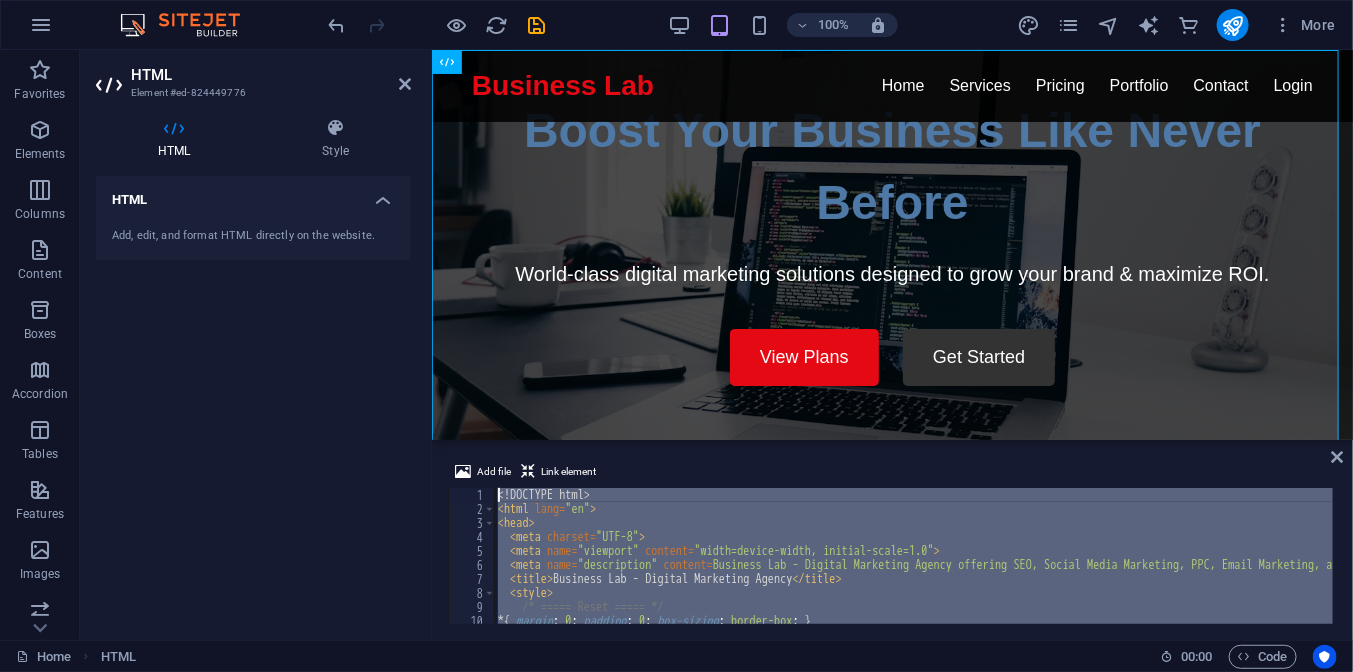 type 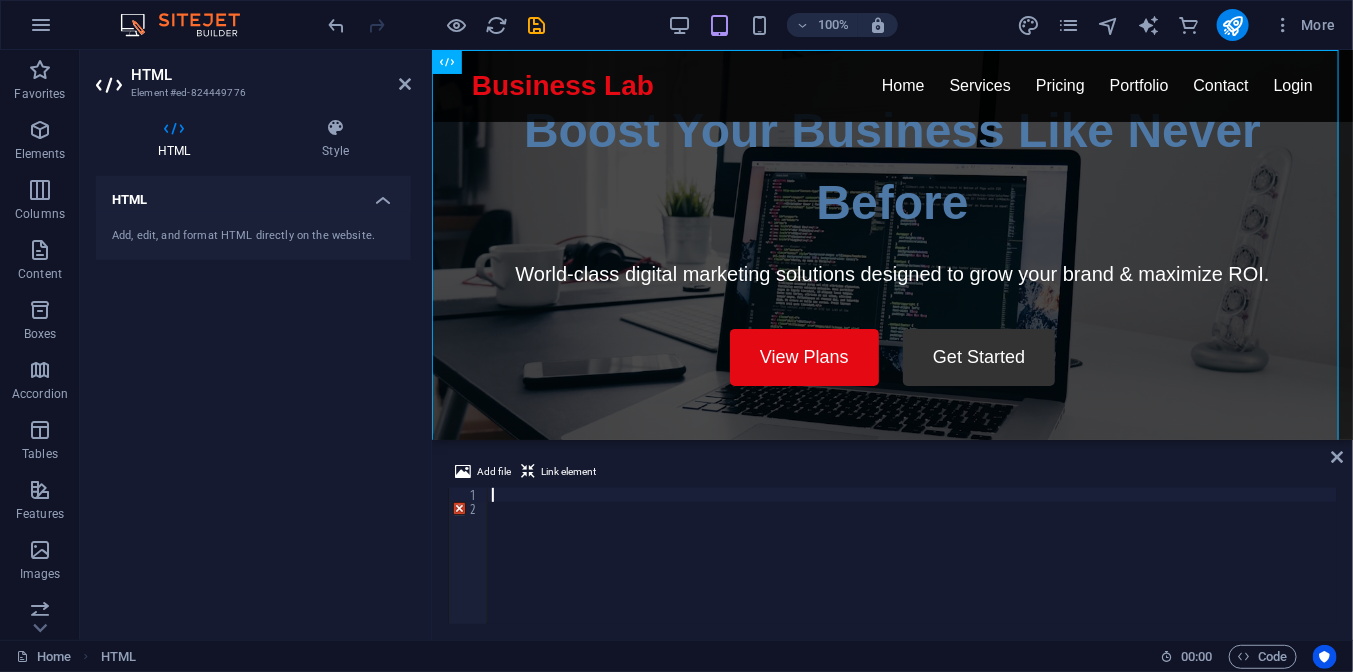 click at bounding box center [912, 570] 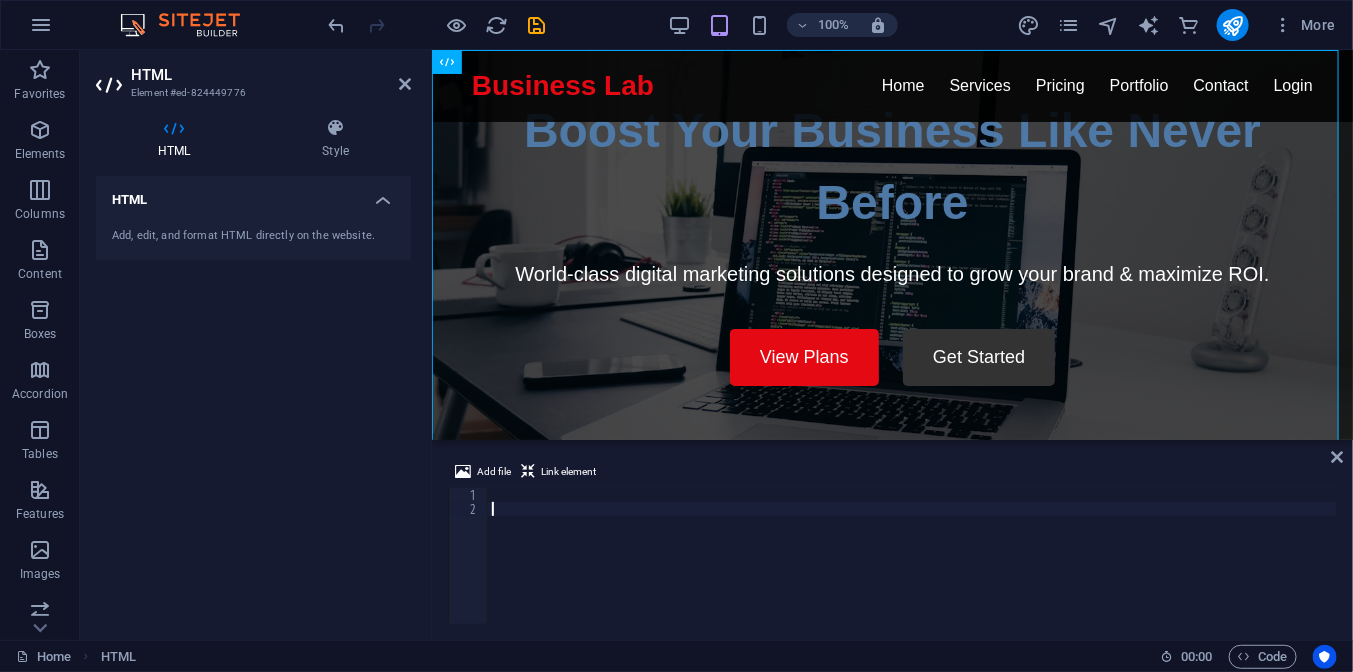 click at bounding box center (912, 570) 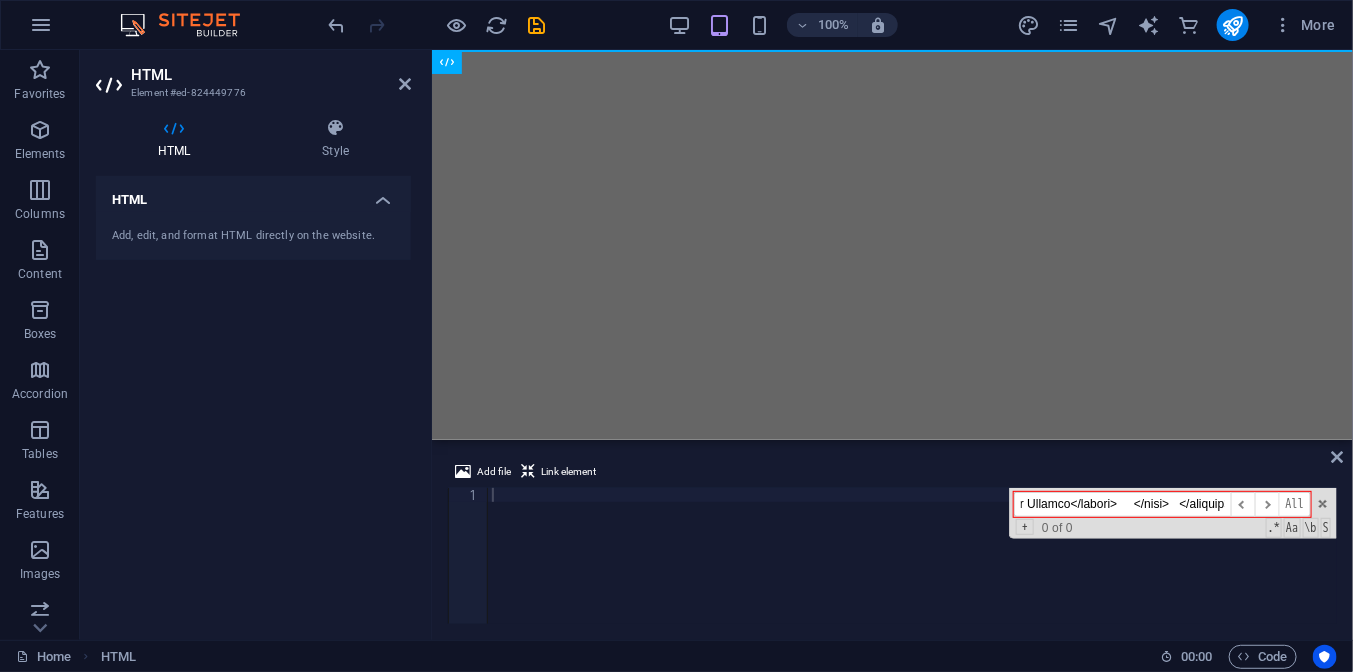 type on "<!DOCTYPE html> <html lang="en"> <head>   <meta charset="UTF-8">   <meta name="viewport" content="width=device-width, initial-scale=1.0">   <meta name="description" content="Business Lab - Digital Marketing Agency offering SEO, Social Media Marketing, PPC, Email Marketing, and Amazon Product Hunting.">   <title>Business Lab - Digital Marketing Agency</title>   <style>     /* ===== Reset ===== */     * { margin: 0; padding: 0; box-sizing: border-box; }     body { font-family: Arial, Helvetica, sans-serif; background: #fff; color: #202124; }     a { text-decoration: none; color: #1a73e8; }     ul { list-style: none; }      /* ===== Header ===== */     header { position: fixed; top: 0; left: 0; width: 100%; background: #fff; border-bottom: 1px solid #ddd; display: flex; justify-content: space-between; align-items: center; padding: 15px 40px; z-index: 1000; }     header .logo { font-size: 26px; font-weight: bold; color: #1a73e8; }     nav ul { display: flex; gap: 25px; }     nav a { color: #202124; font-weight..." 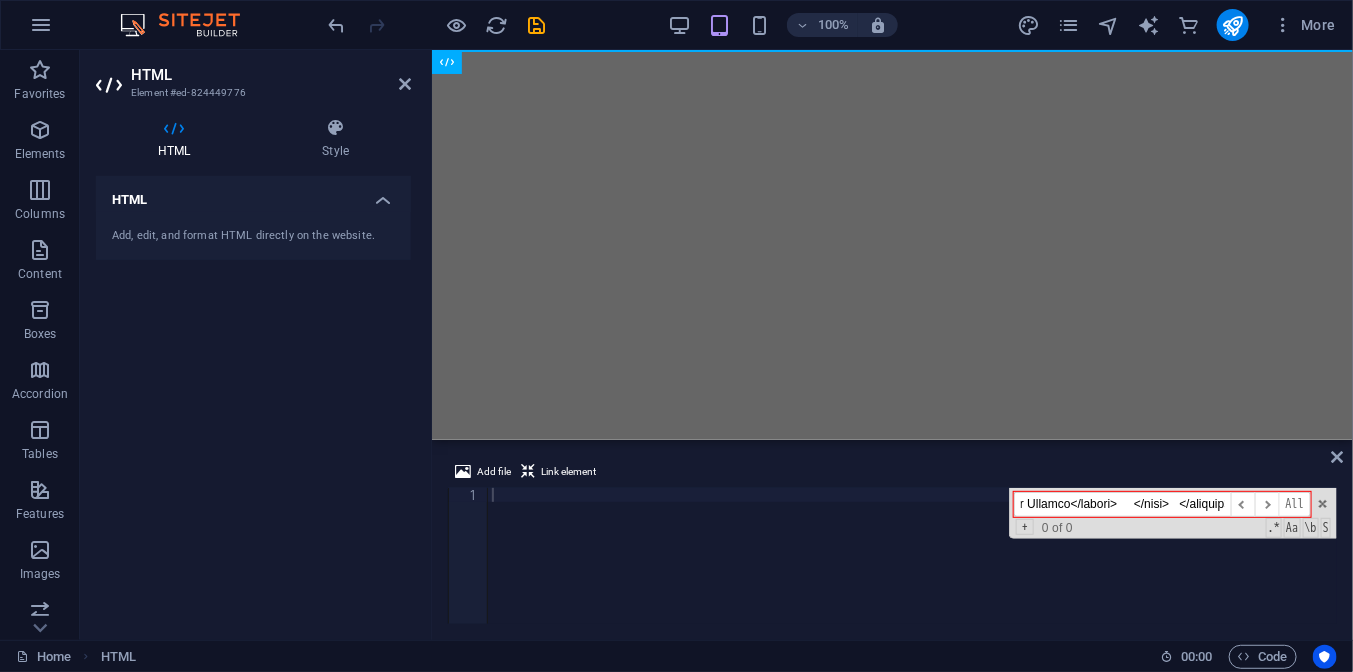scroll, scrollTop: 0, scrollLeft: 252405, axis: horizontal 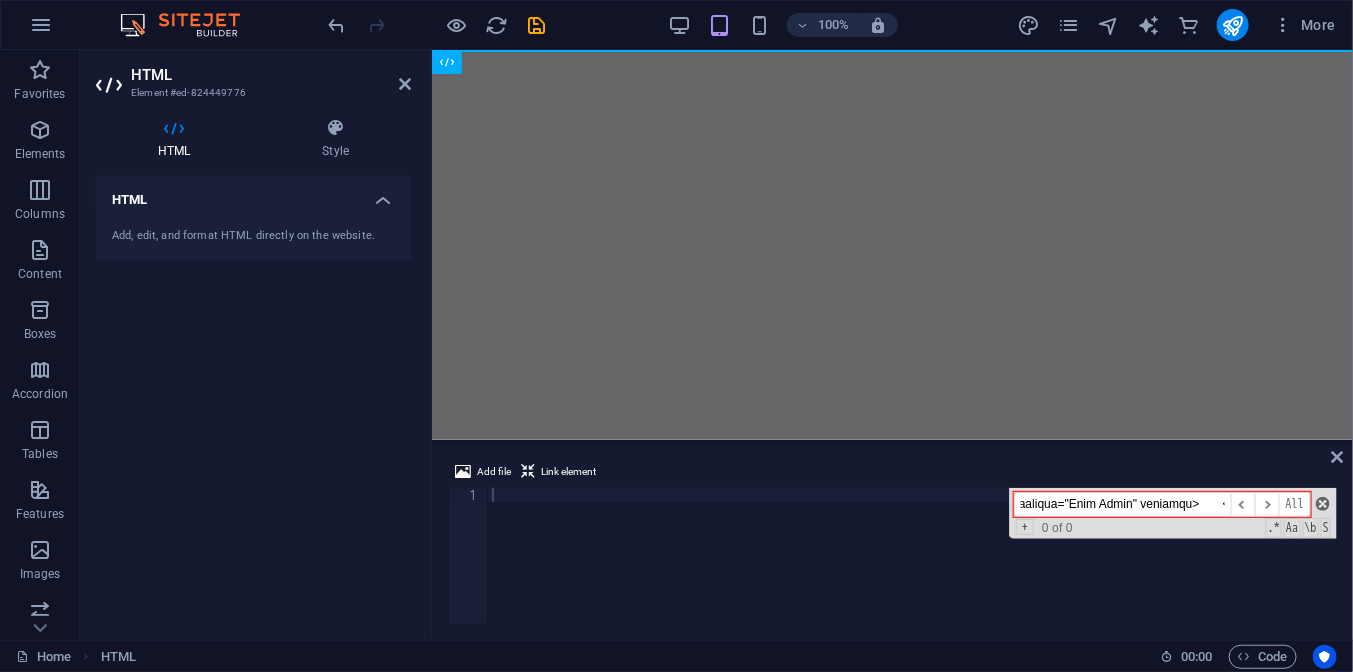 click at bounding box center [1323, 504] 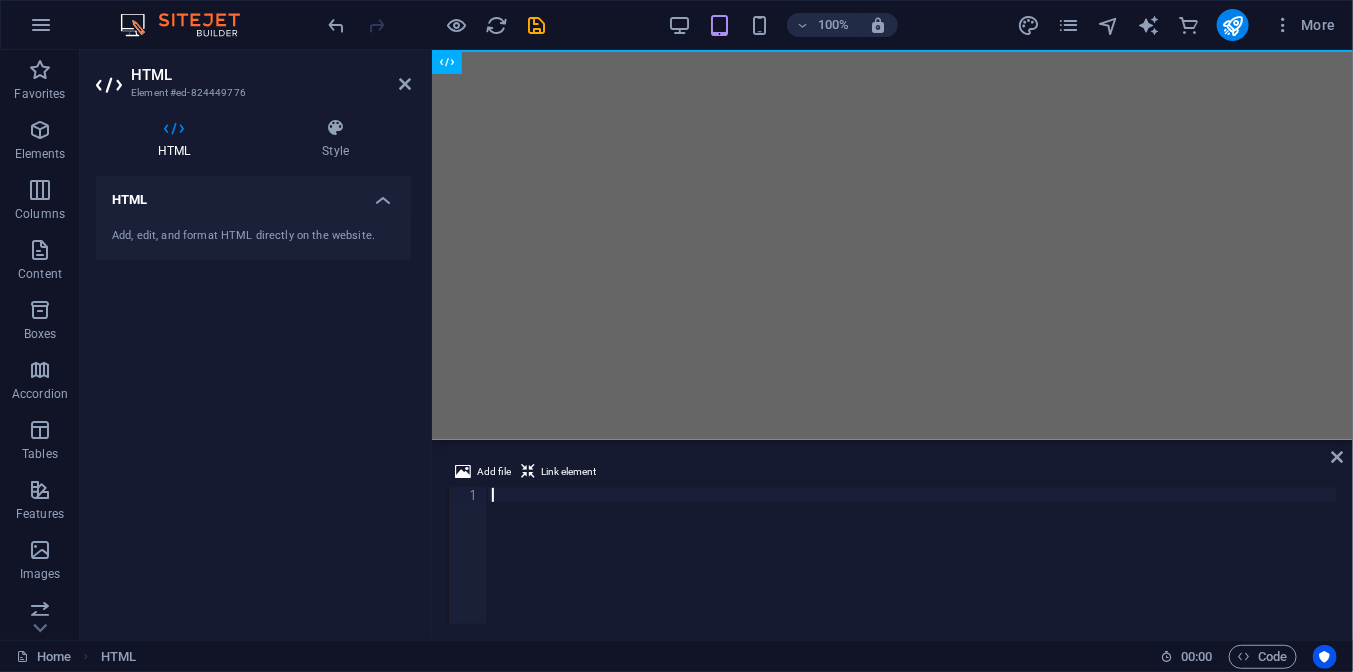 scroll, scrollTop: 0, scrollLeft: 0, axis: both 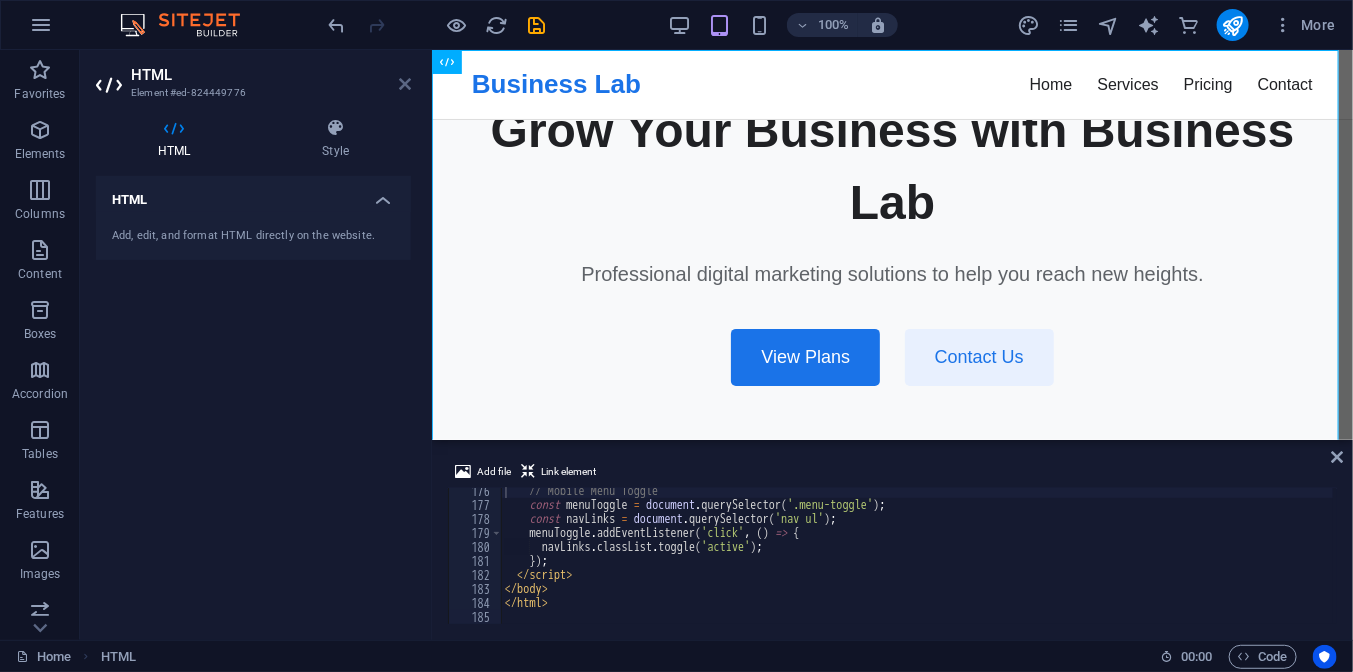 click at bounding box center [405, 84] 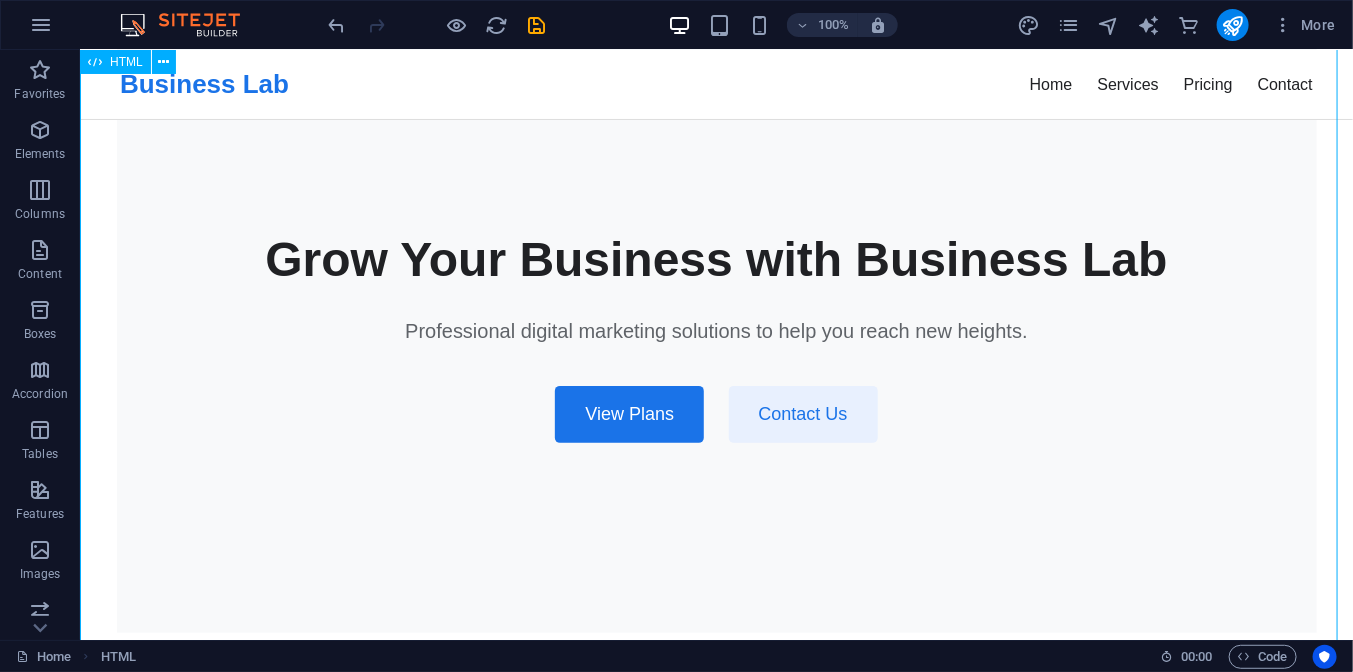 scroll, scrollTop: 0, scrollLeft: 0, axis: both 